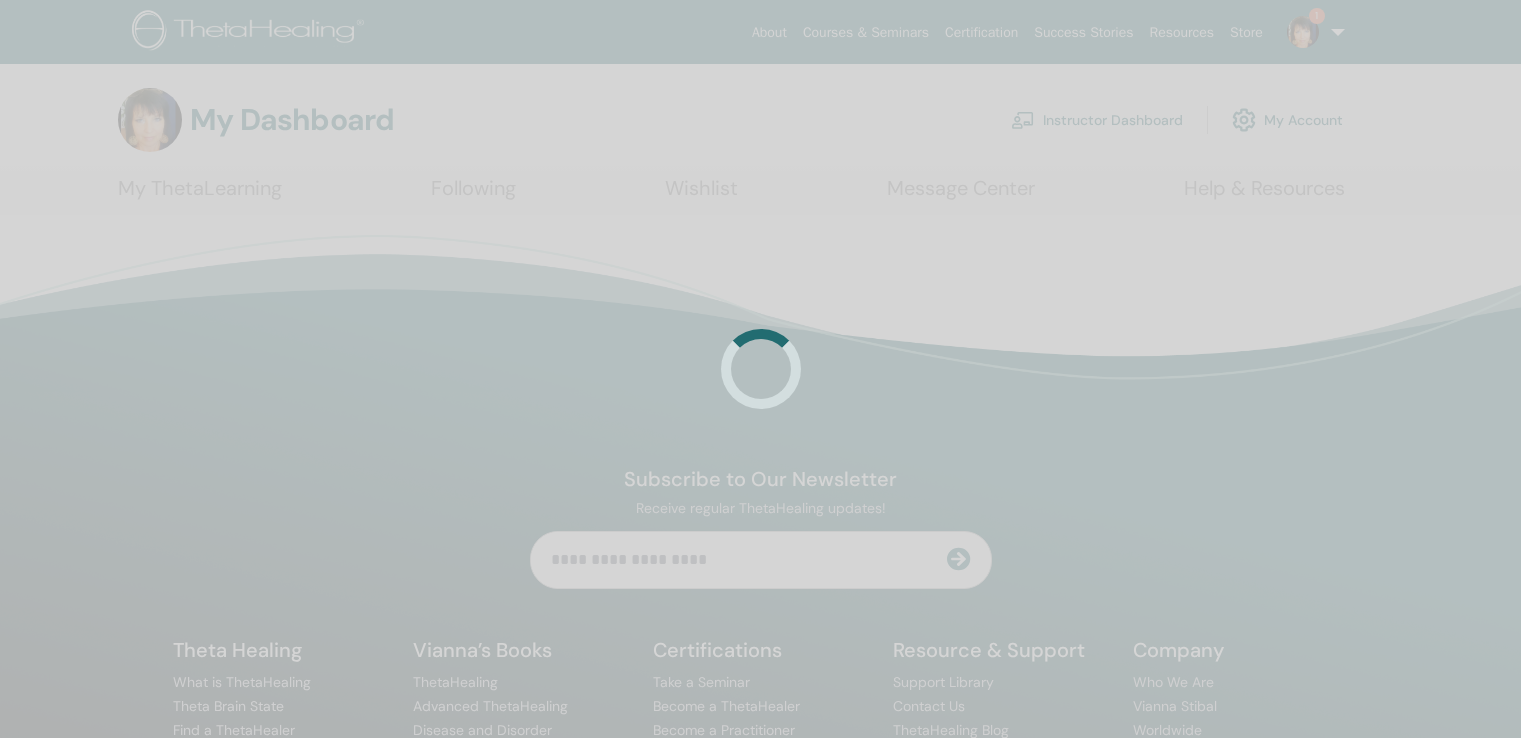 scroll, scrollTop: 0, scrollLeft: 0, axis: both 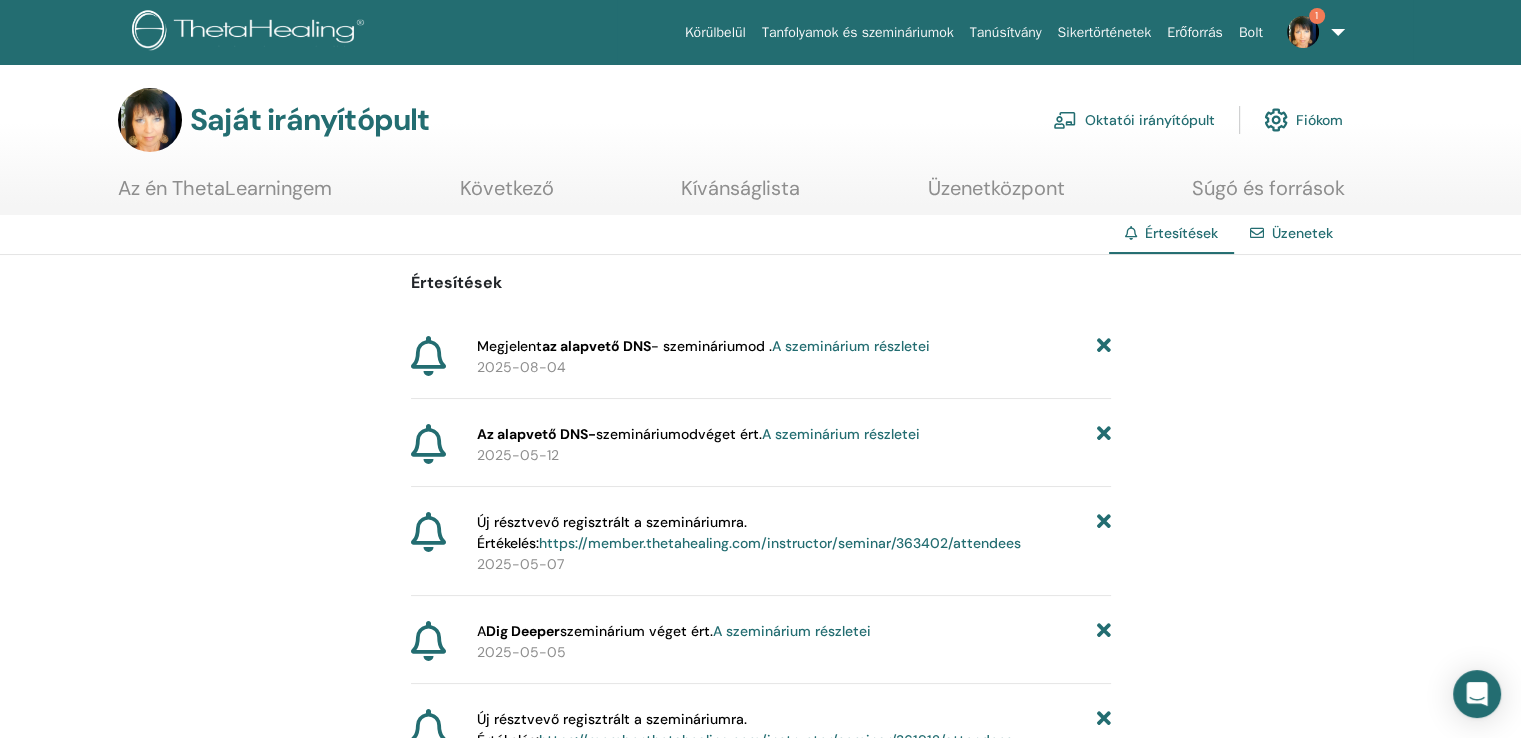 click on "A szeminárium részletei" at bounding box center (851, 346) 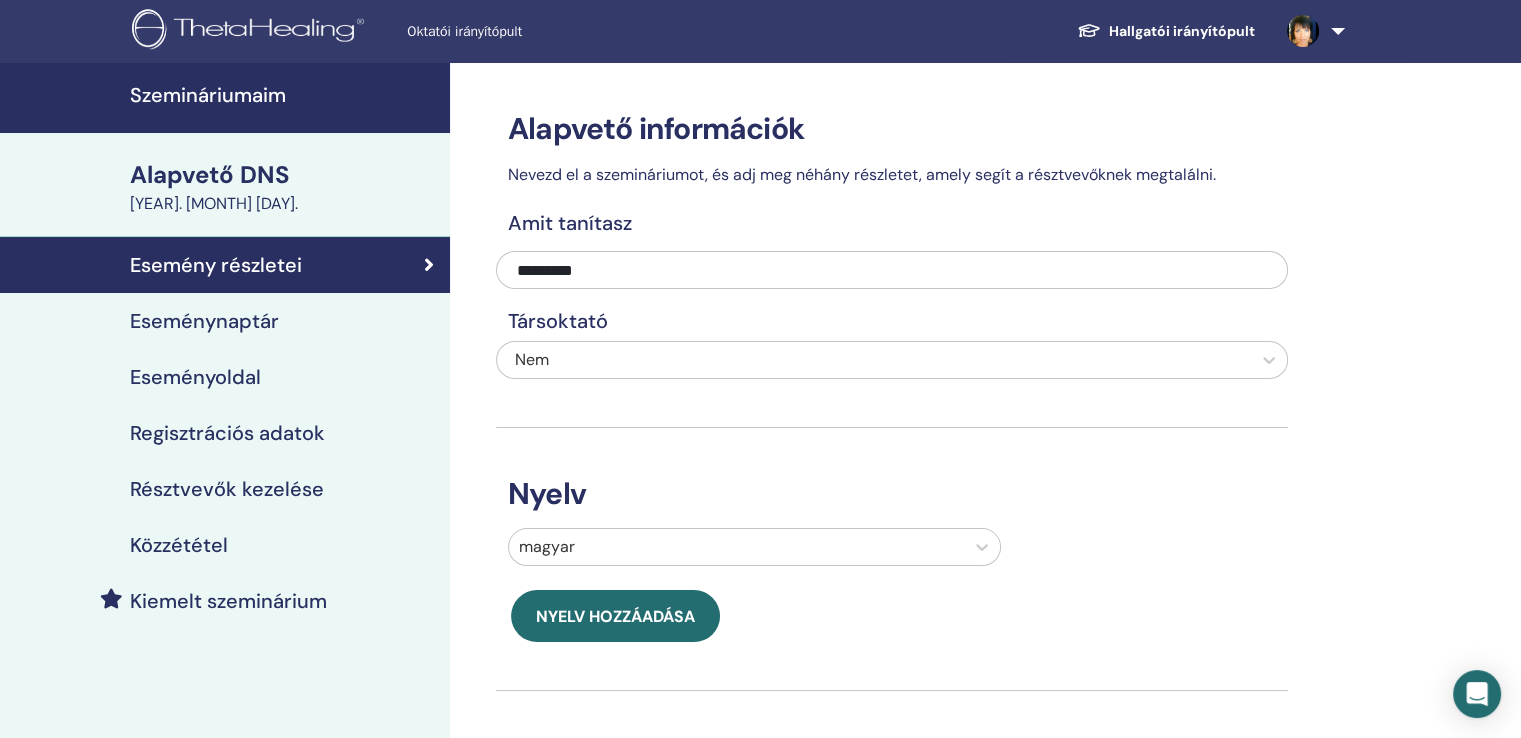 scroll, scrollTop: 0, scrollLeft: 0, axis: both 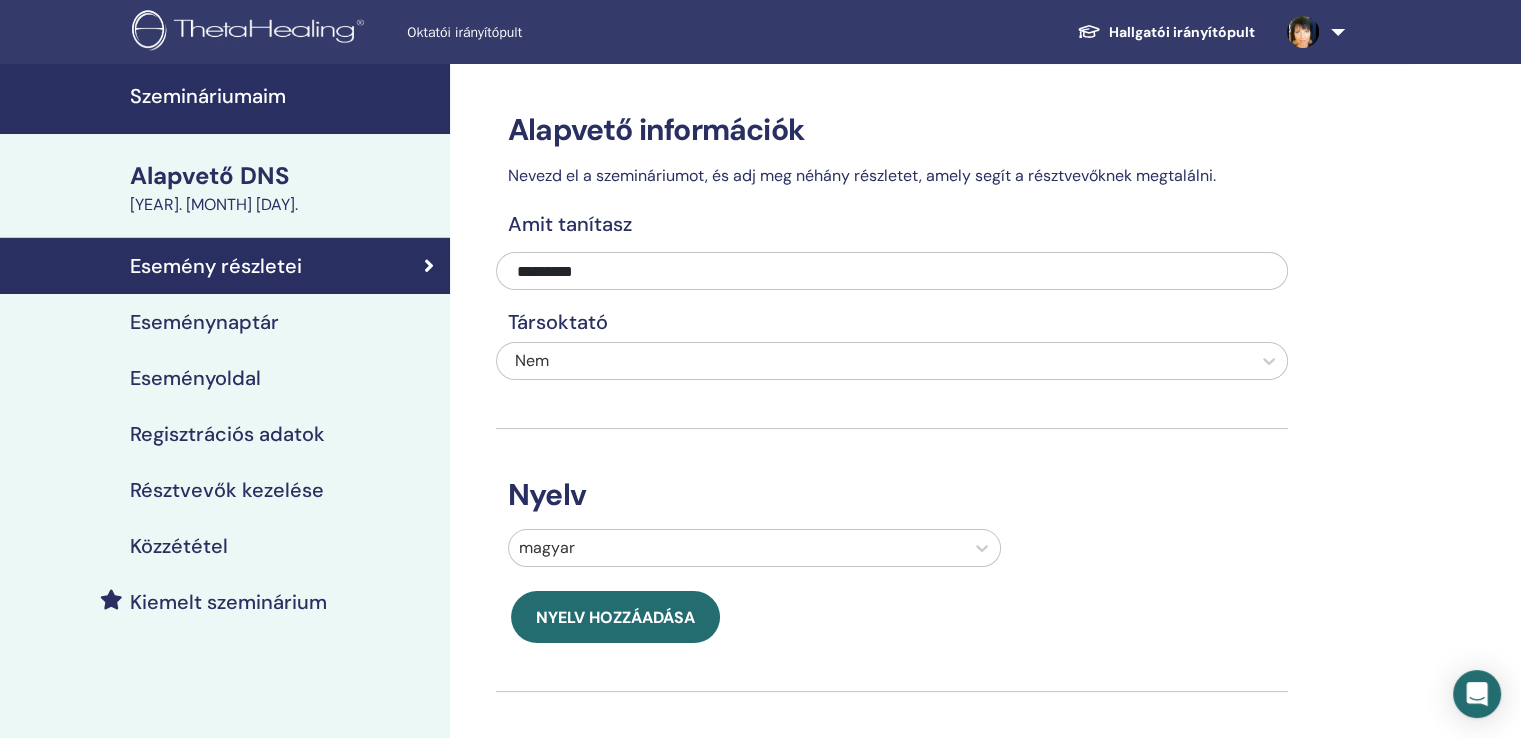 click on "Eseménynaptár" at bounding box center (204, 322) 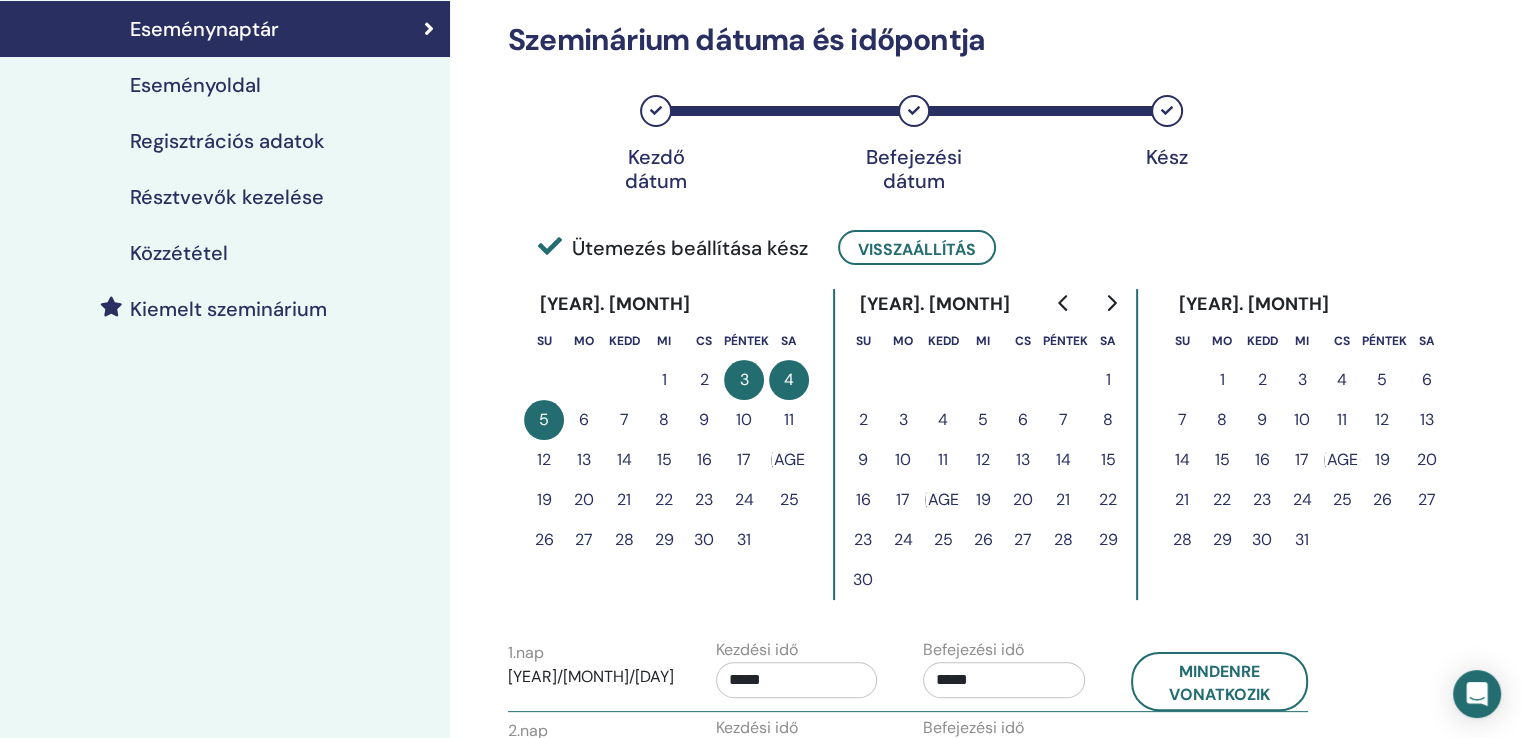 scroll, scrollTop: 0, scrollLeft: 0, axis: both 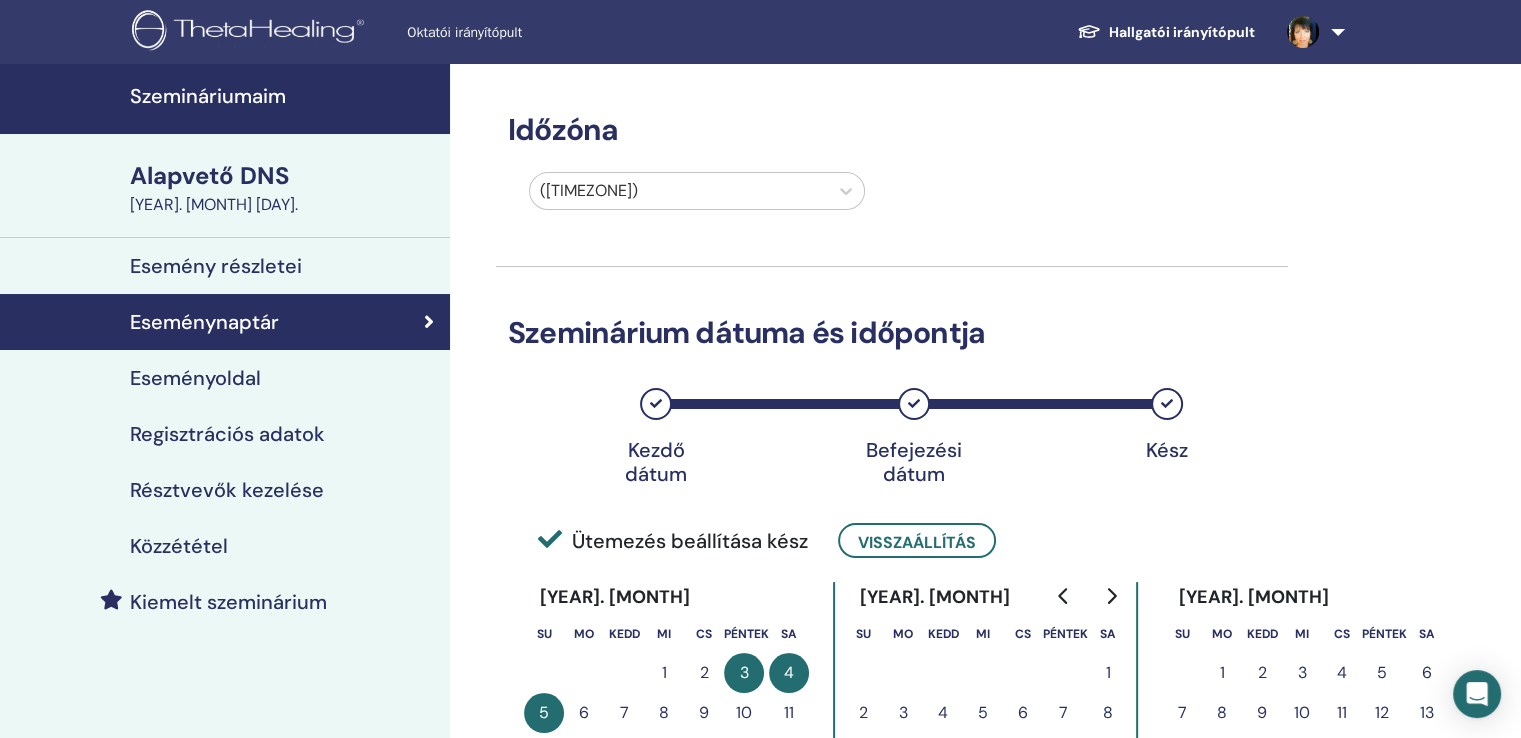 click on "Eseményoldal" at bounding box center (195, 378) 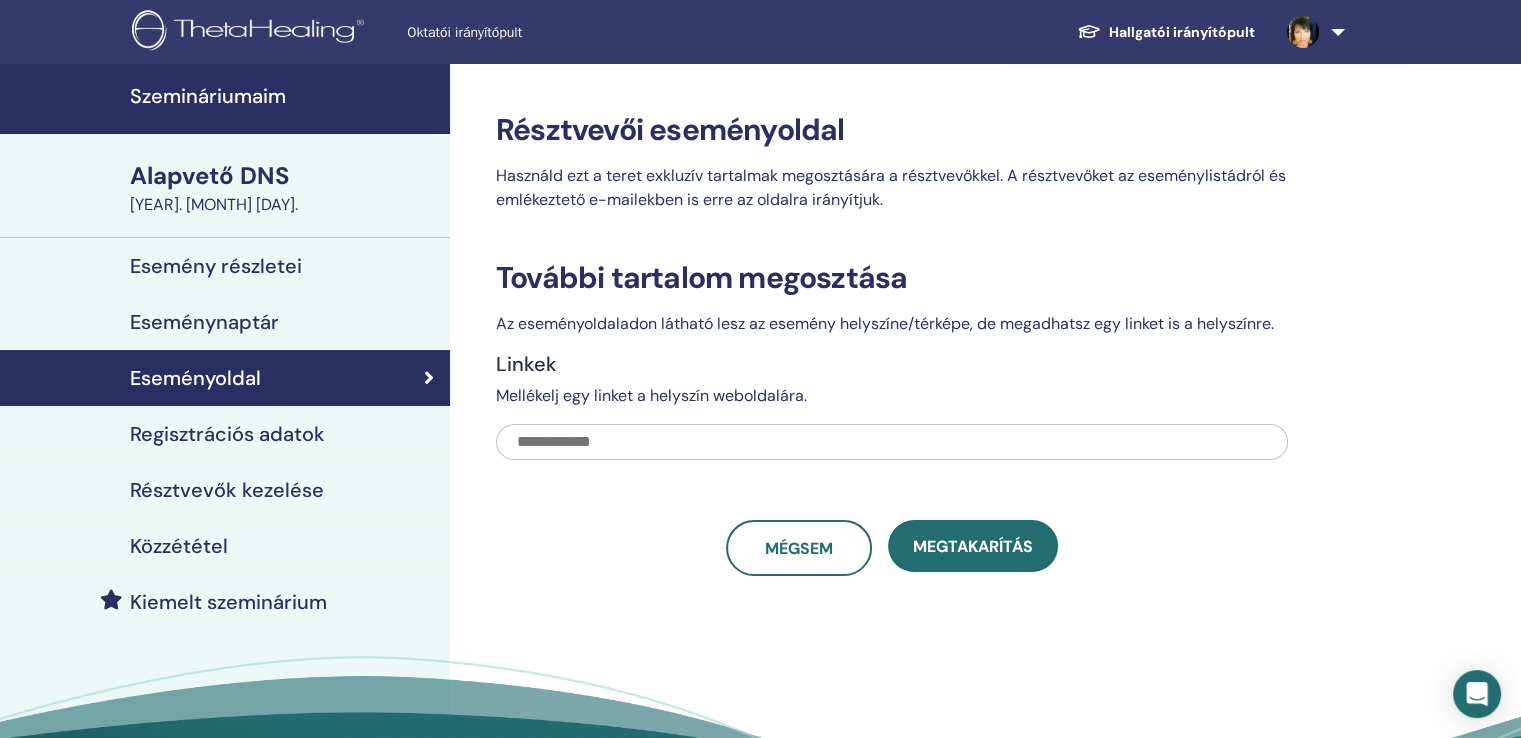 click on "Regisztrációs adatok" at bounding box center [227, 434] 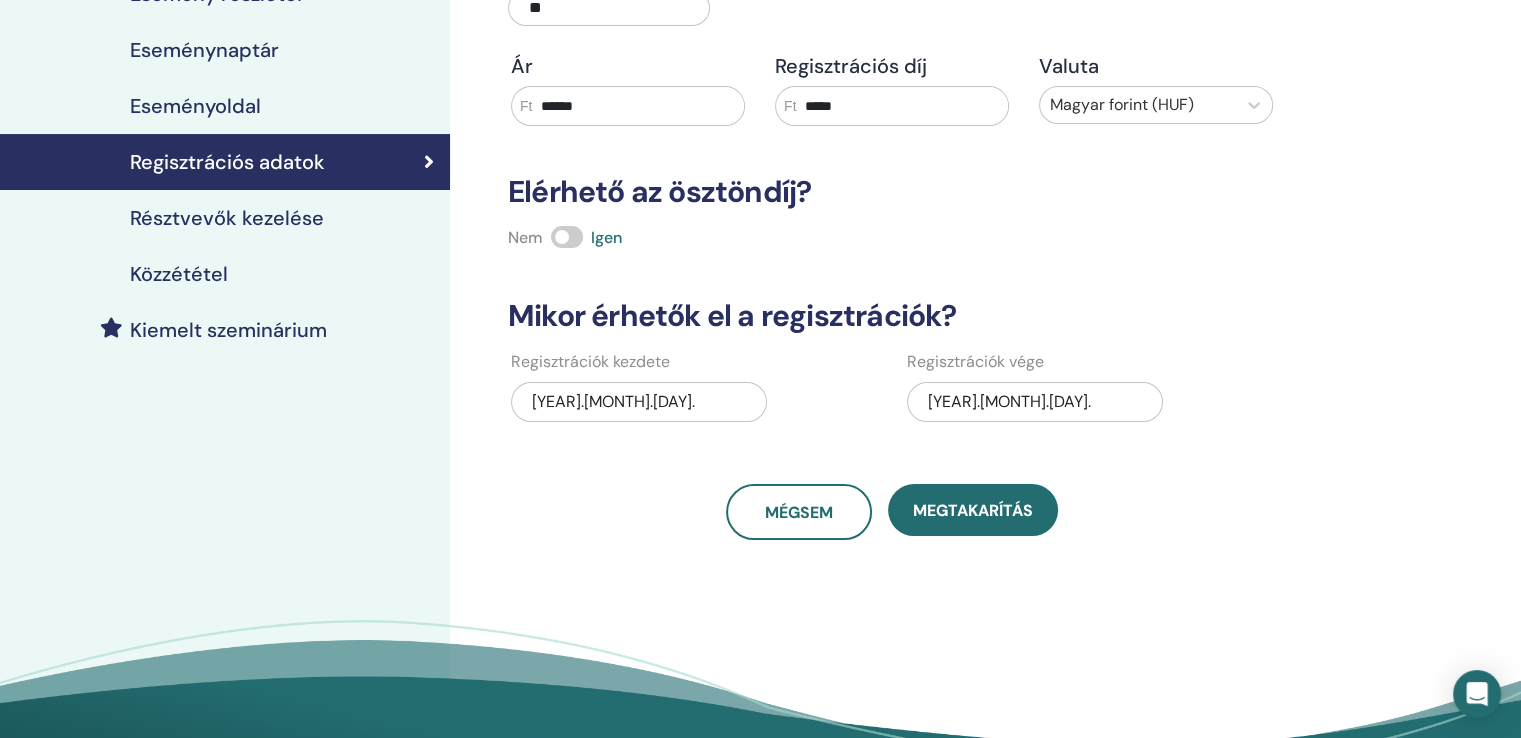 scroll, scrollTop: 400, scrollLeft: 0, axis: vertical 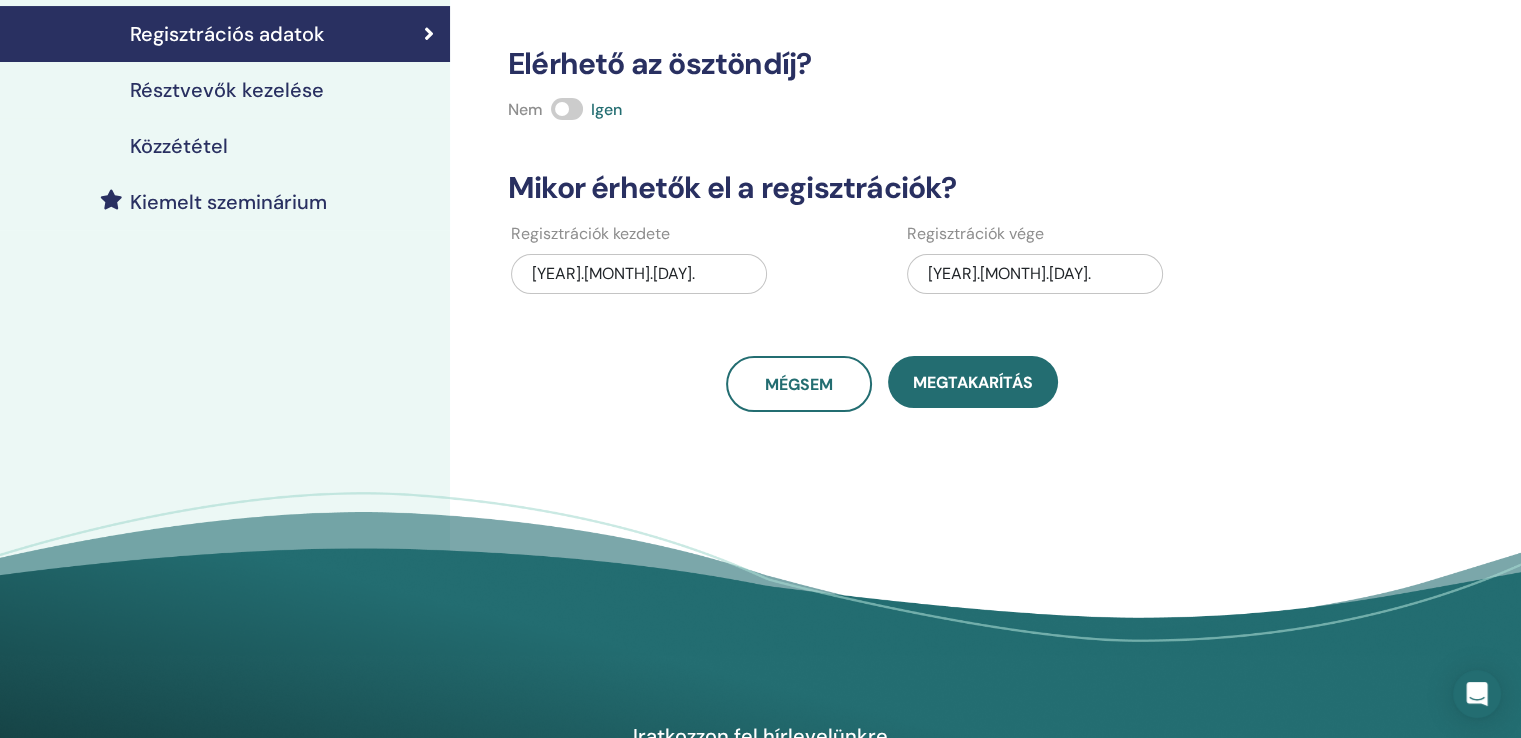 click on "Résztvevők kezelése" at bounding box center [227, 90] 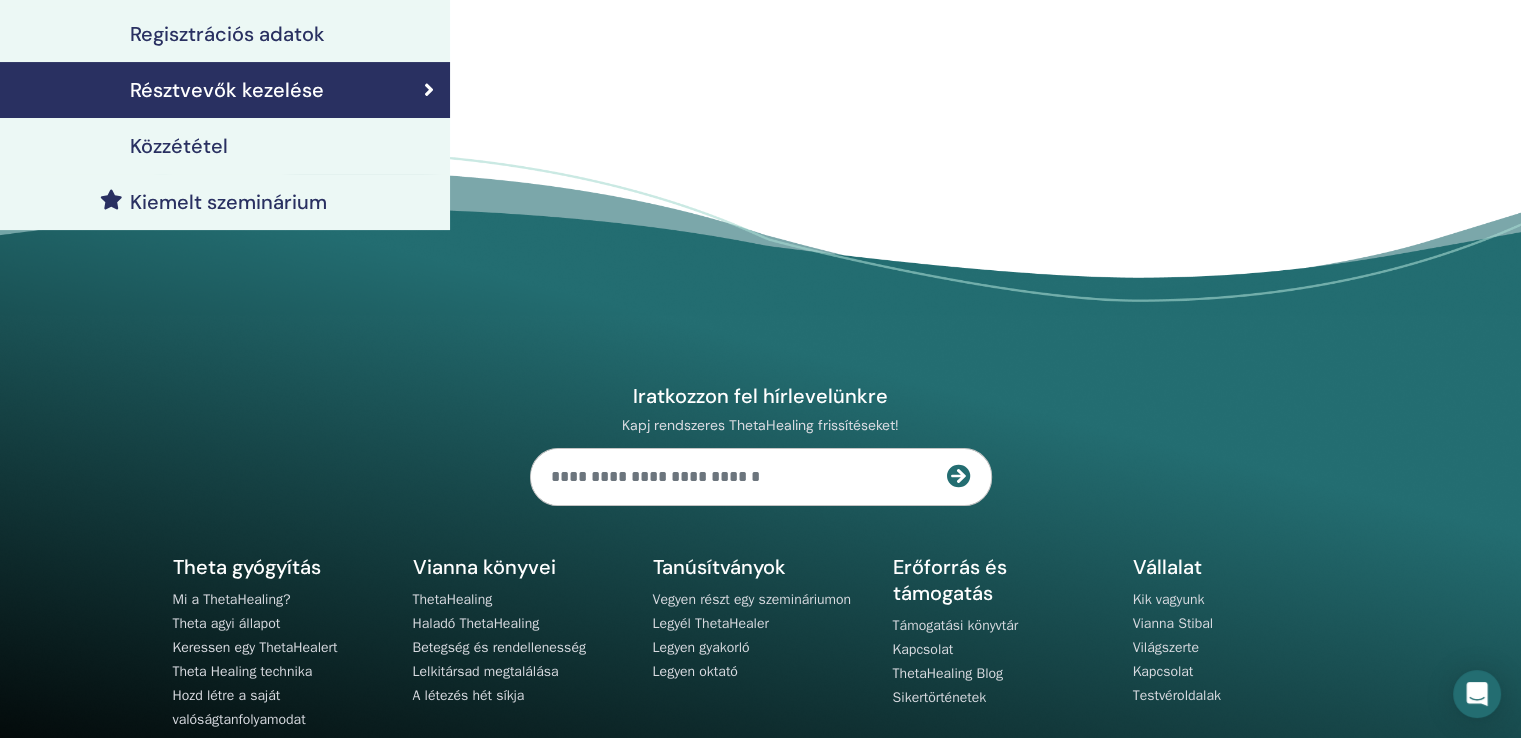 scroll, scrollTop: 100, scrollLeft: 0, axis: vertical 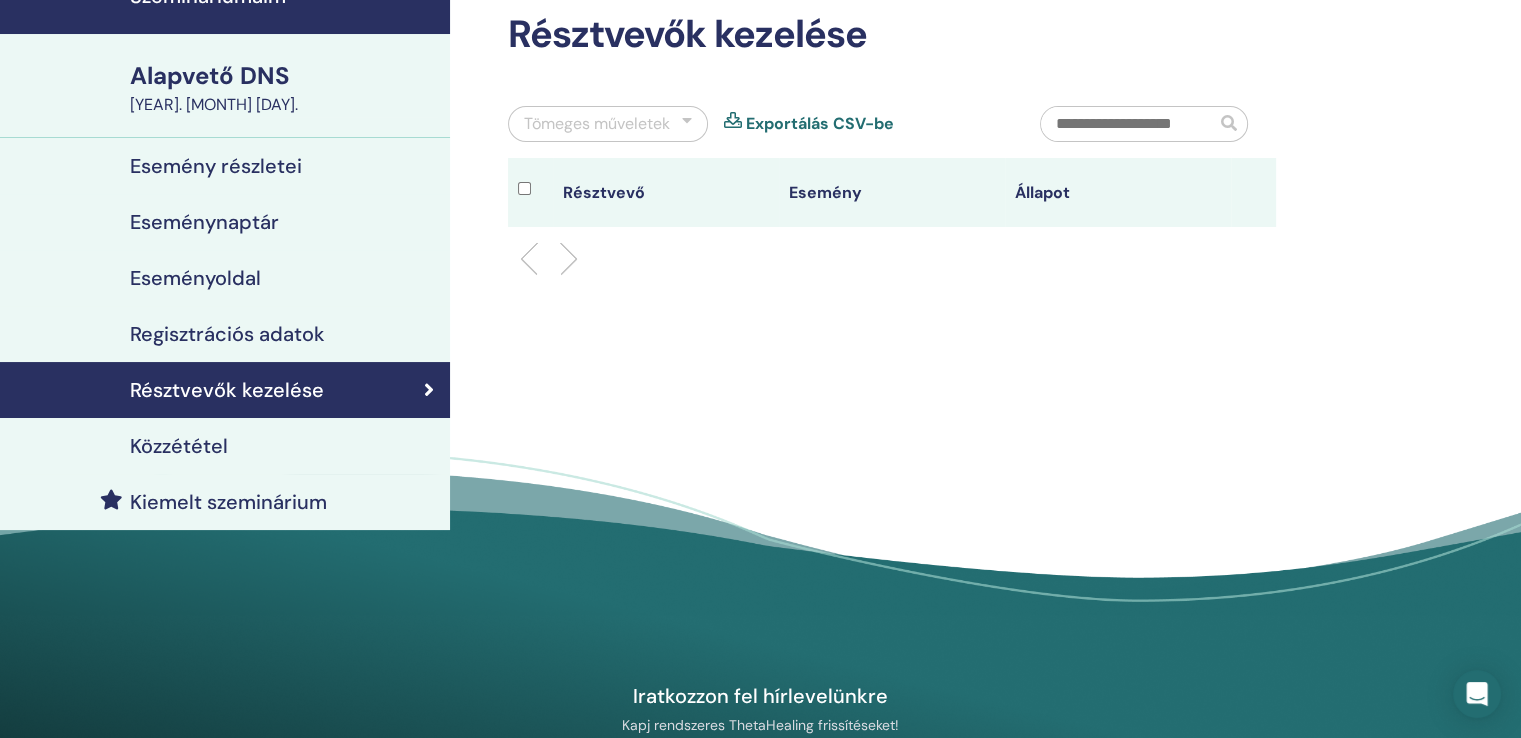 click on "Közzététel" at bounding box center (225, 446) 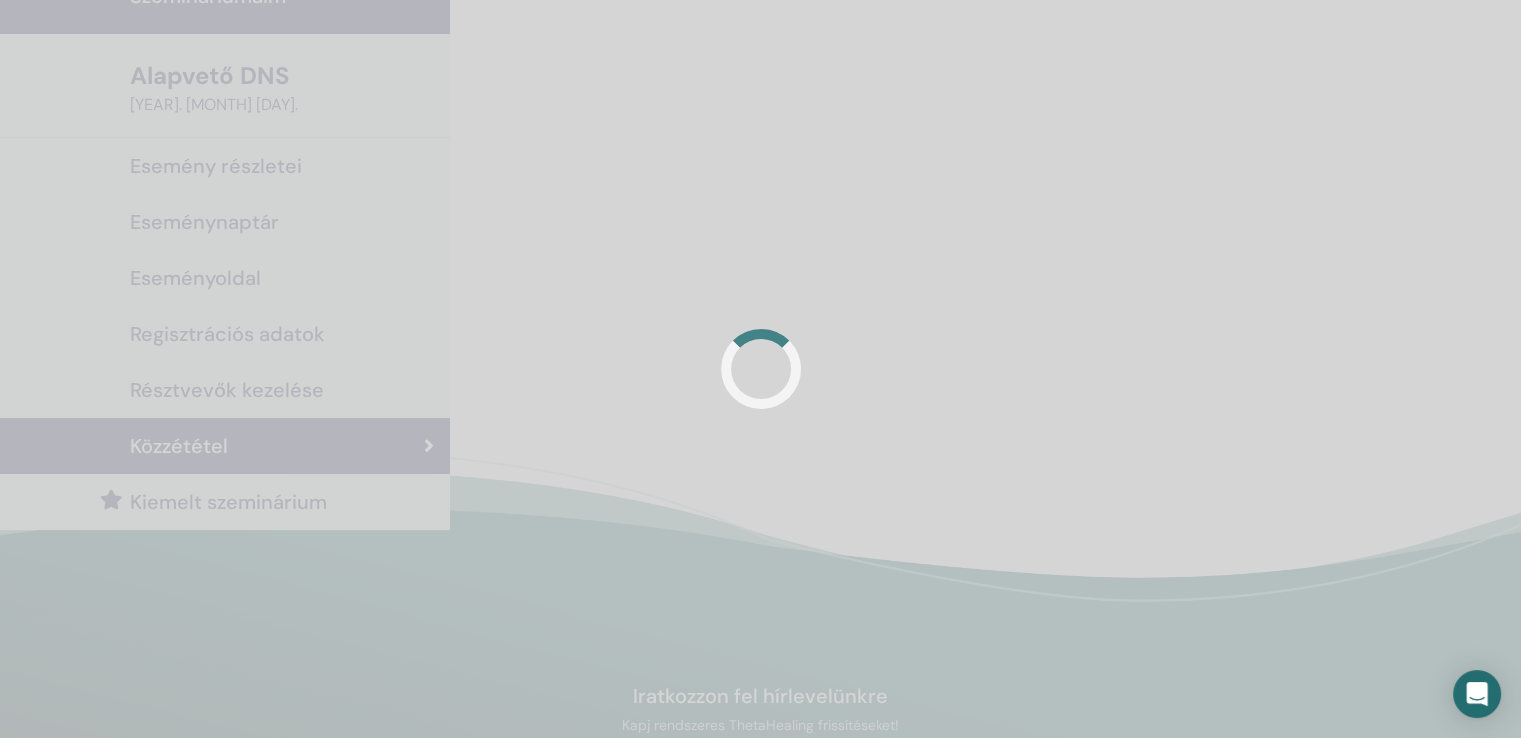 click at bounding box center (760, 369) 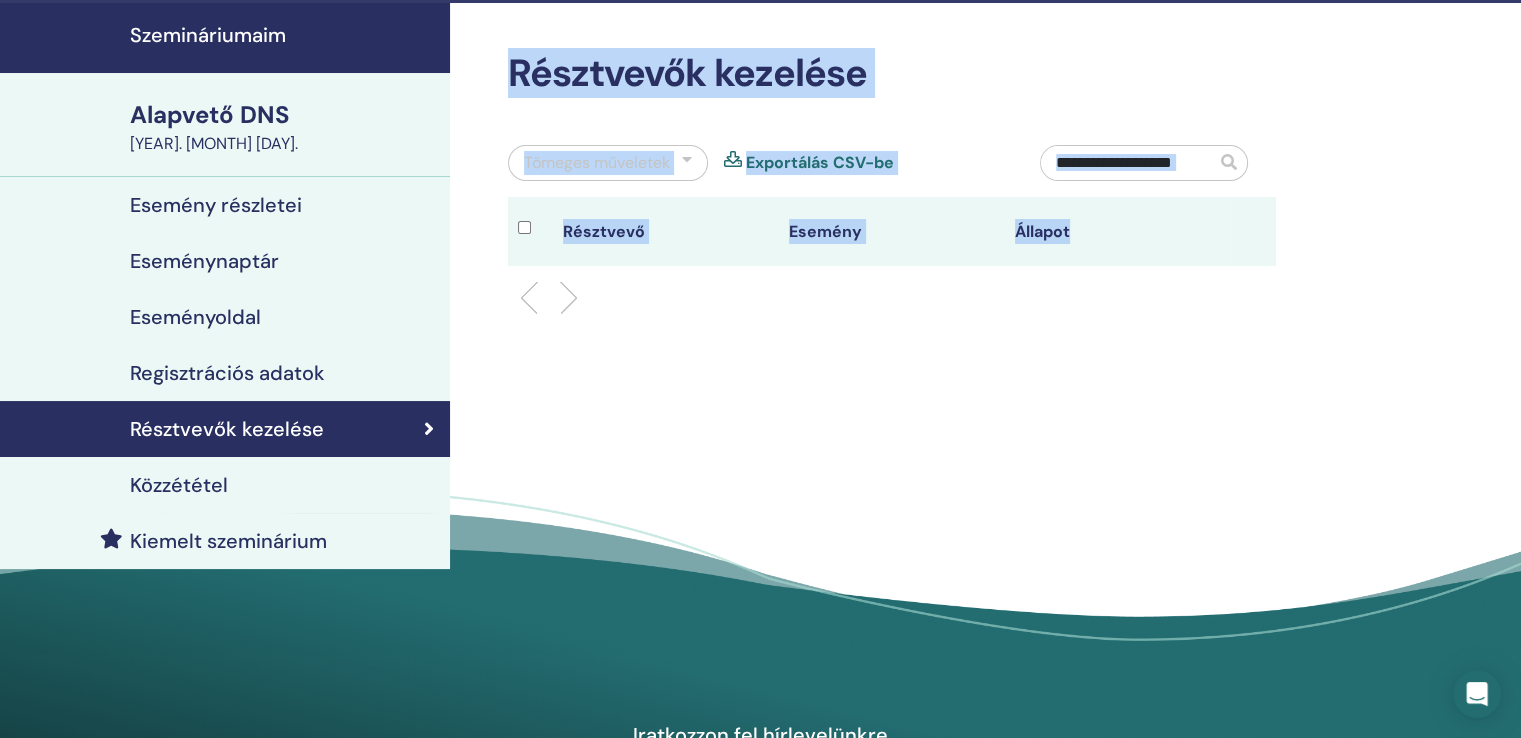 scroll, scrollTop: 0, scrollLeft: 0, axis: both 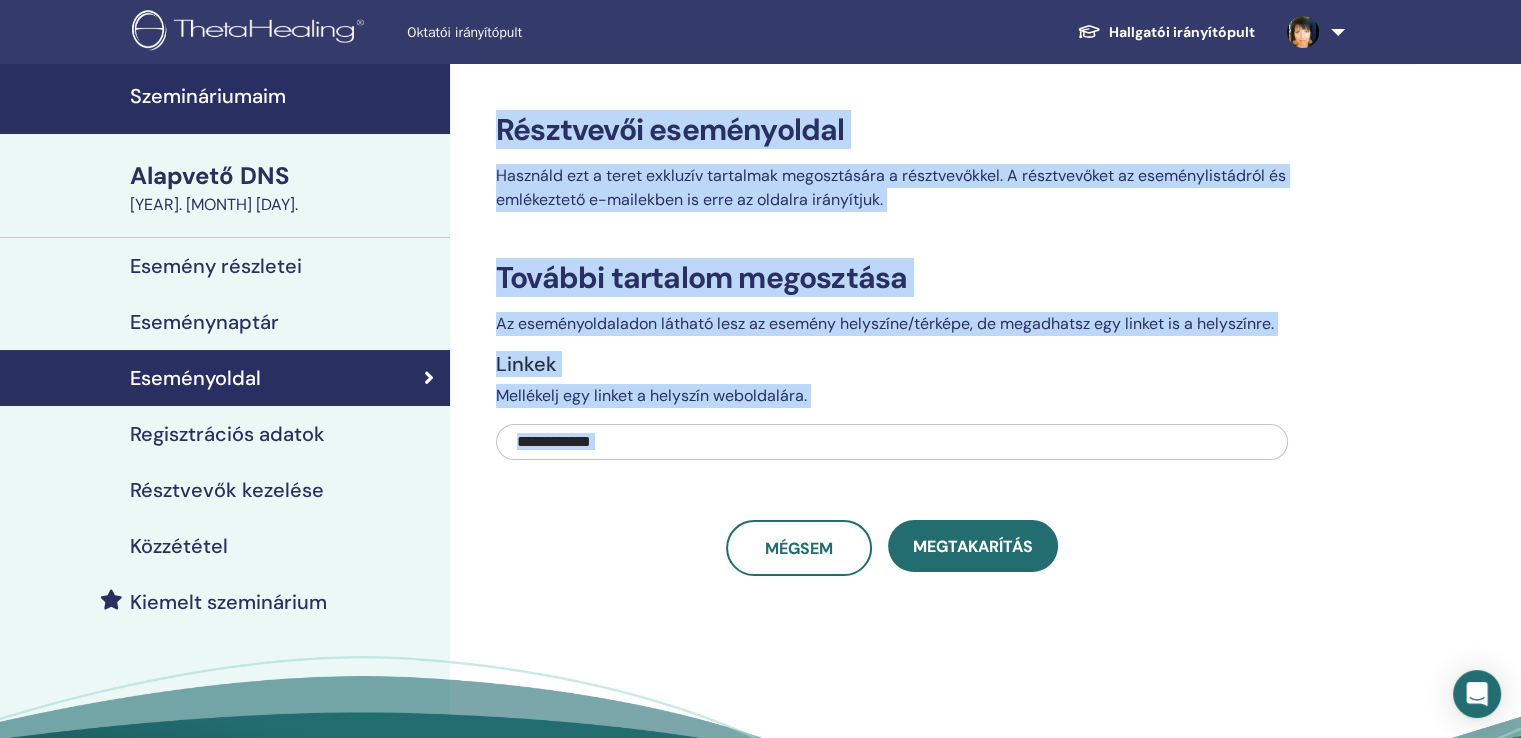 click on "Alapvető DNS" at bounding box center [210, 175] 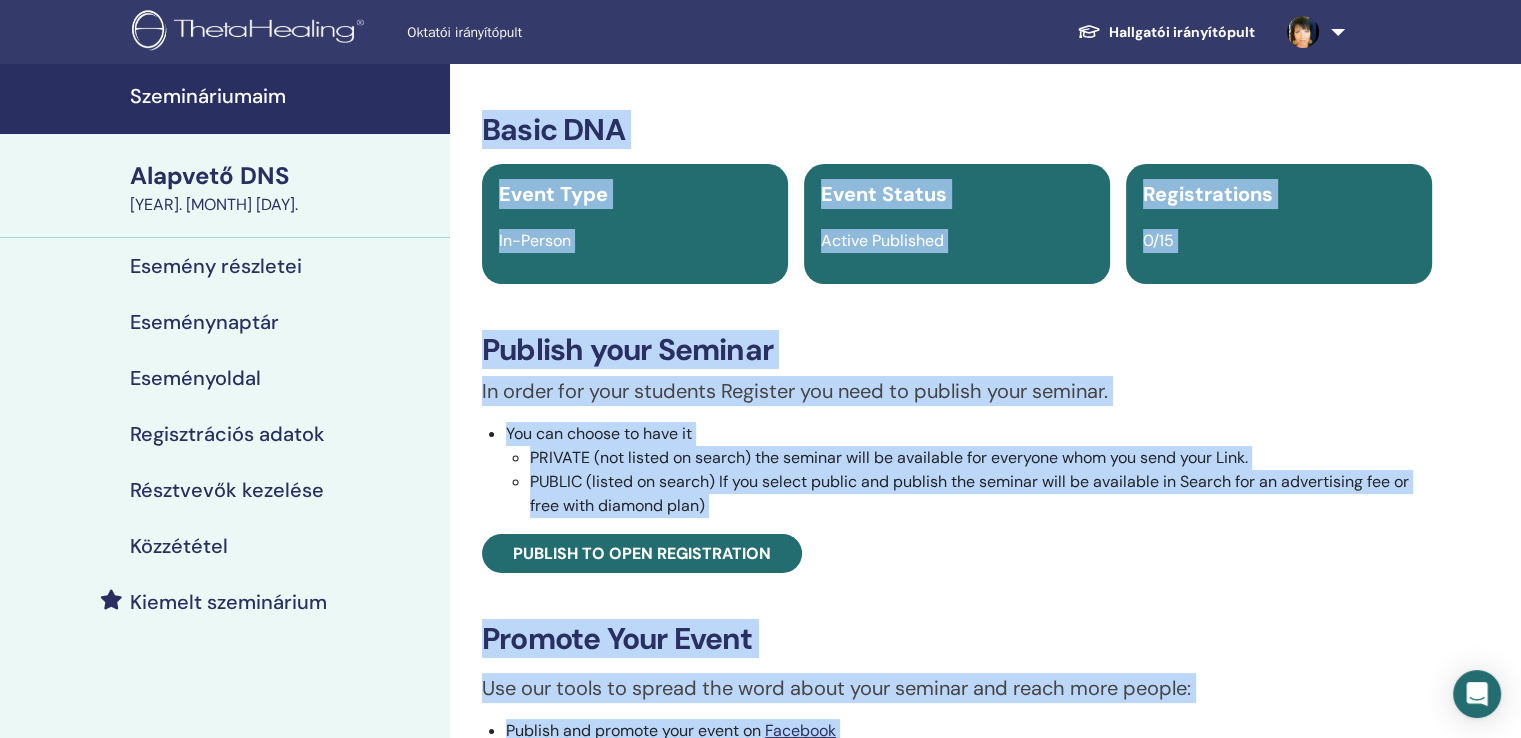 click on "Alapvető DNS" at bounding box center (210, 175) 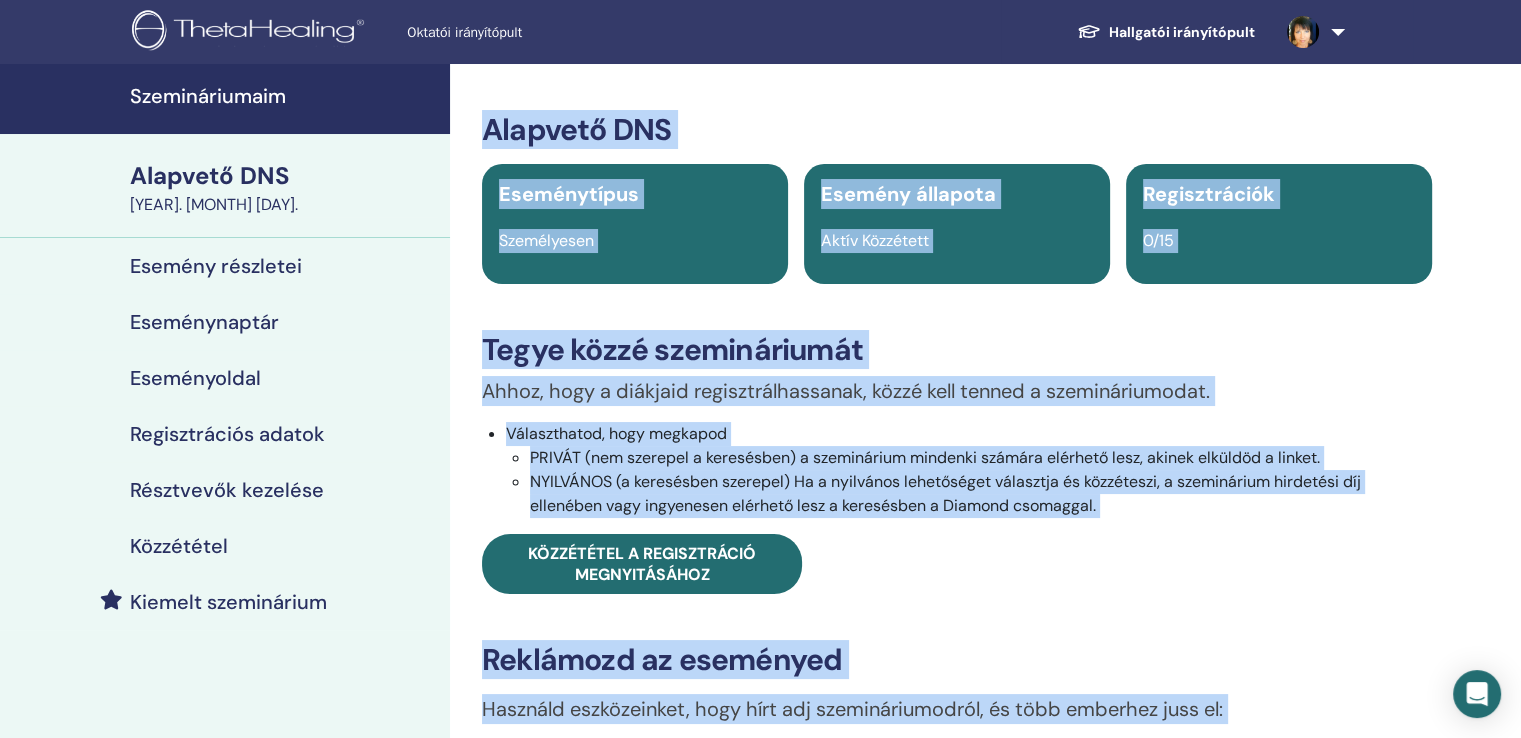 click on "Szemináriumaim" at bounding box center [208, 96] 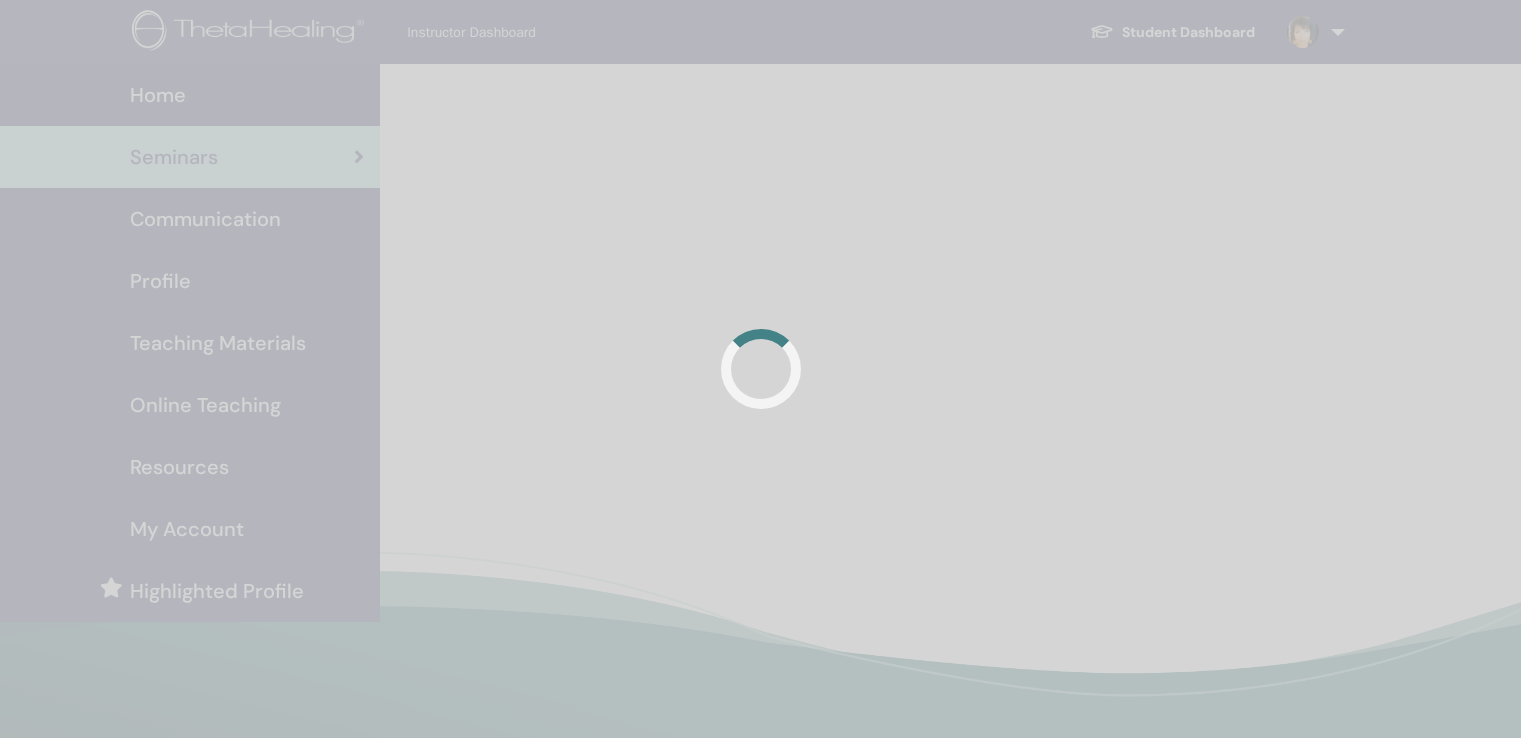 scroll, scrollTop: 0, scrollLeft: 0, axis: both 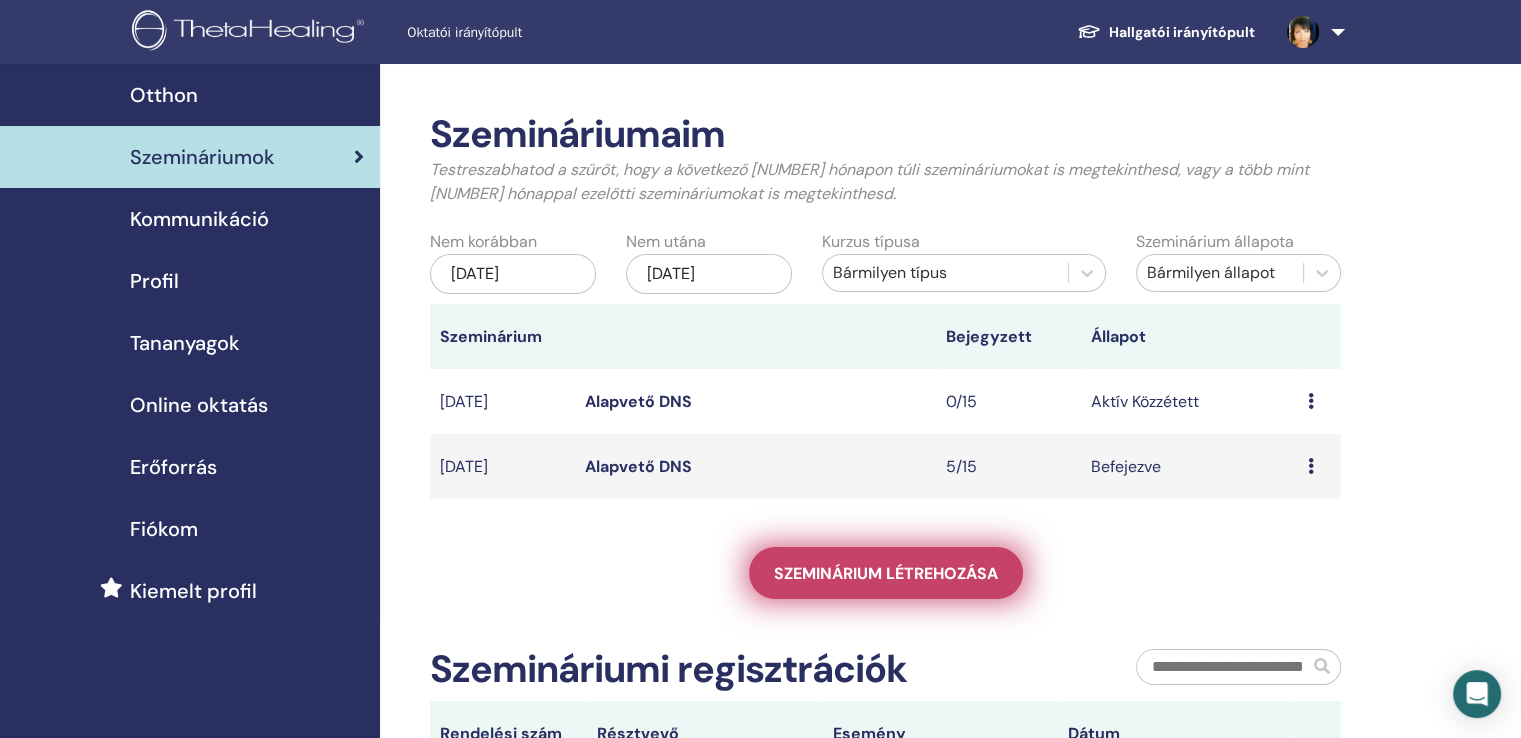 click on "Szeminárium létrehozása" at bounding box center [886, 573] 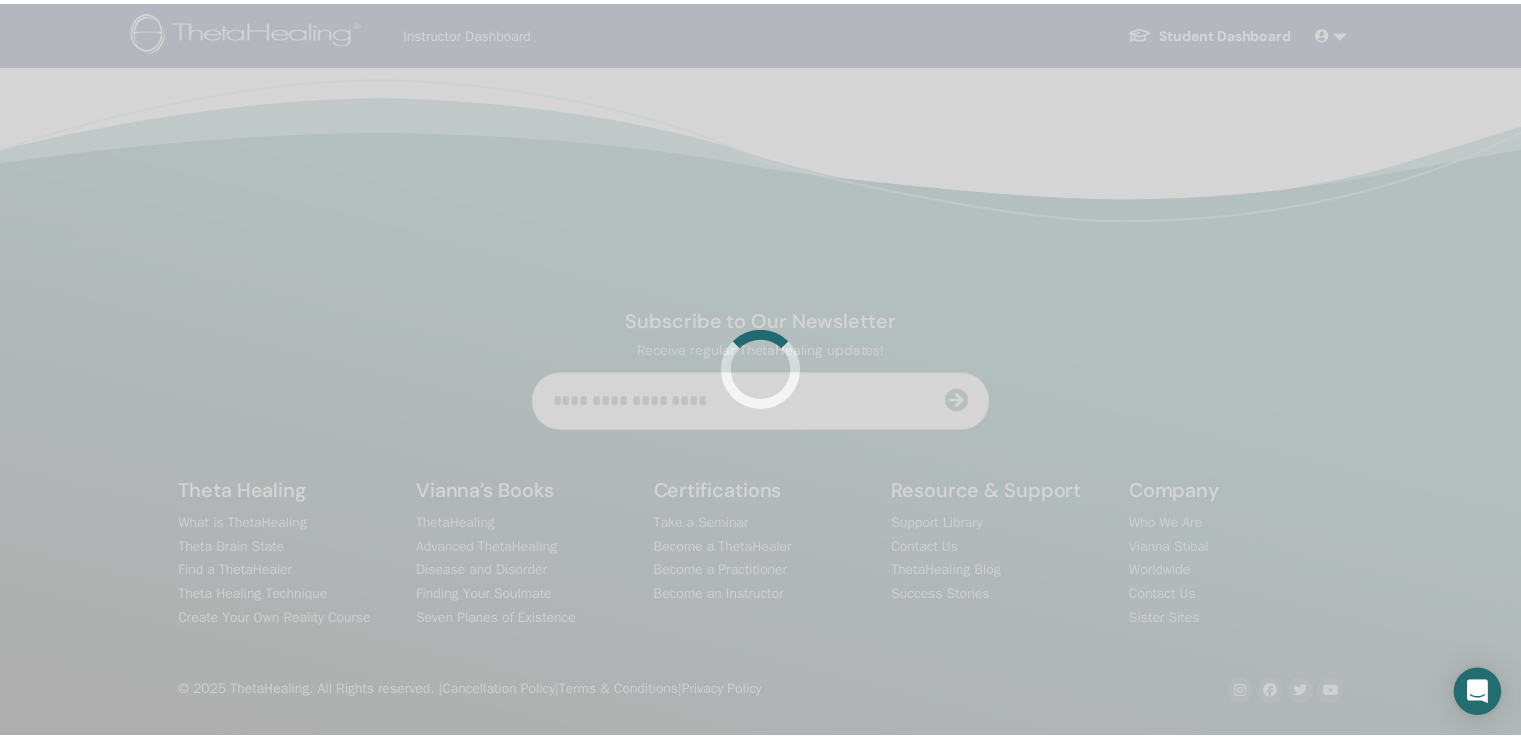 scroll, scrollTop: 0, scrollLeft: 0, axis: both 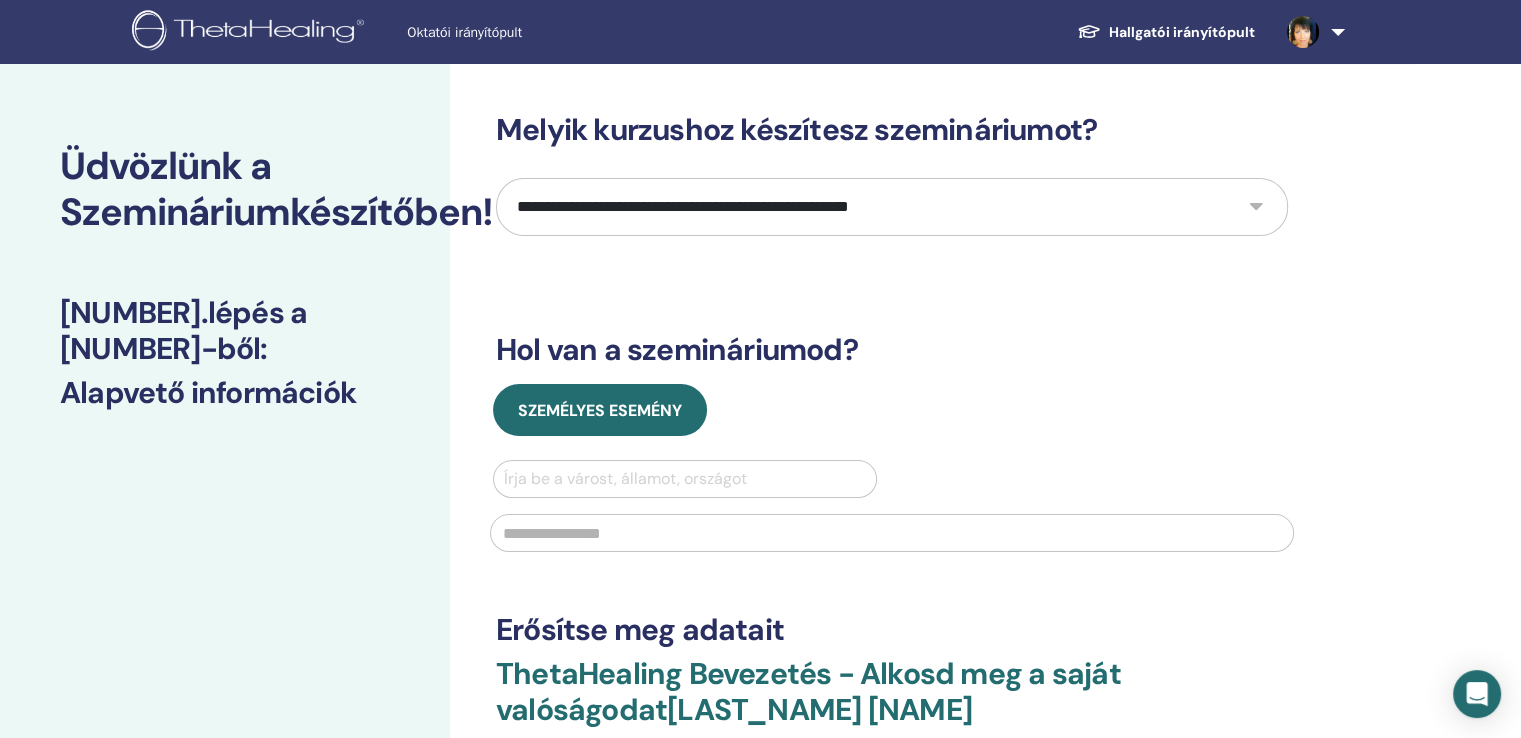 click on "**********" at bounding box center [892, 207] 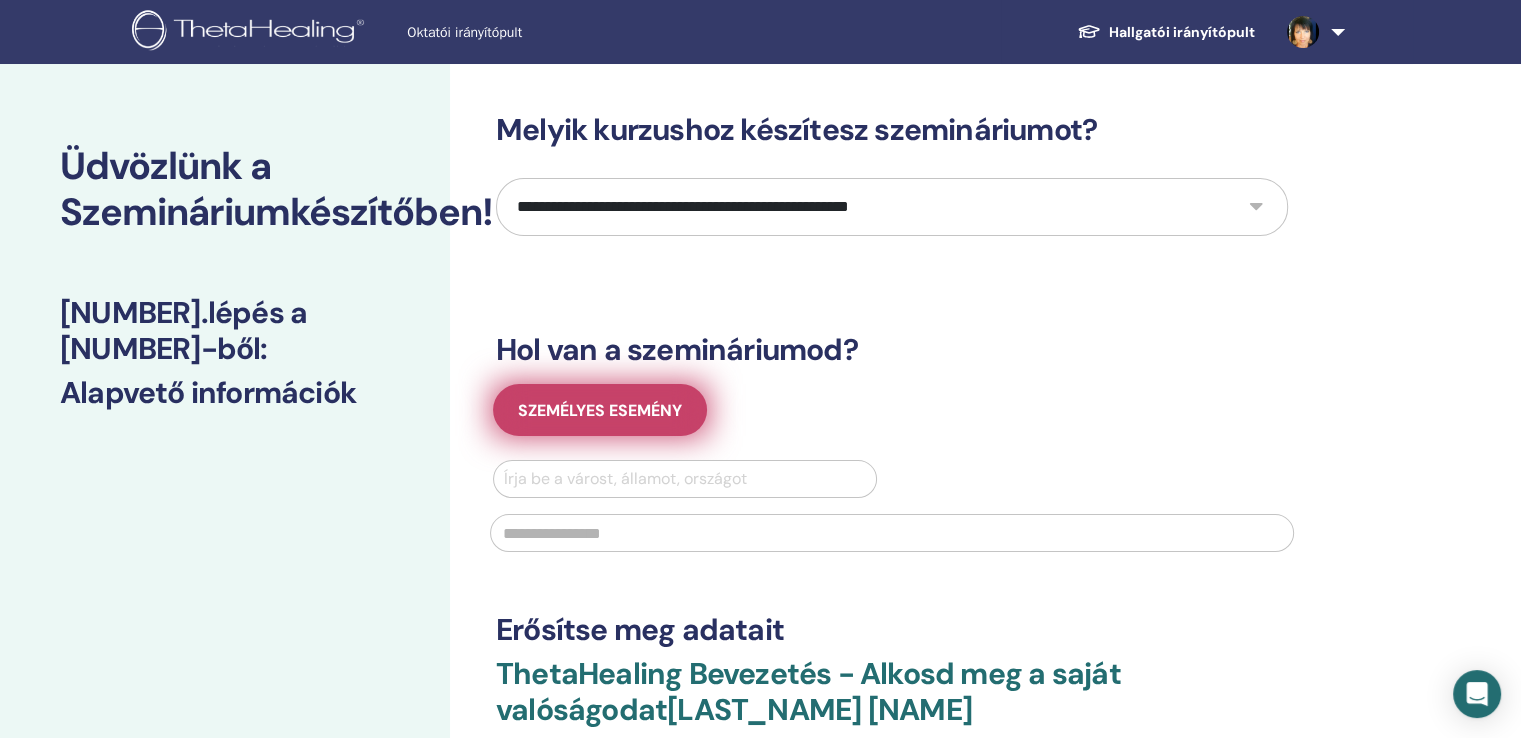click on "Személyes esemény" at bounding box center (600, 410) 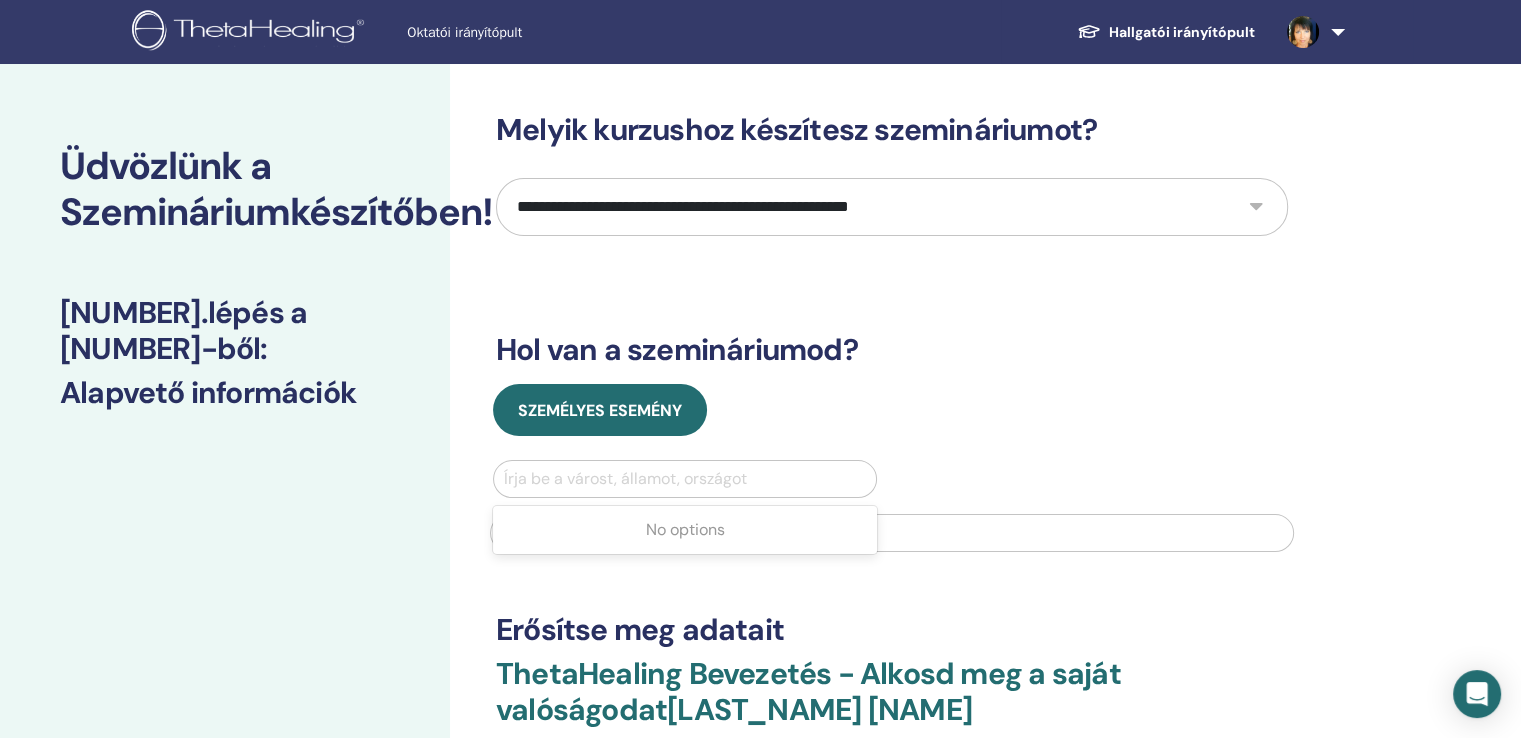 click at bounding box center (685, 479) 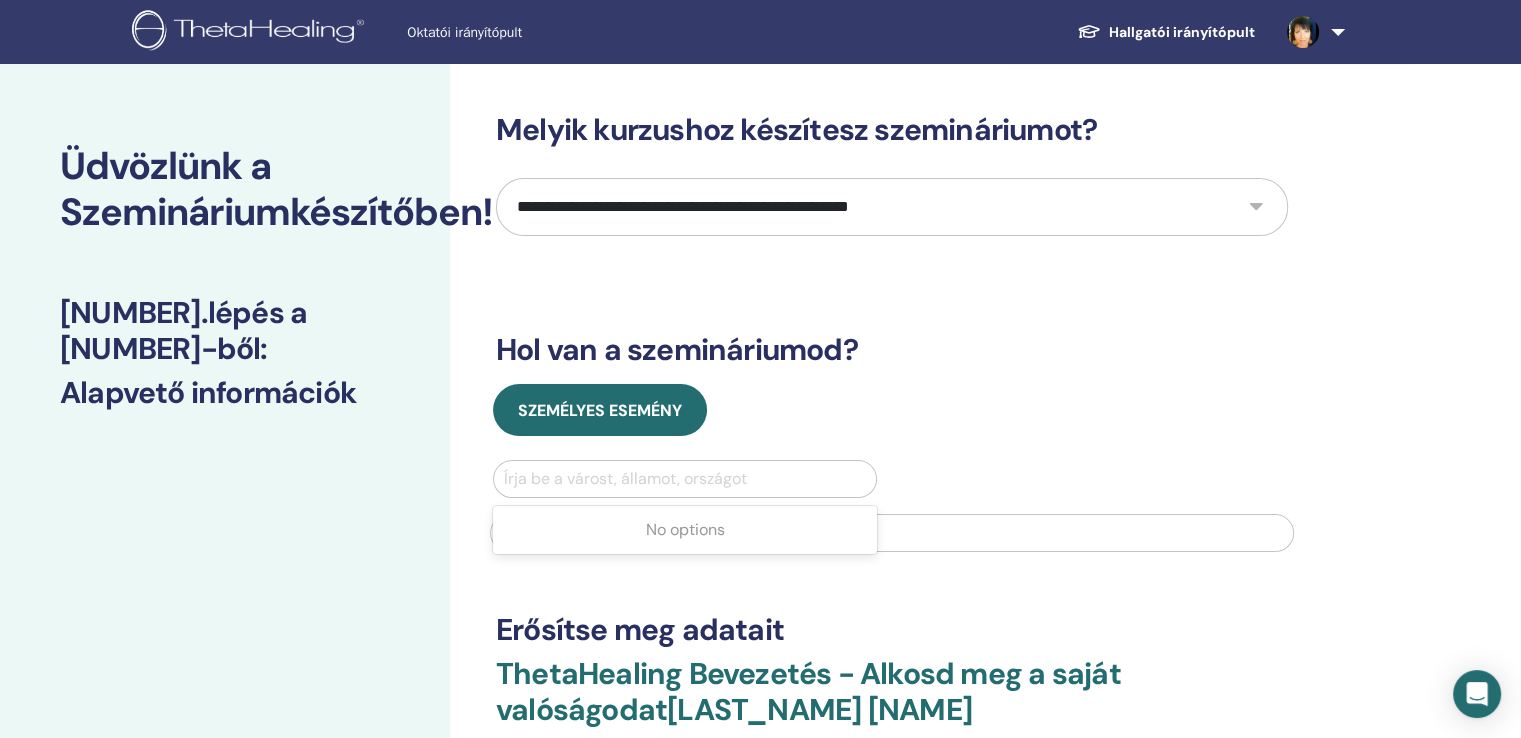 click at bounding box center [685, 479] 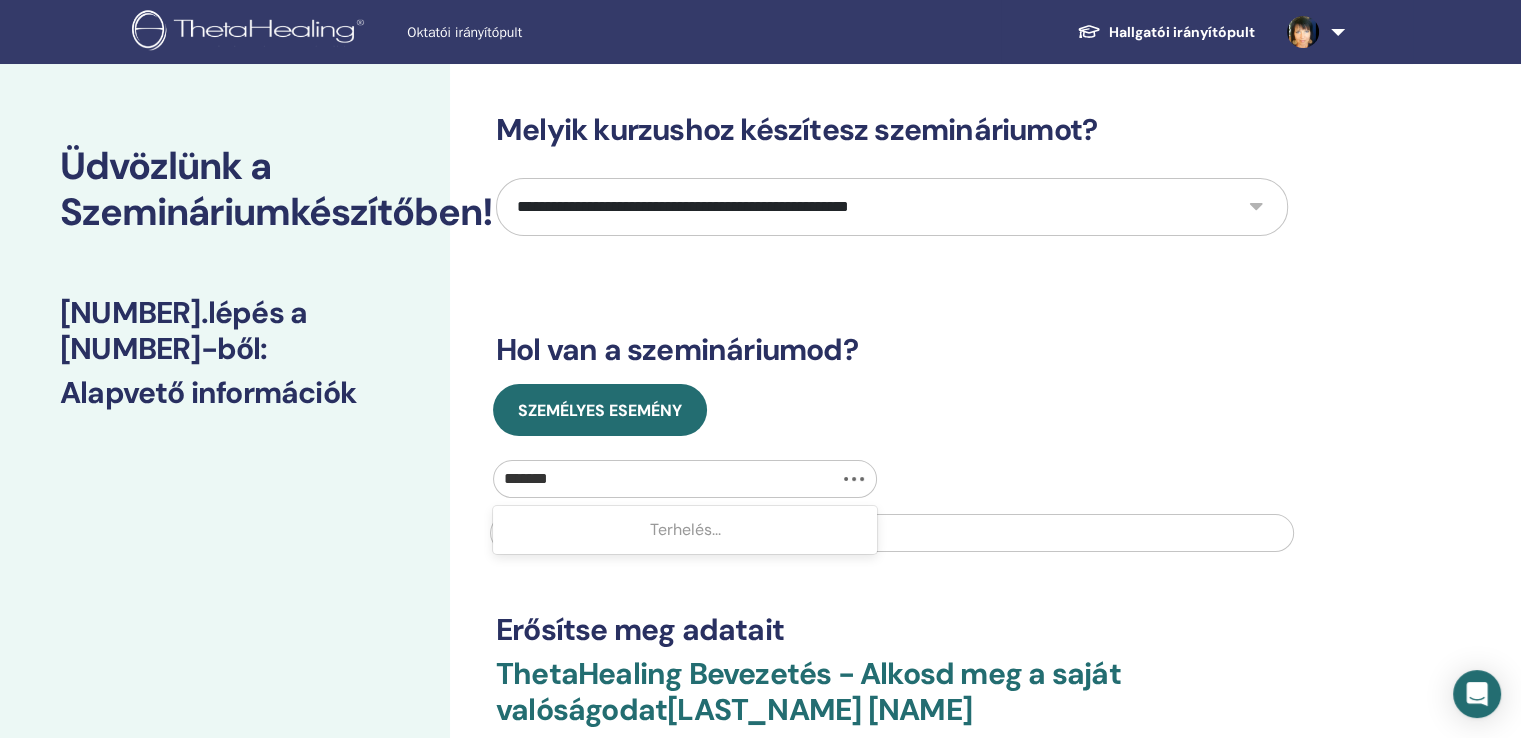 type on "********" 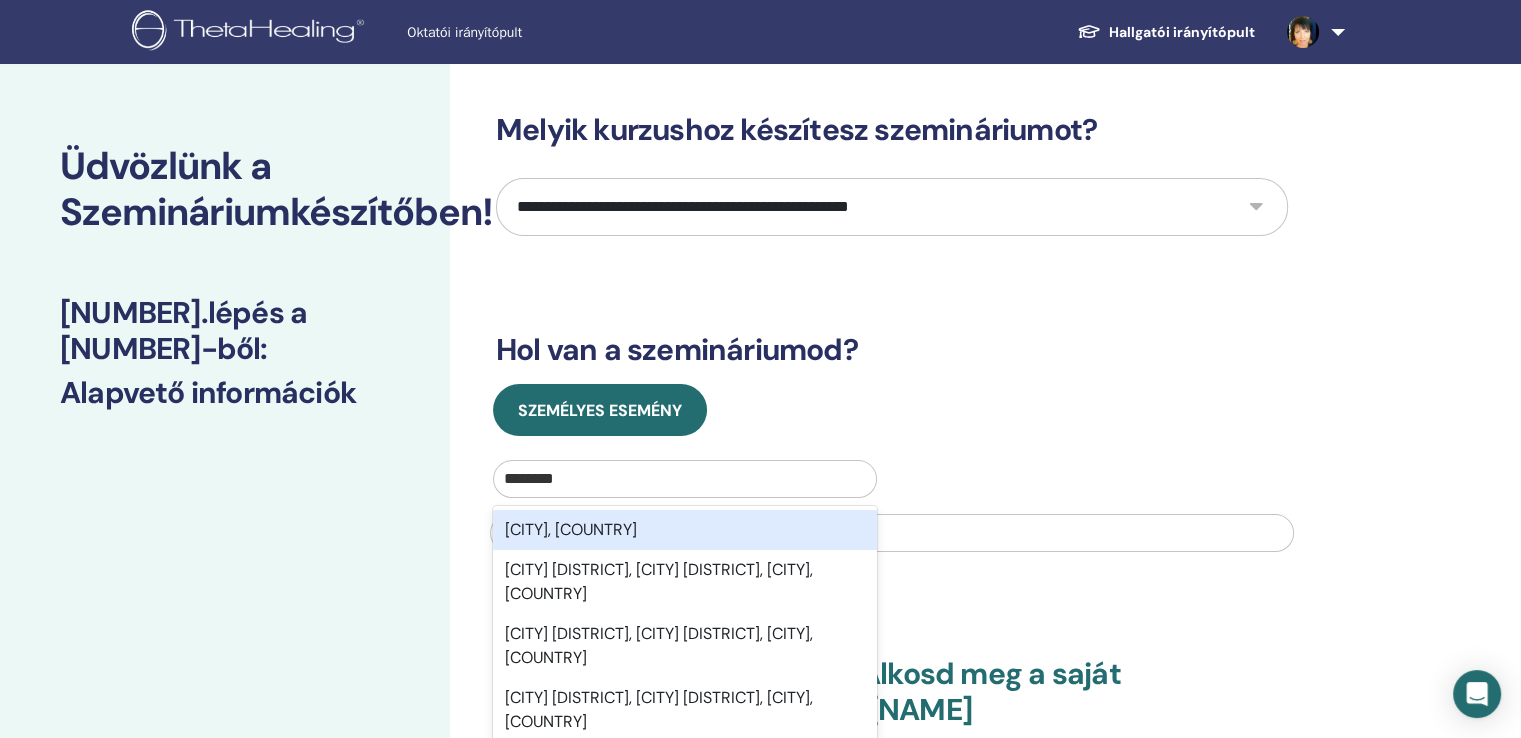 click on "Budapest, Magyarország" at bounding box center [571, 529] 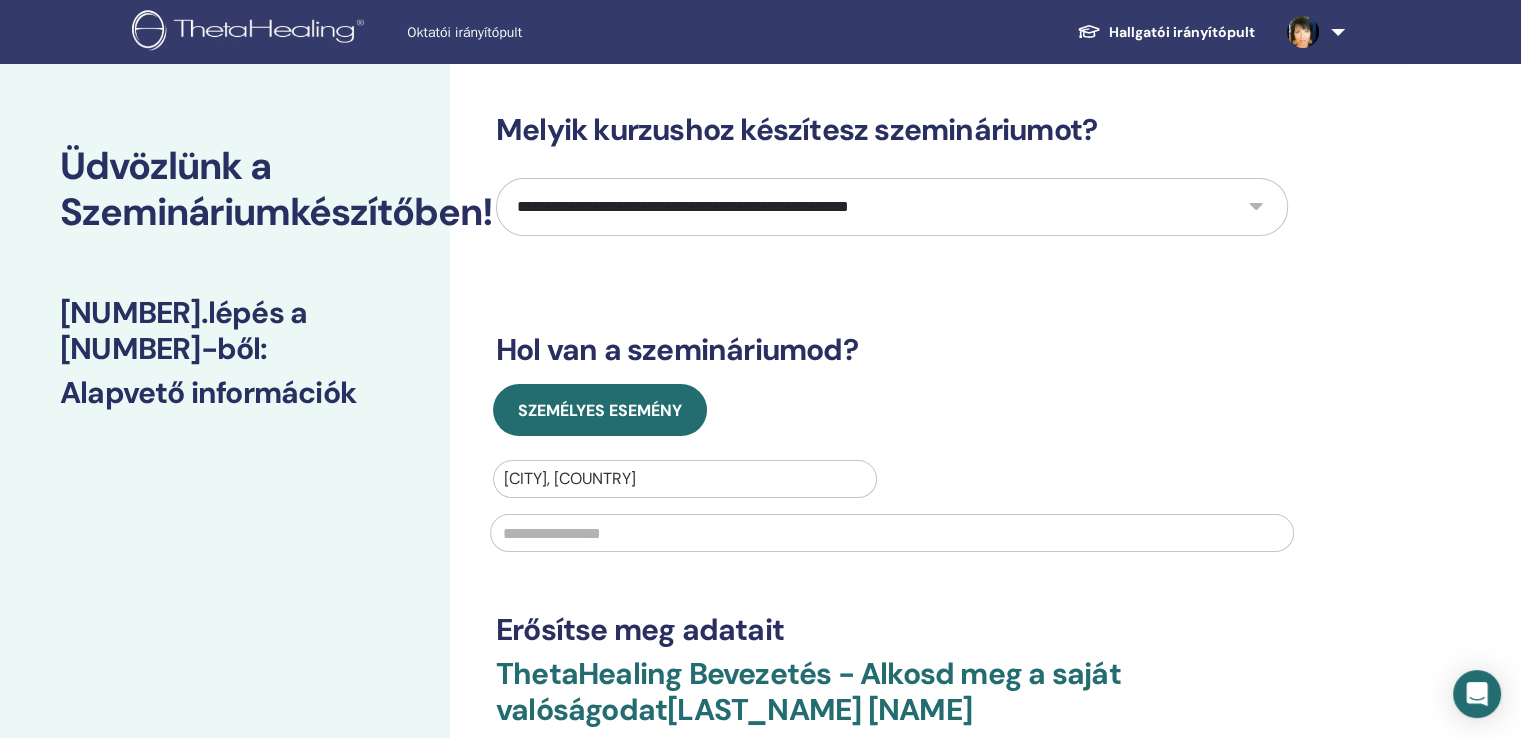 click at bounding box center (892, 533) 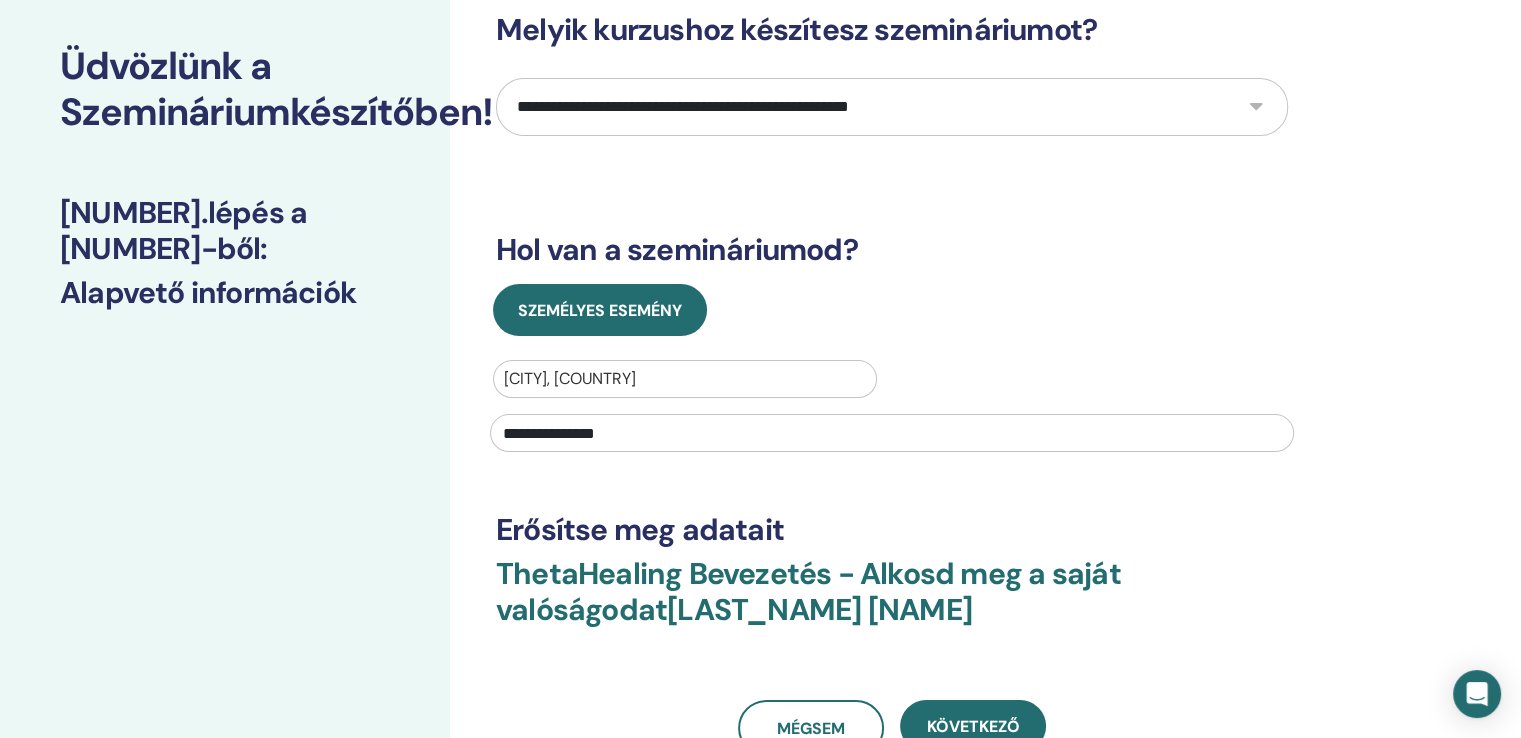scroll, scrollTop: 300, scrollLeft: 0, axis: vertical 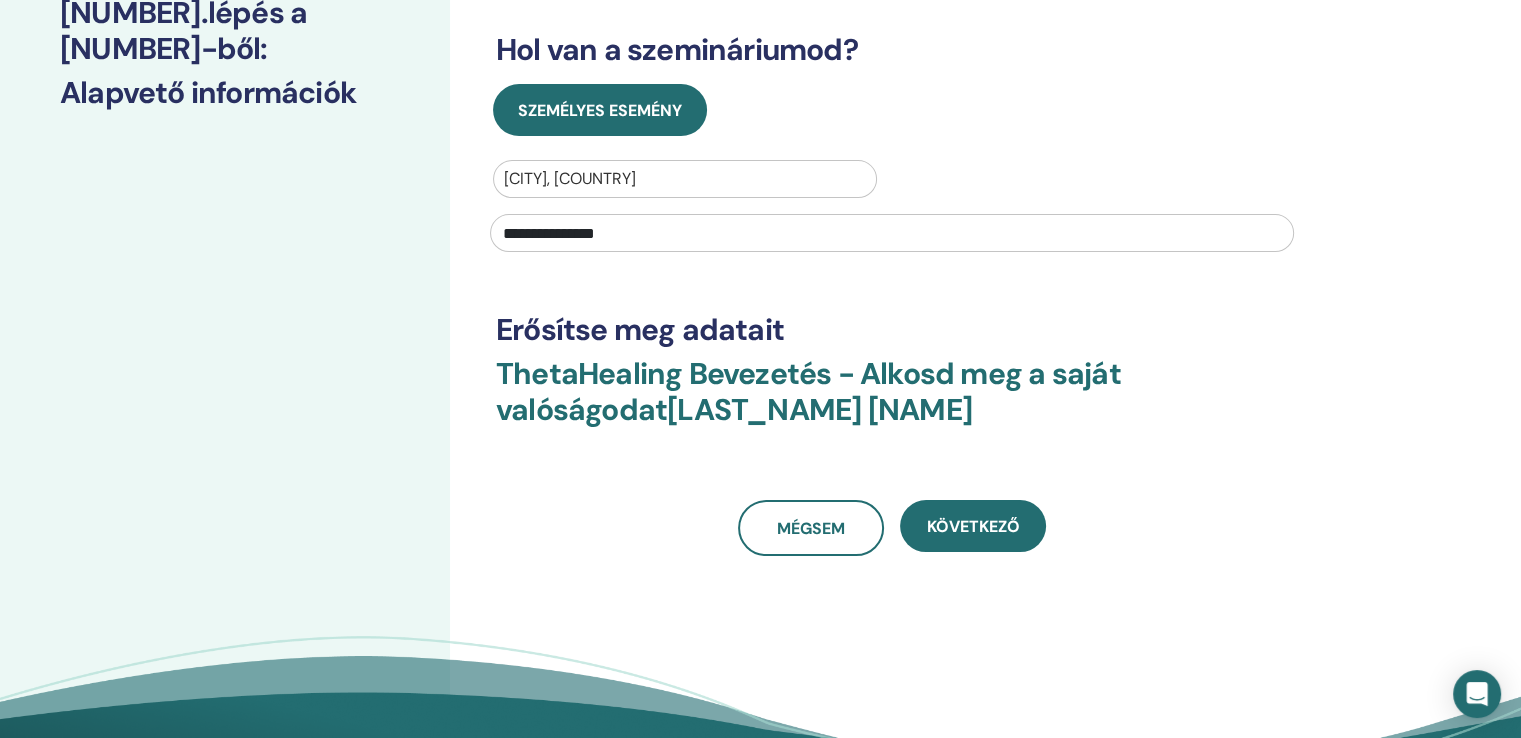 click on "**********" at bounding box center [892, 233] 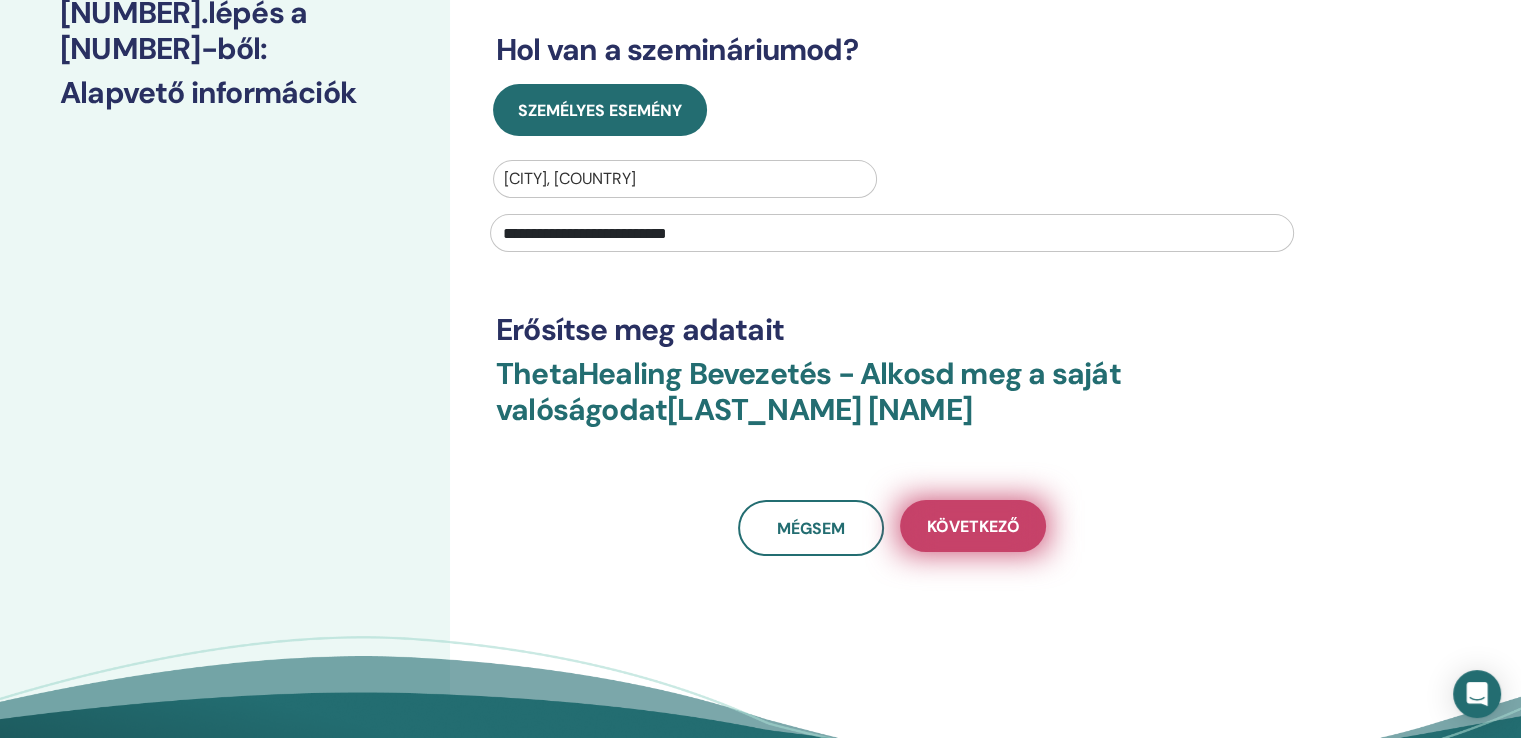 type on "**********" 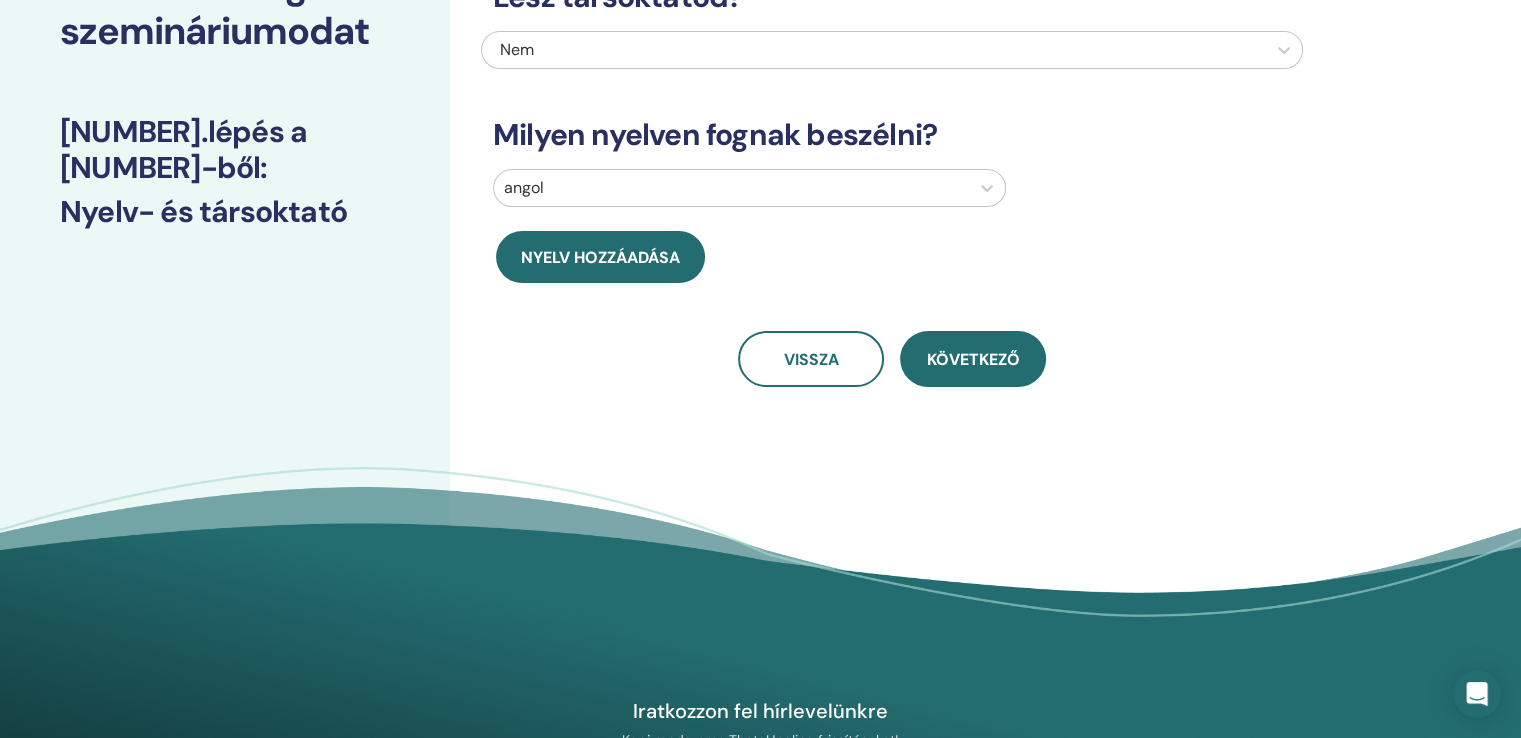 scroll, scrollTop: 0, scrollLeft: 0, axis: both 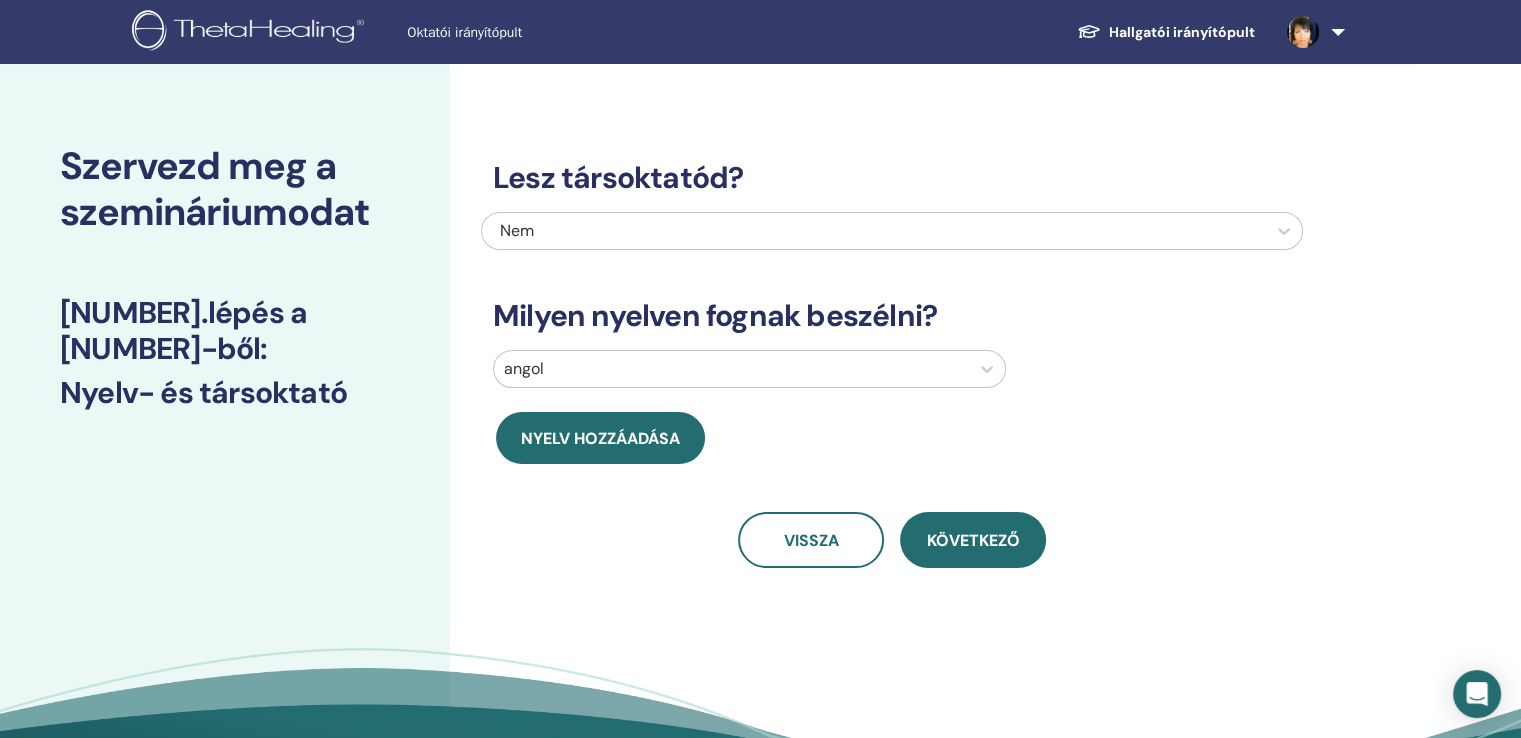 click on "Nem" at bounding box center (814, 231) 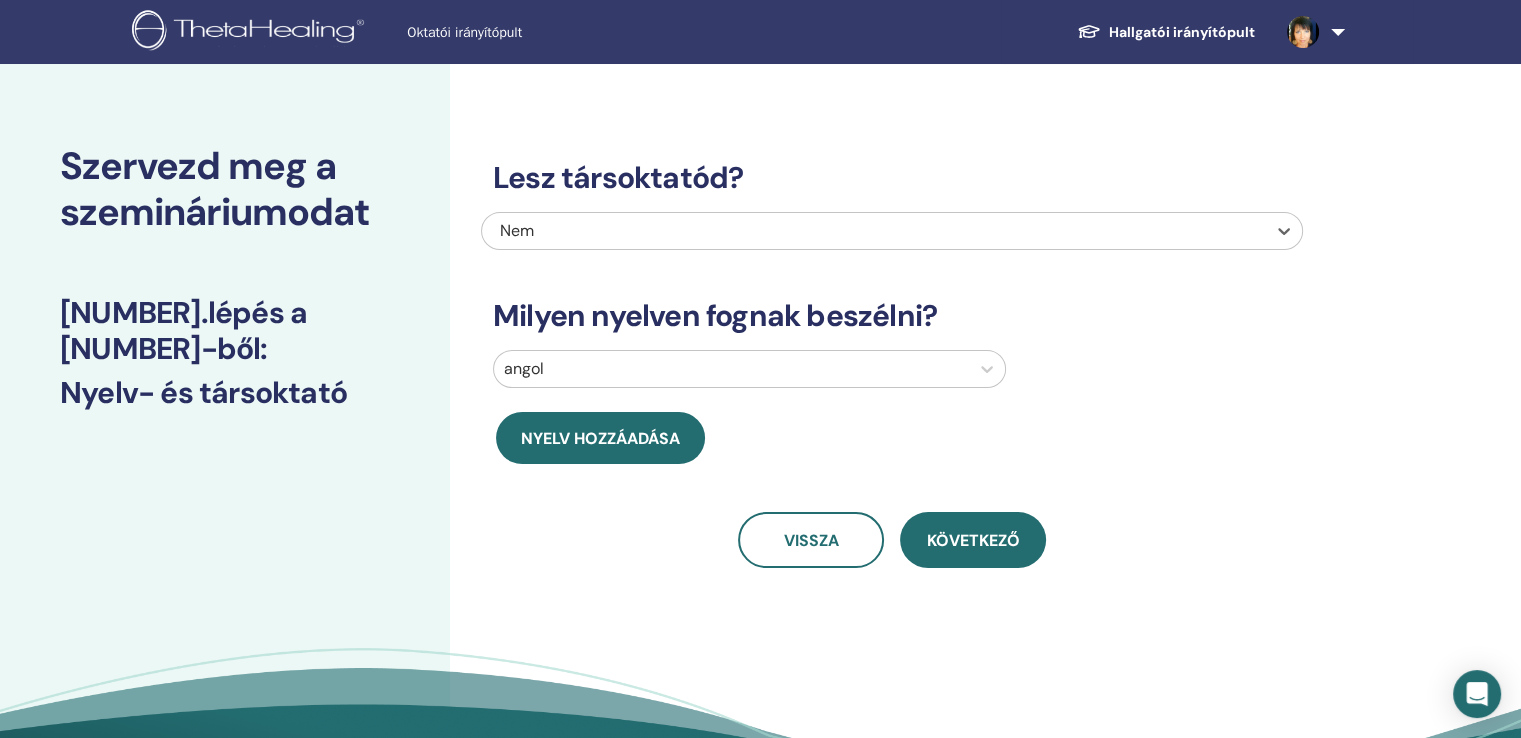 click on "angol" at bounding box center (731, 369) 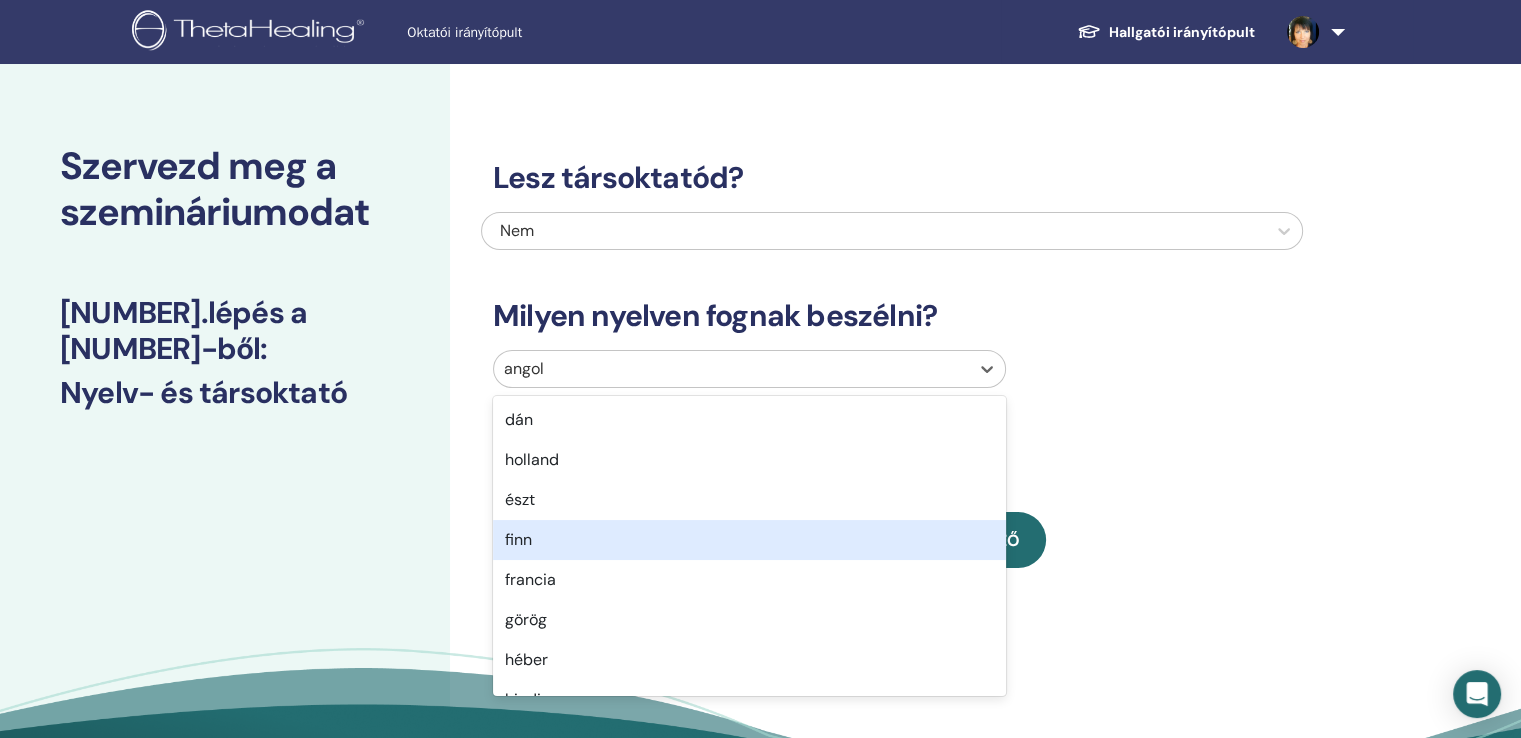 scroll, scrollTop: 800, scrollLeft: 0, axis: vertical 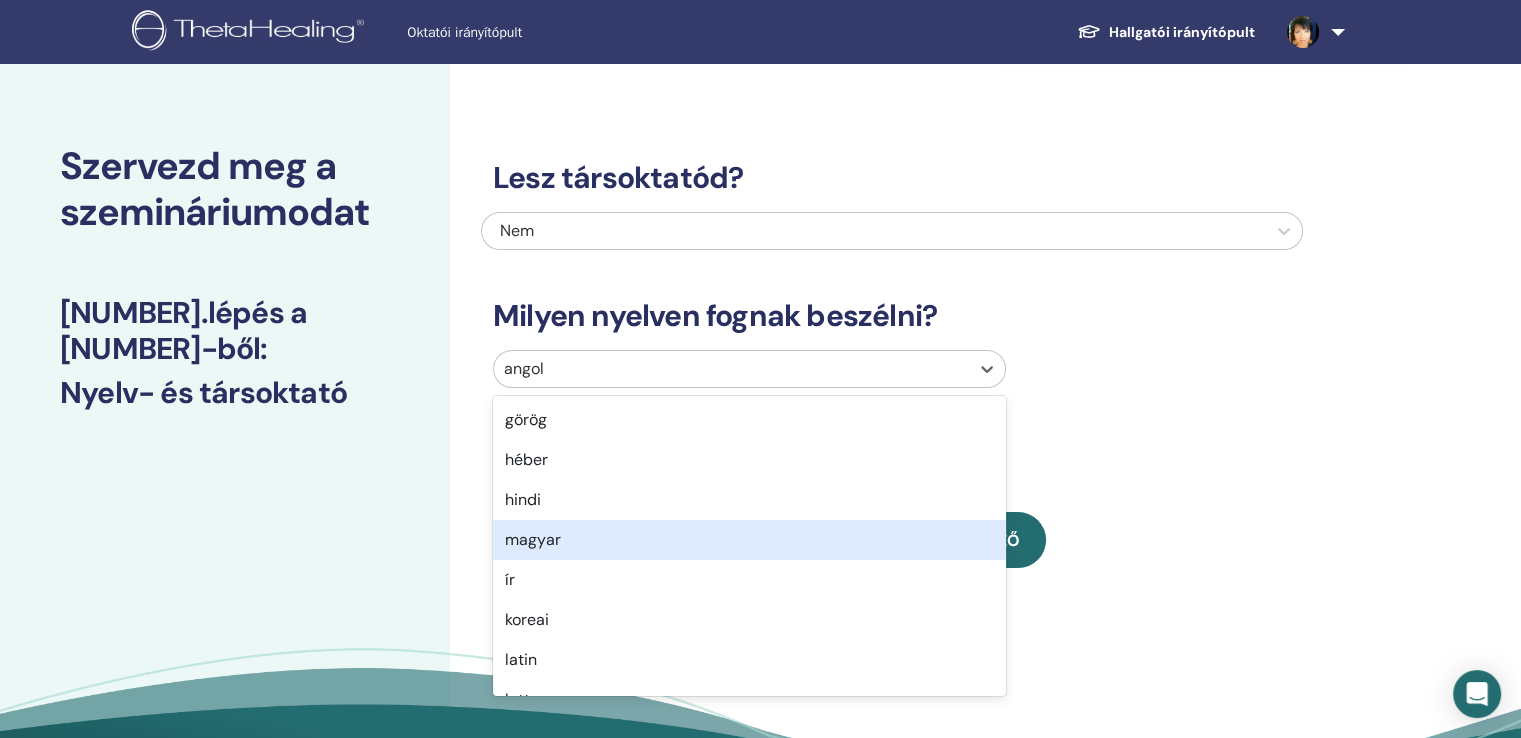 click on "magyar" at bounding box center (749, 540) 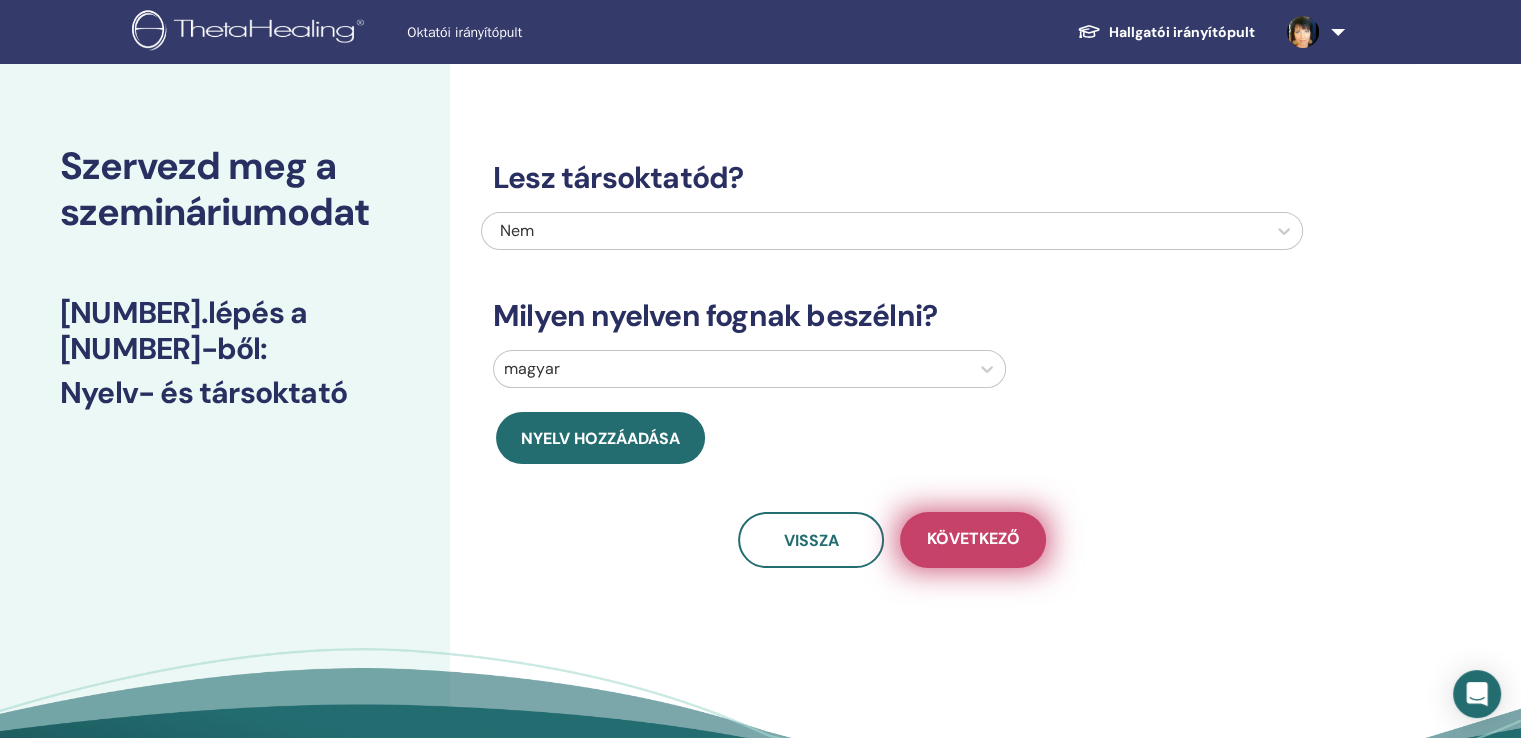 click on "Következő" at bounding box center [973, 538] 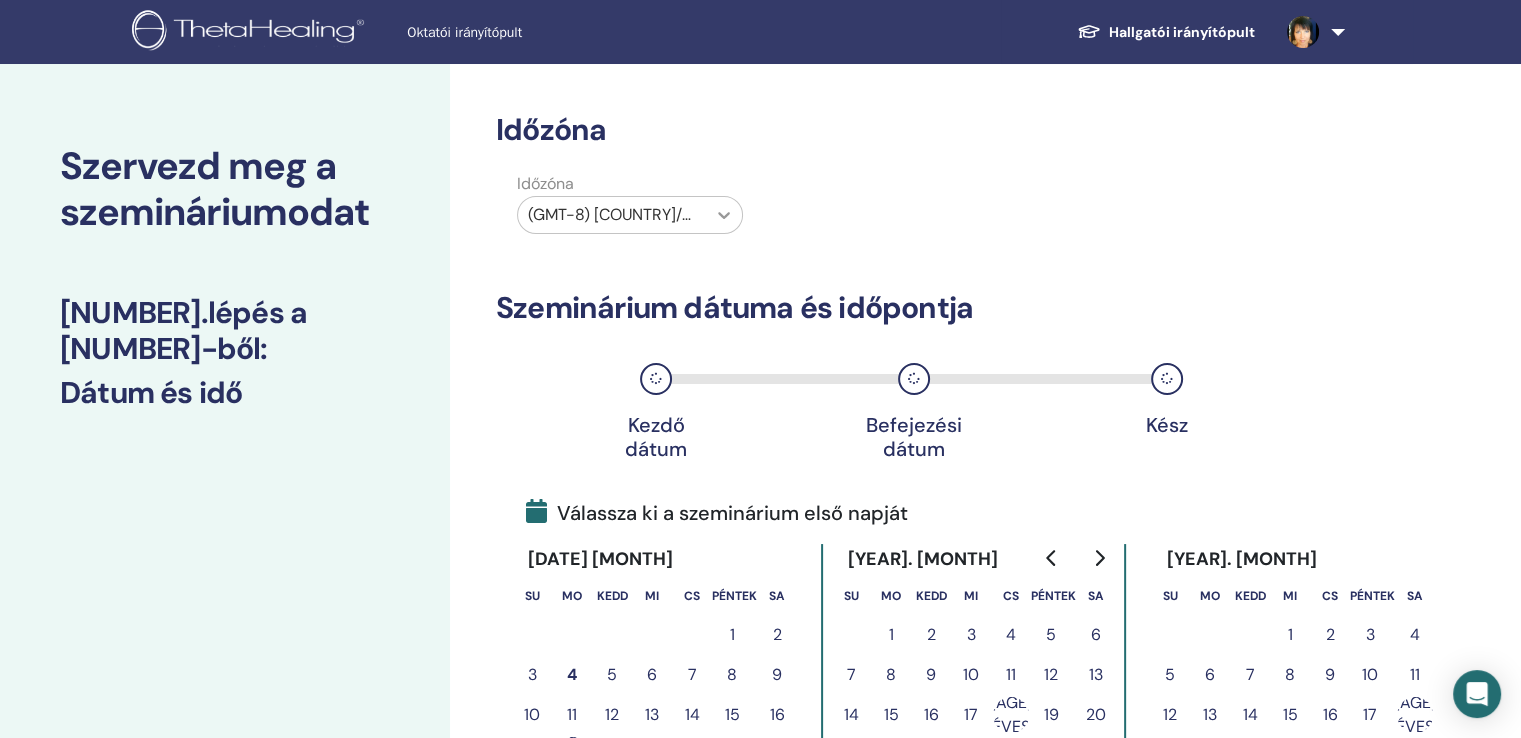 click 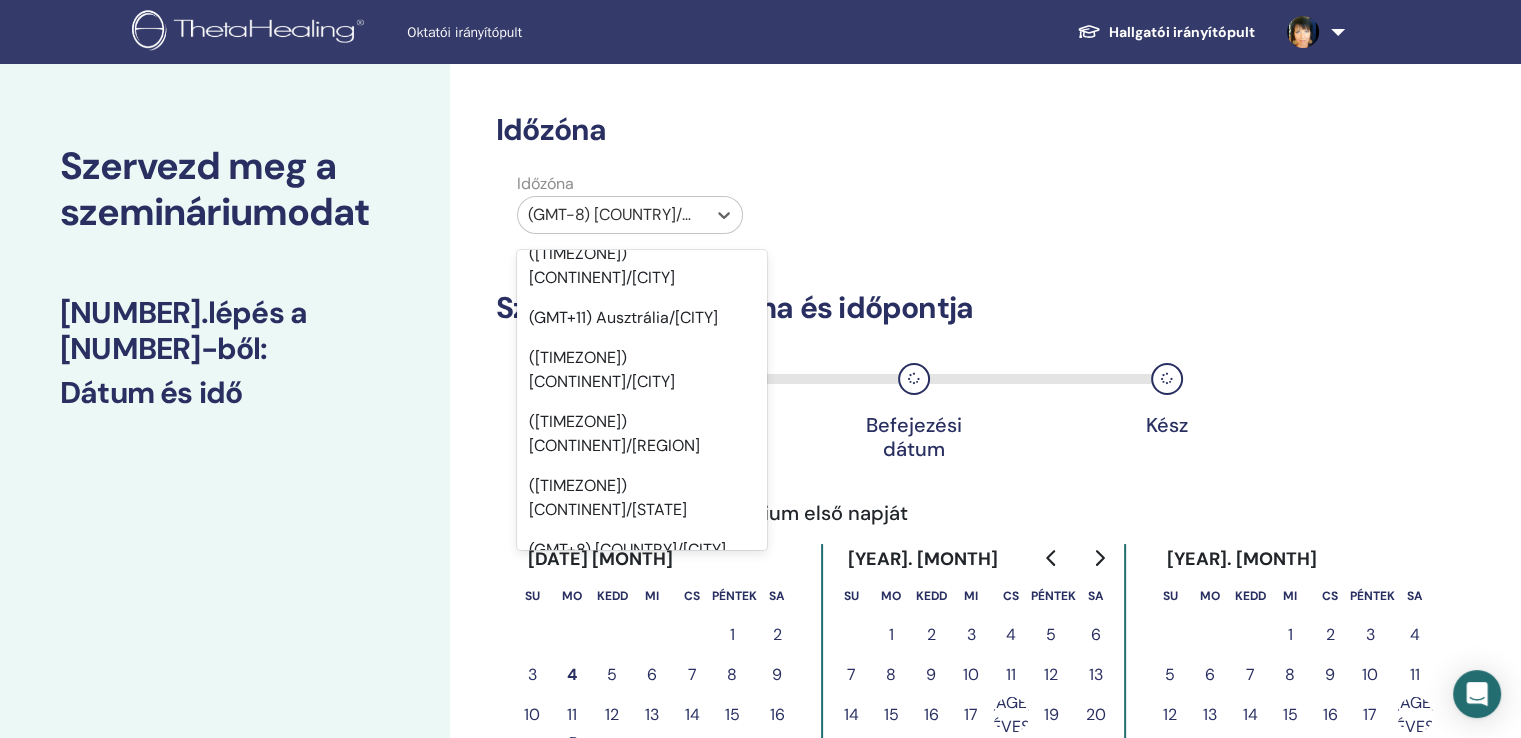 scroll, scrollTop: 20894, scrollLeft: 0, axis: vertical 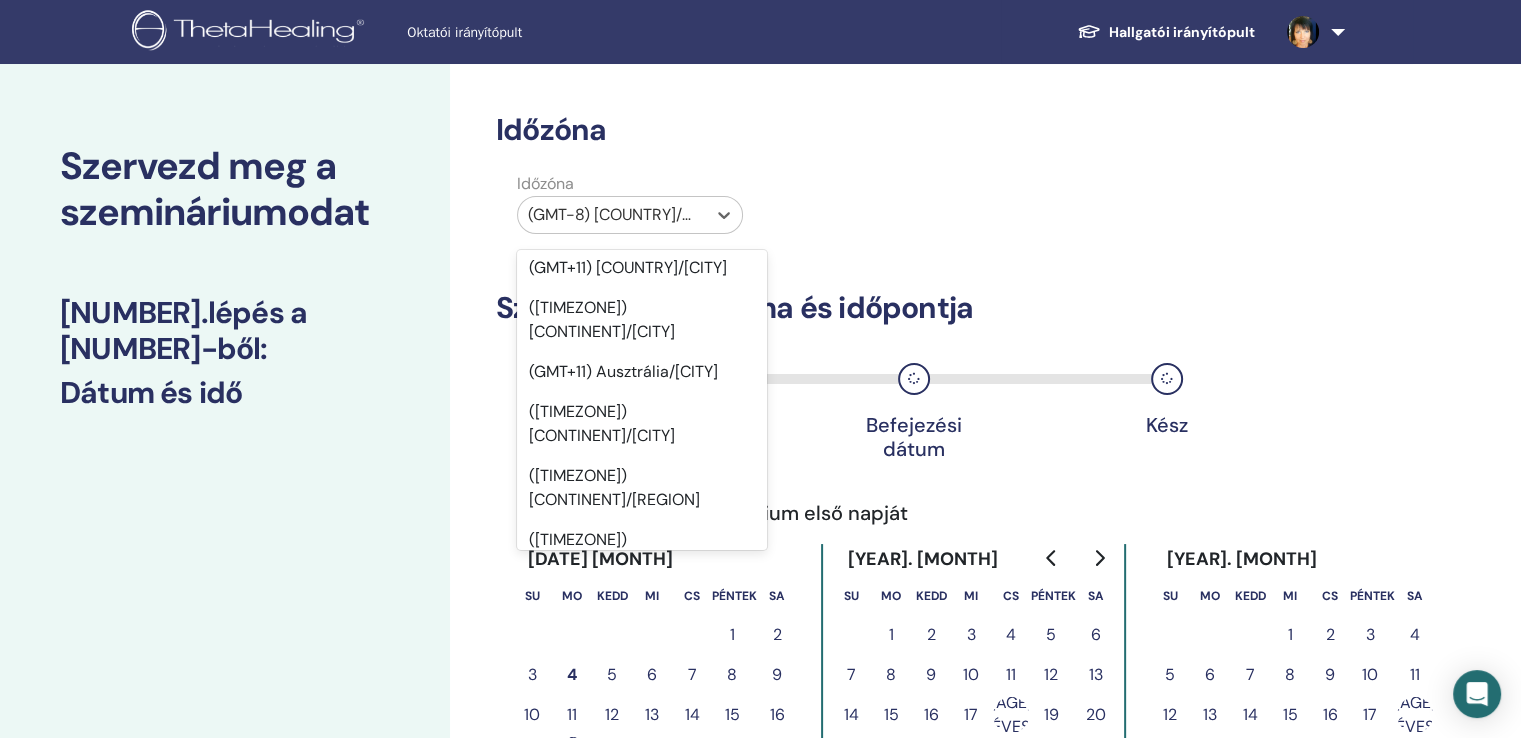 click on "(GMT+2) Európa/Budapest" at bounding box center [602, 2599] 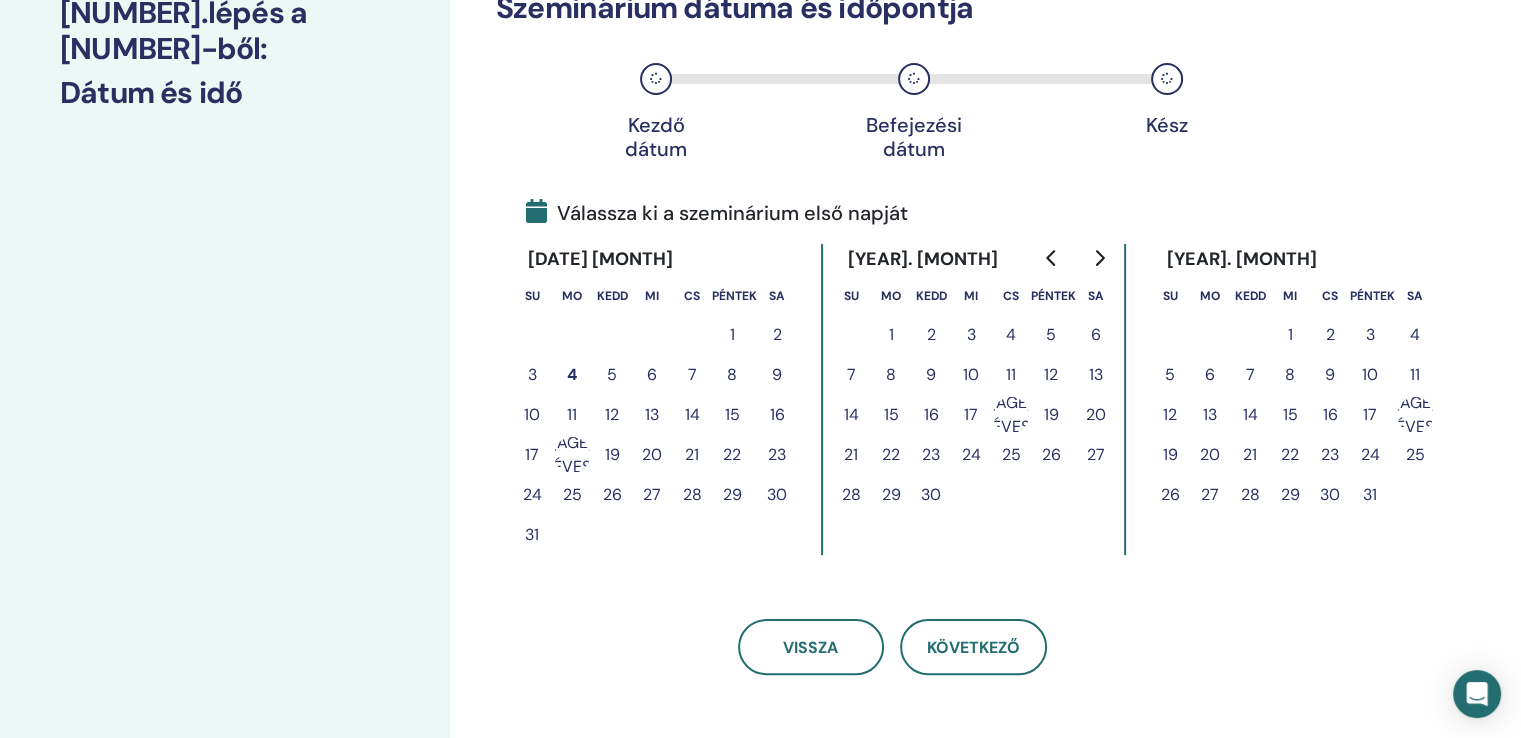 scroll, scrollTop: 300, scrollLeft: 0, axis: vertical 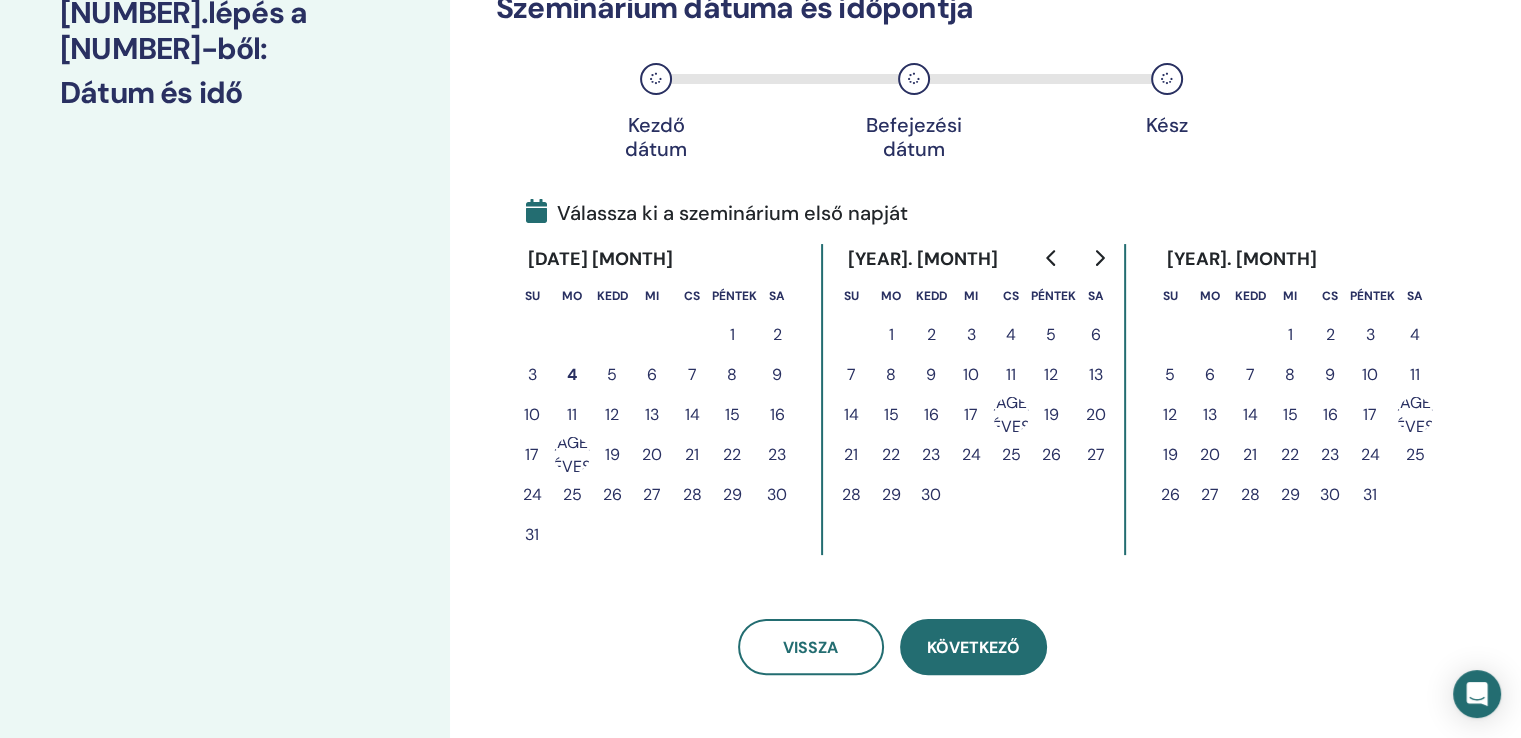 click on "Következő" at bounding box center [973, 647] 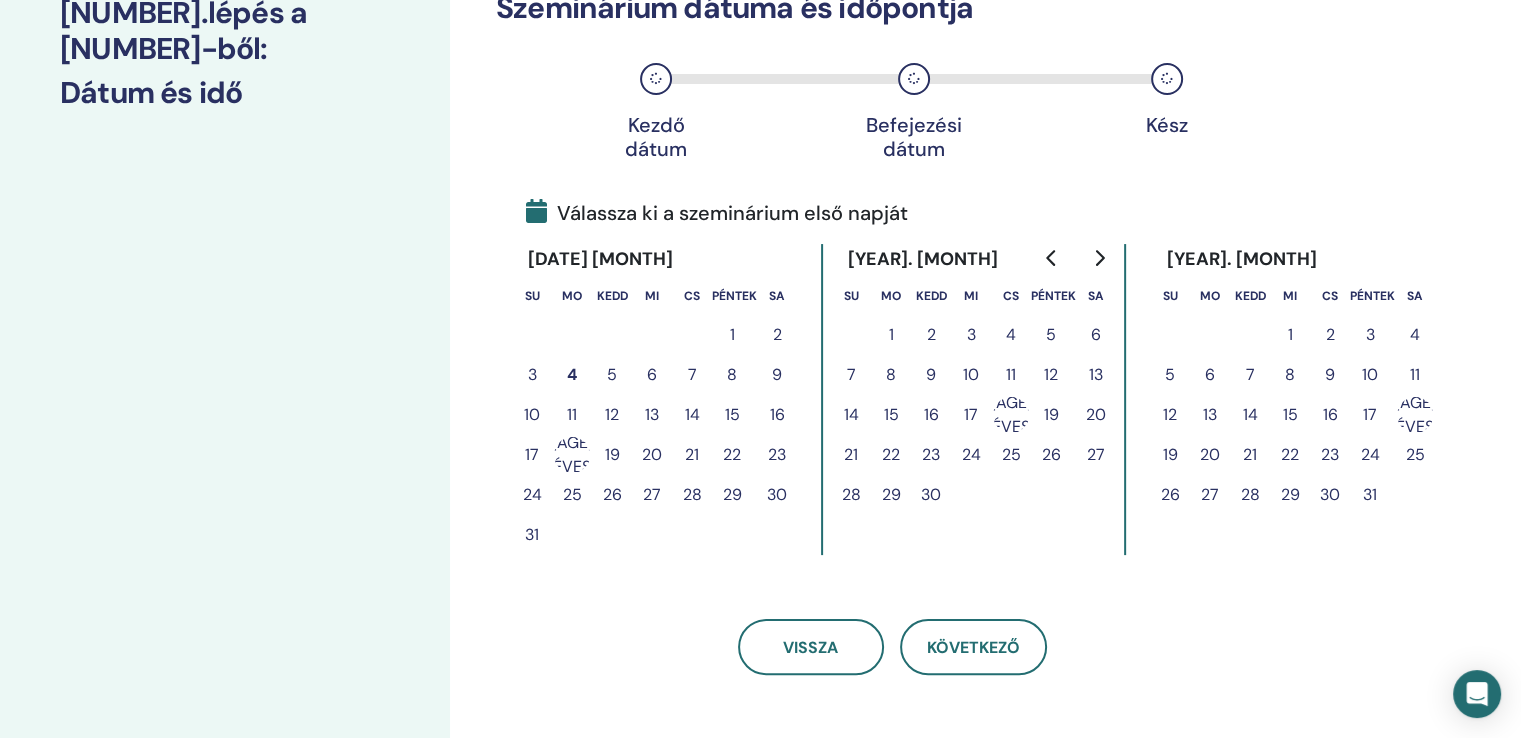 click on "2025. október" at bounding box center [1241, 259] 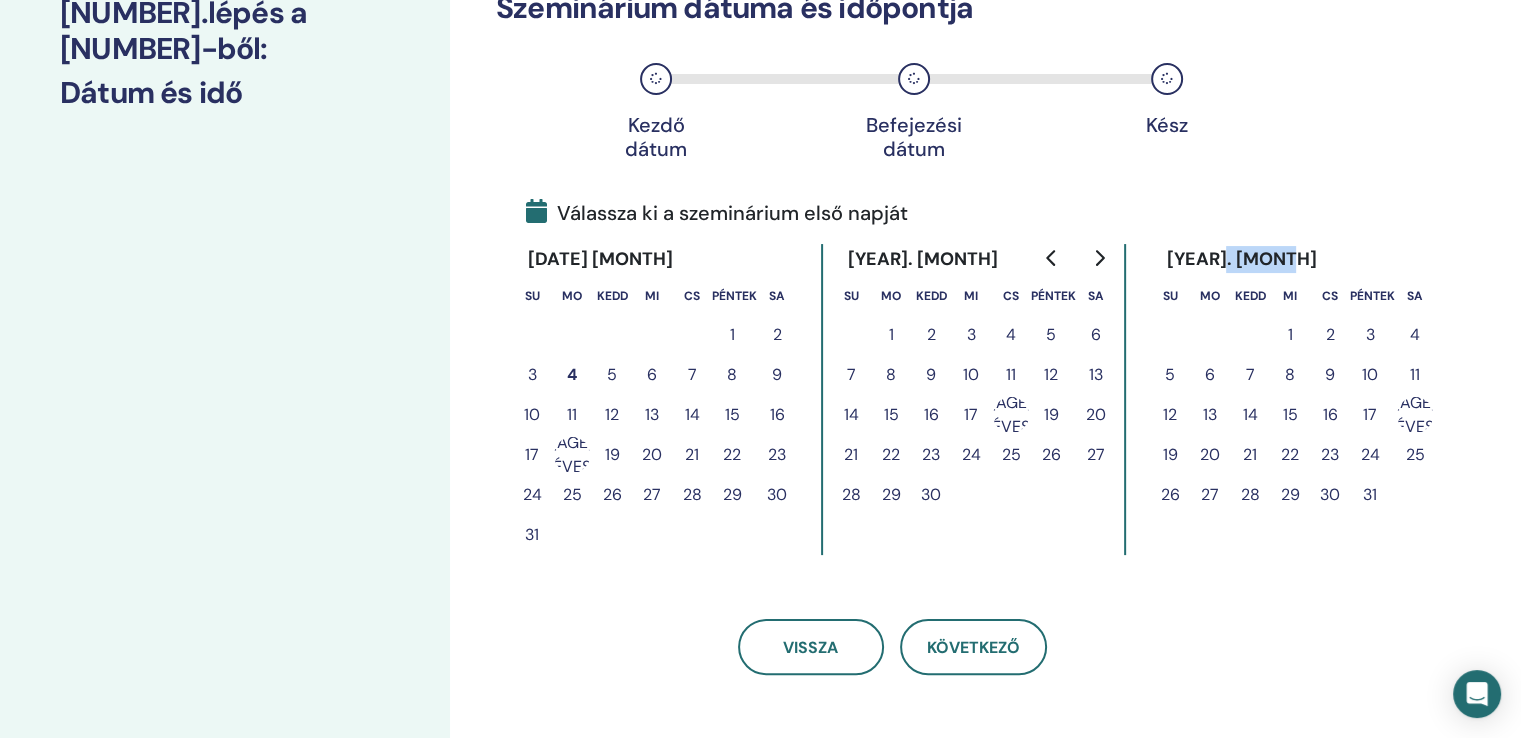 click on "2025. október" at bounding box center [1241, 259] 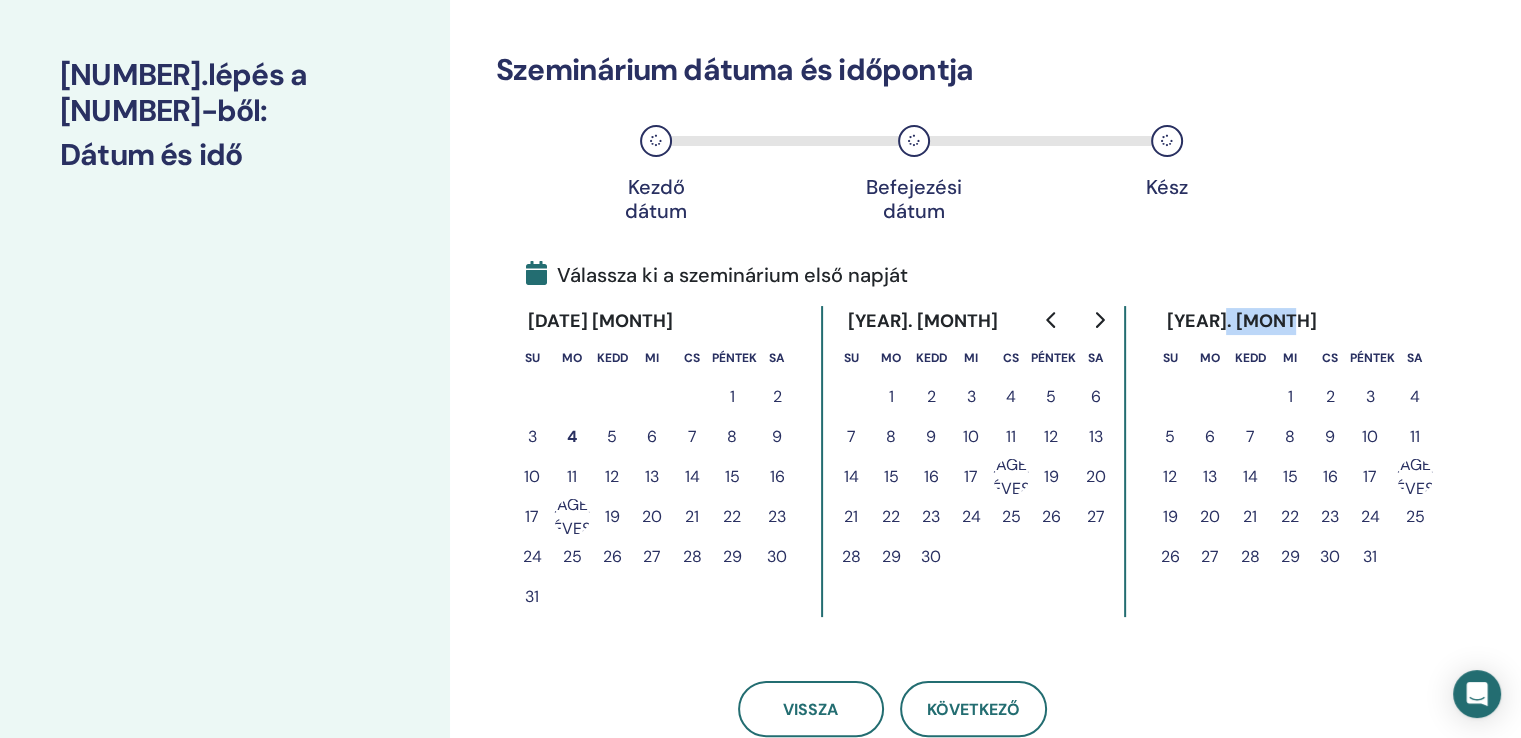 scroll, scrollTop: 200, scrollLeft: 0, axis: vertical 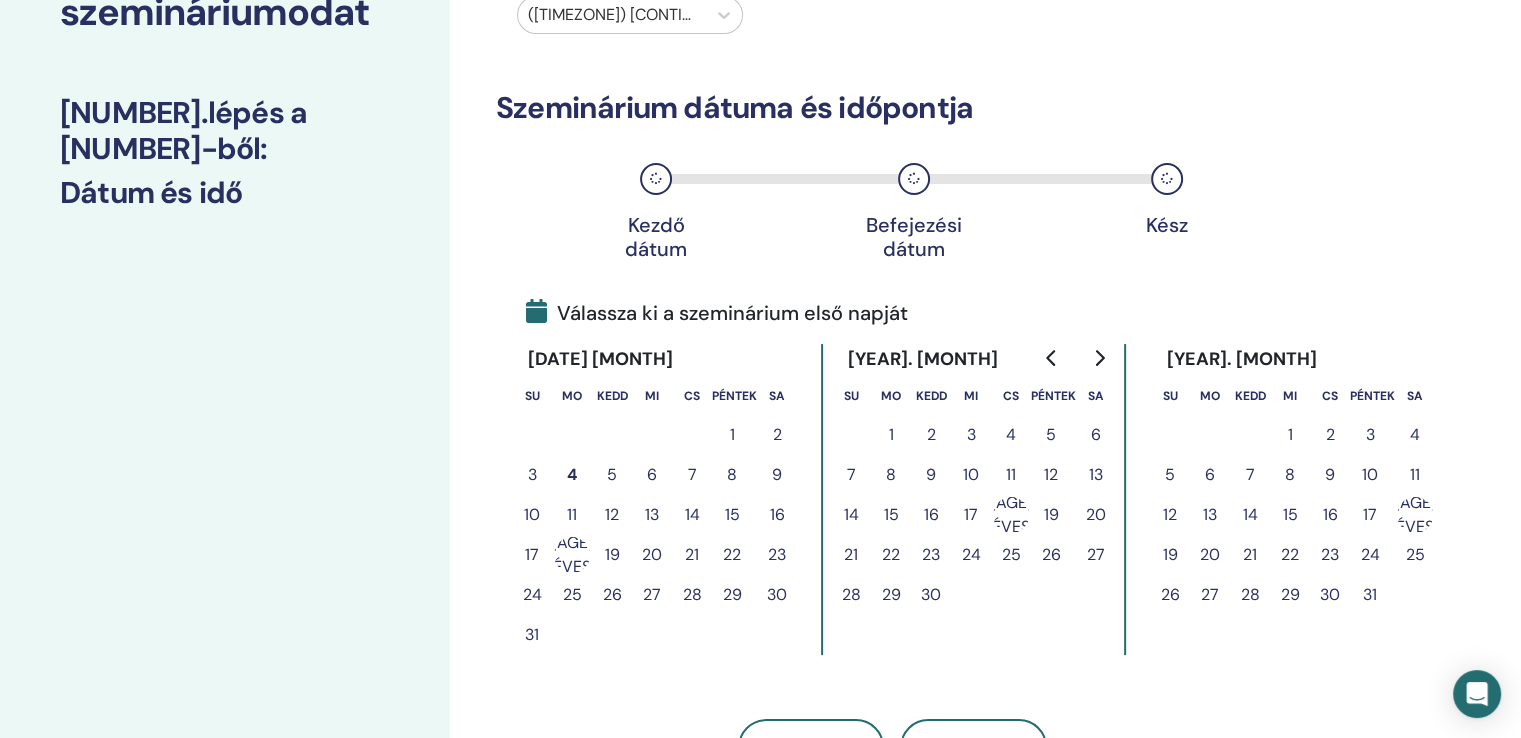 click at bounding box center [536, 311] 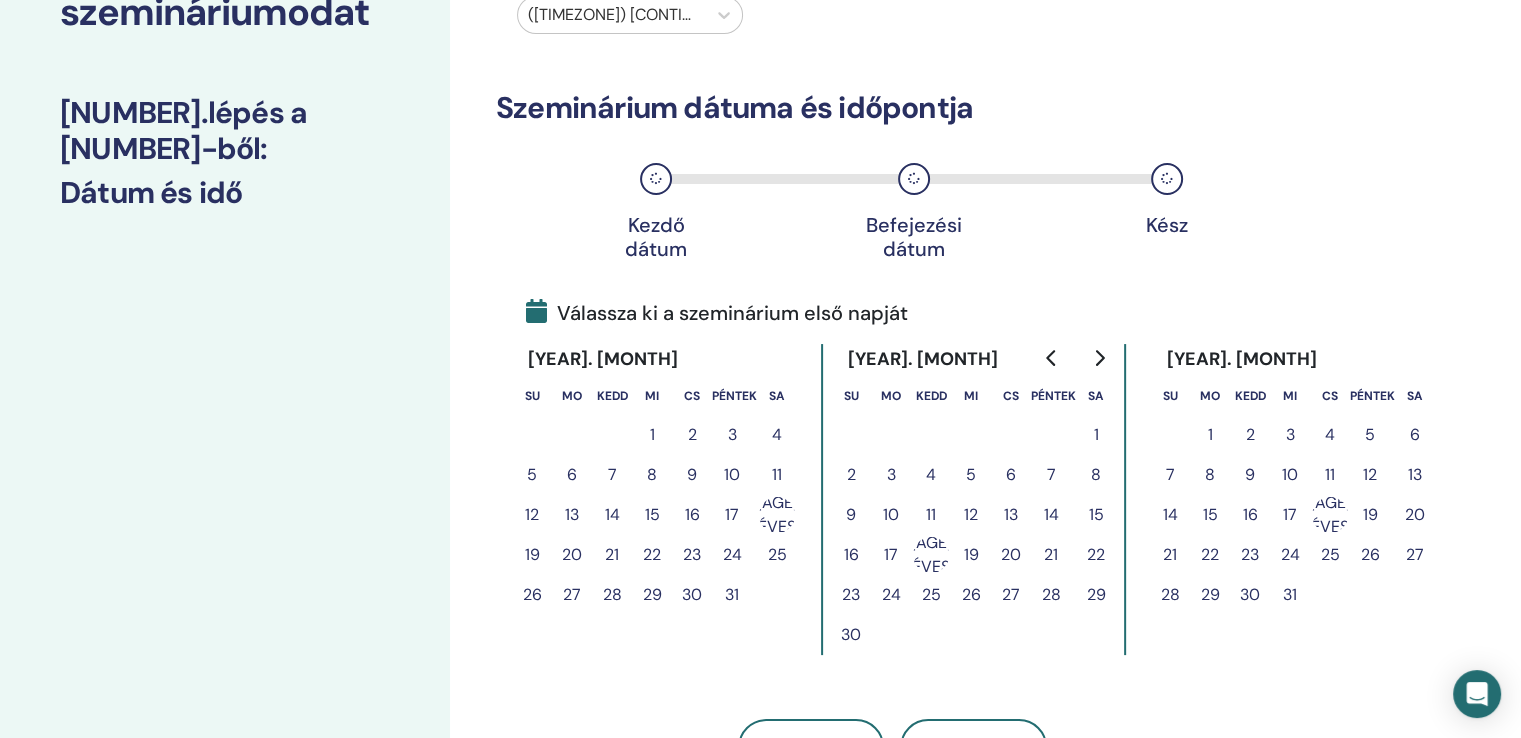 click on "8" at bounding box center (1210, 474) 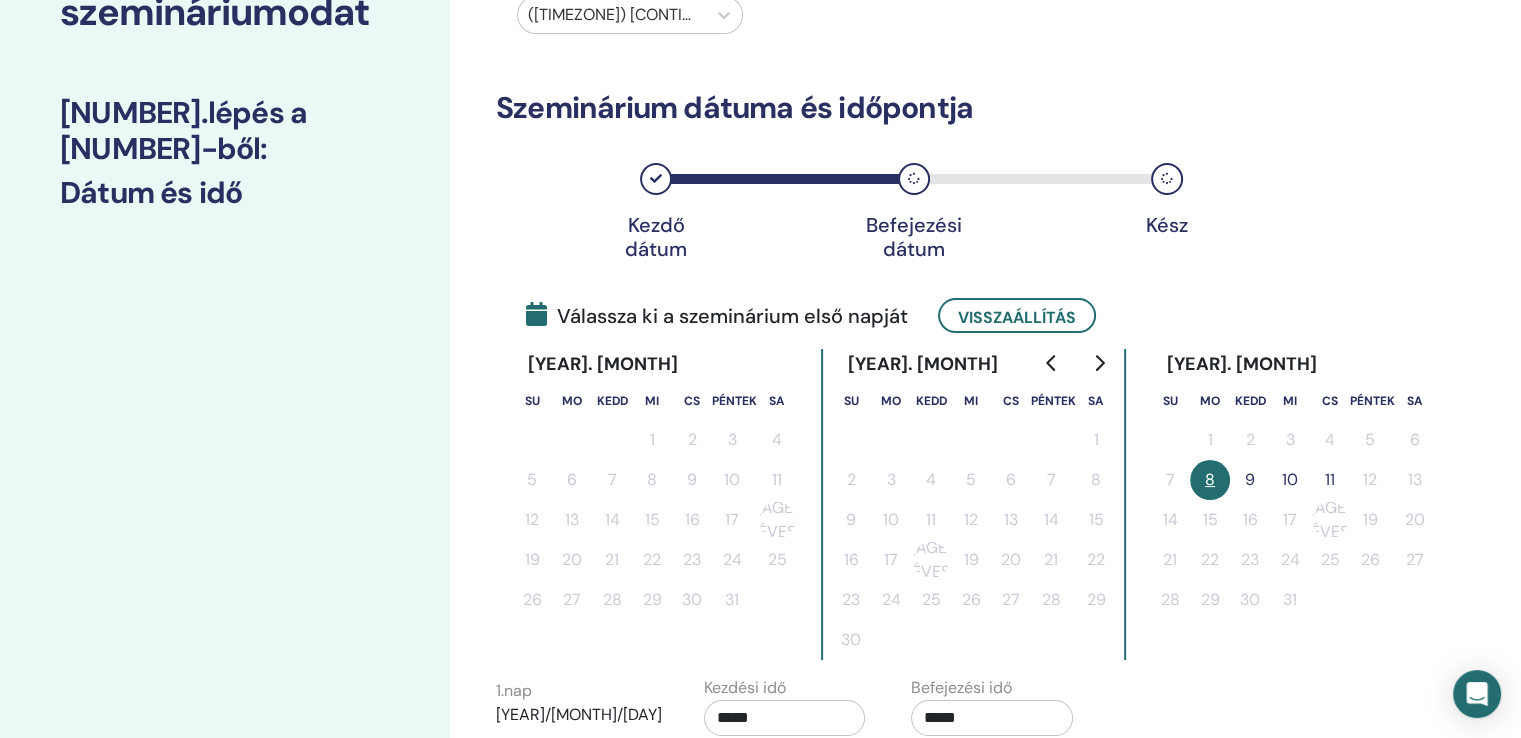 click on "9" at bounding box center (1250, 480) 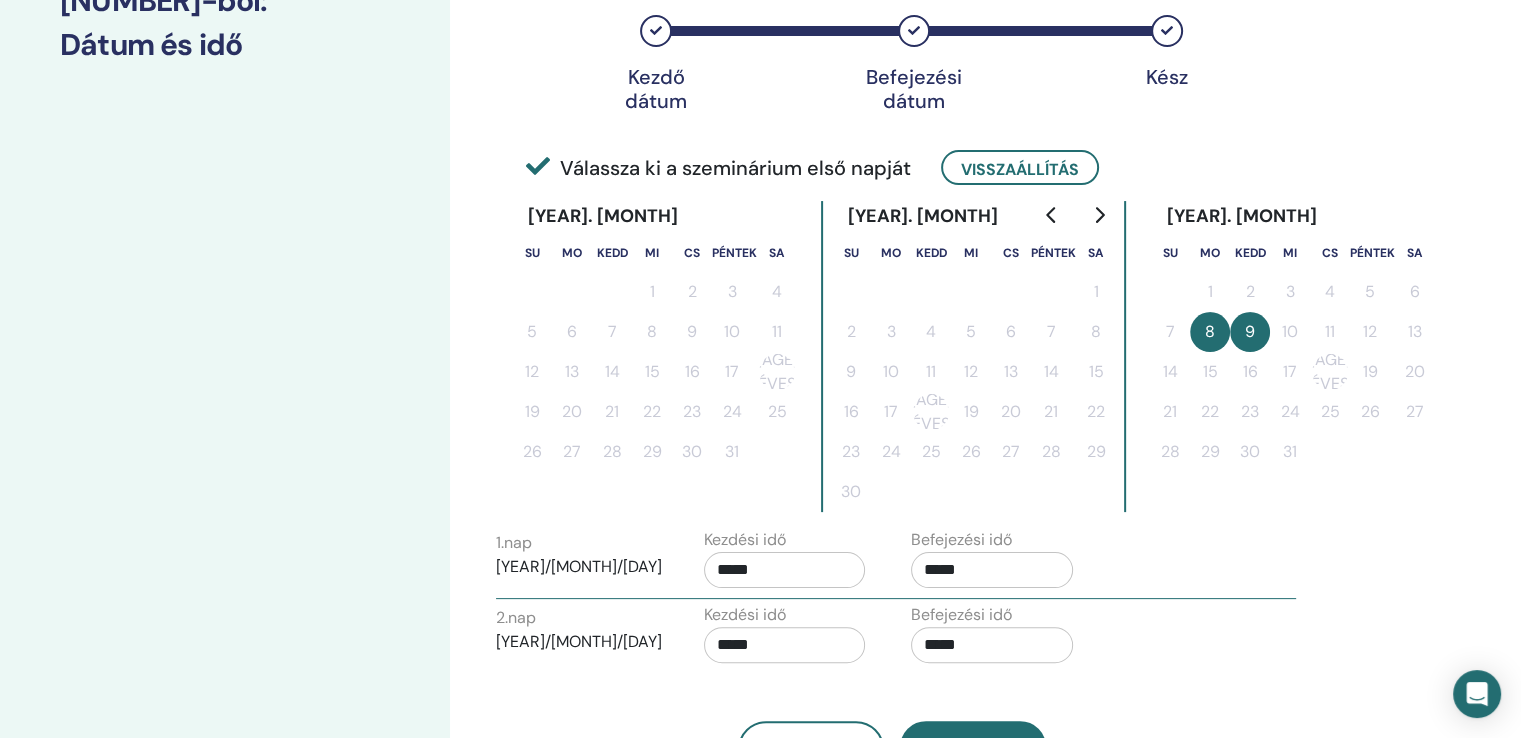scroll, scrollTop: 500, scrollLeft: 0, axis: vertical 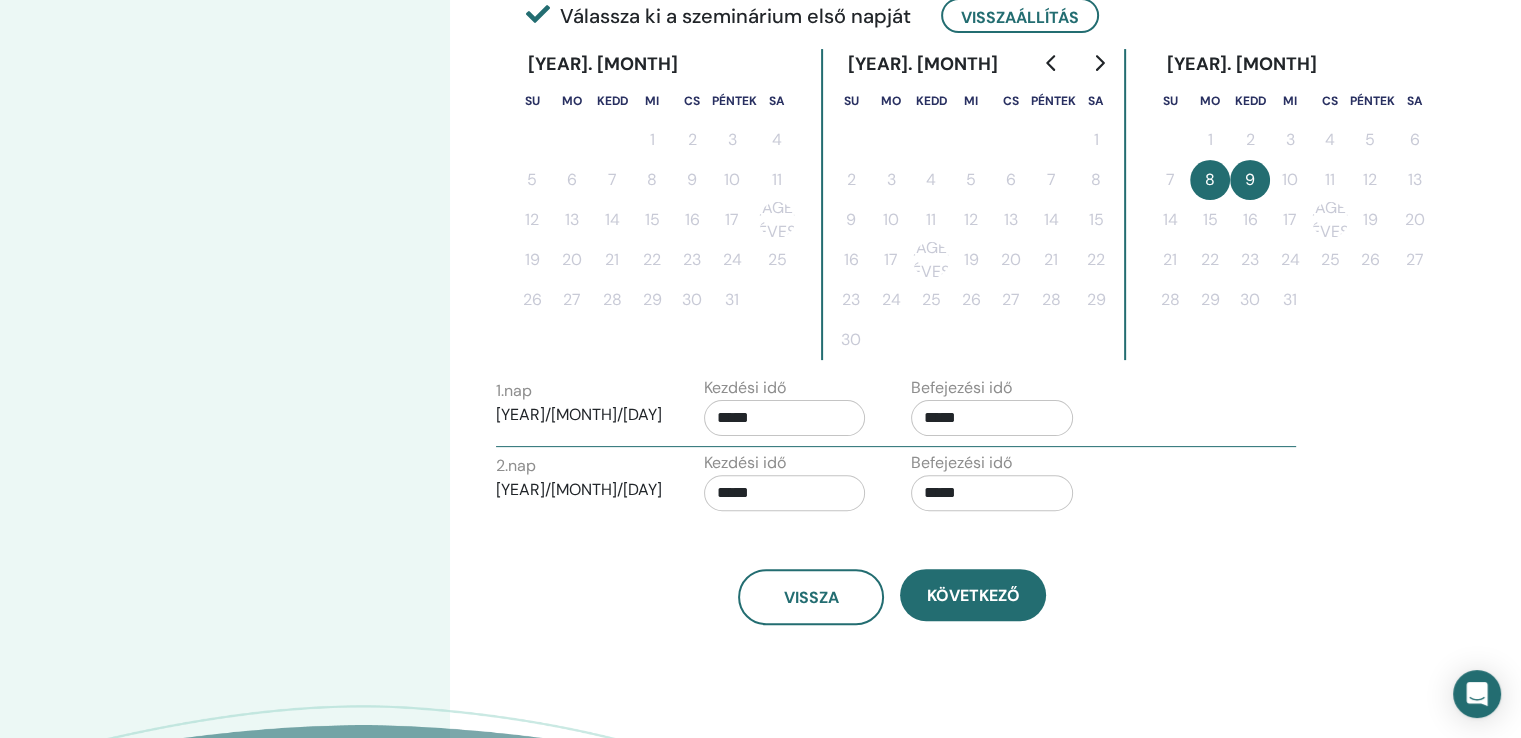 click on "*****" at bounding box center (992, 418) 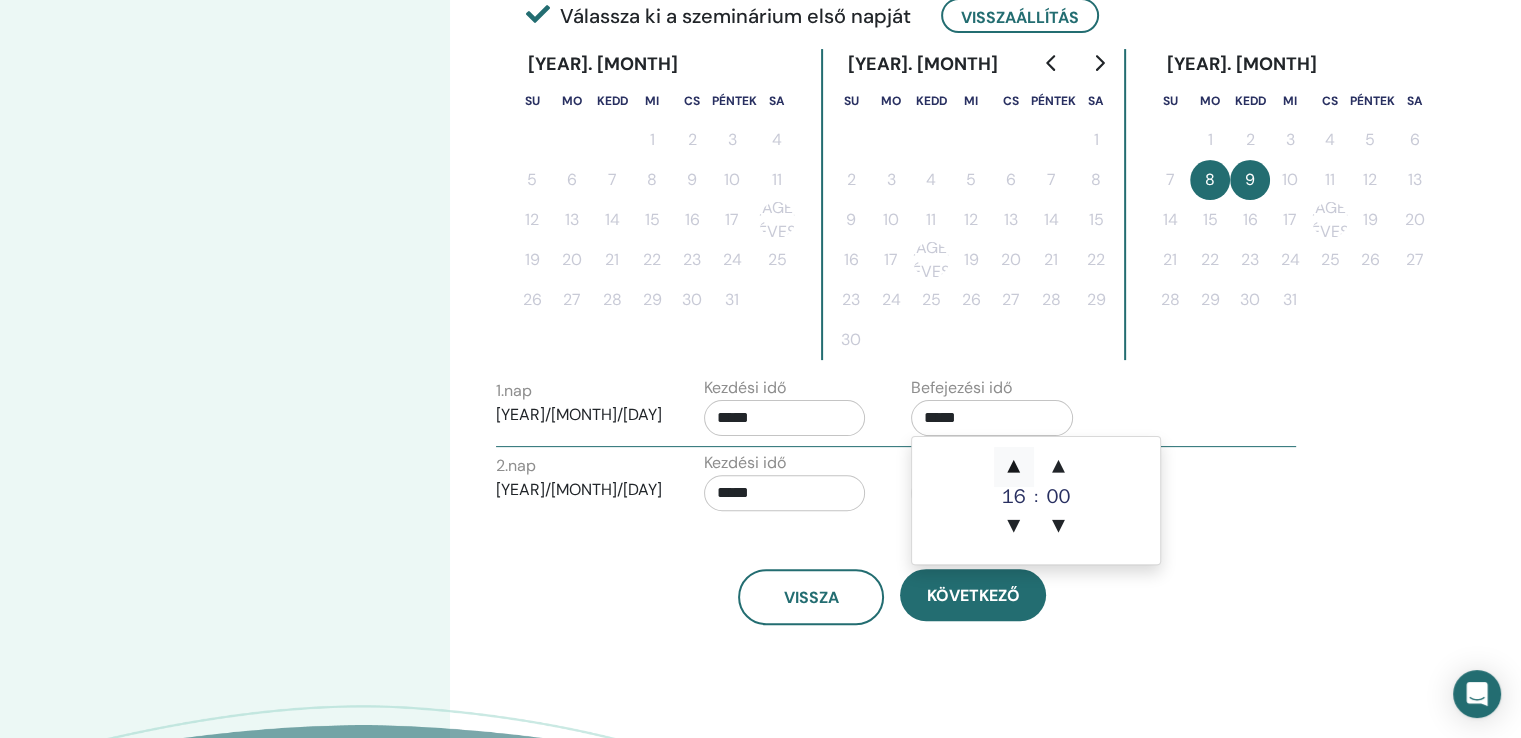 click on "▲" at bounding box center [1014, 467] 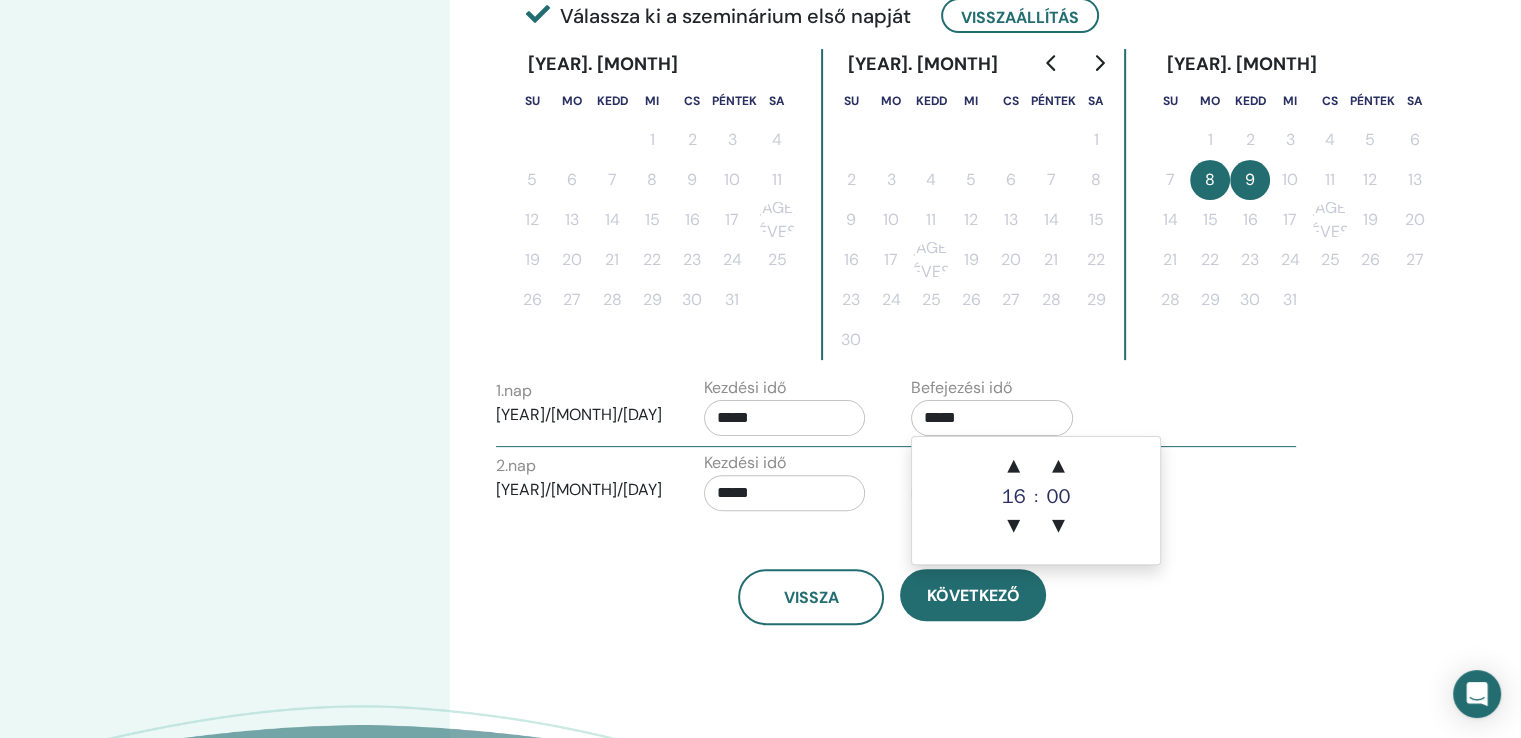 click on "*****" at bounding box center (785, 493) 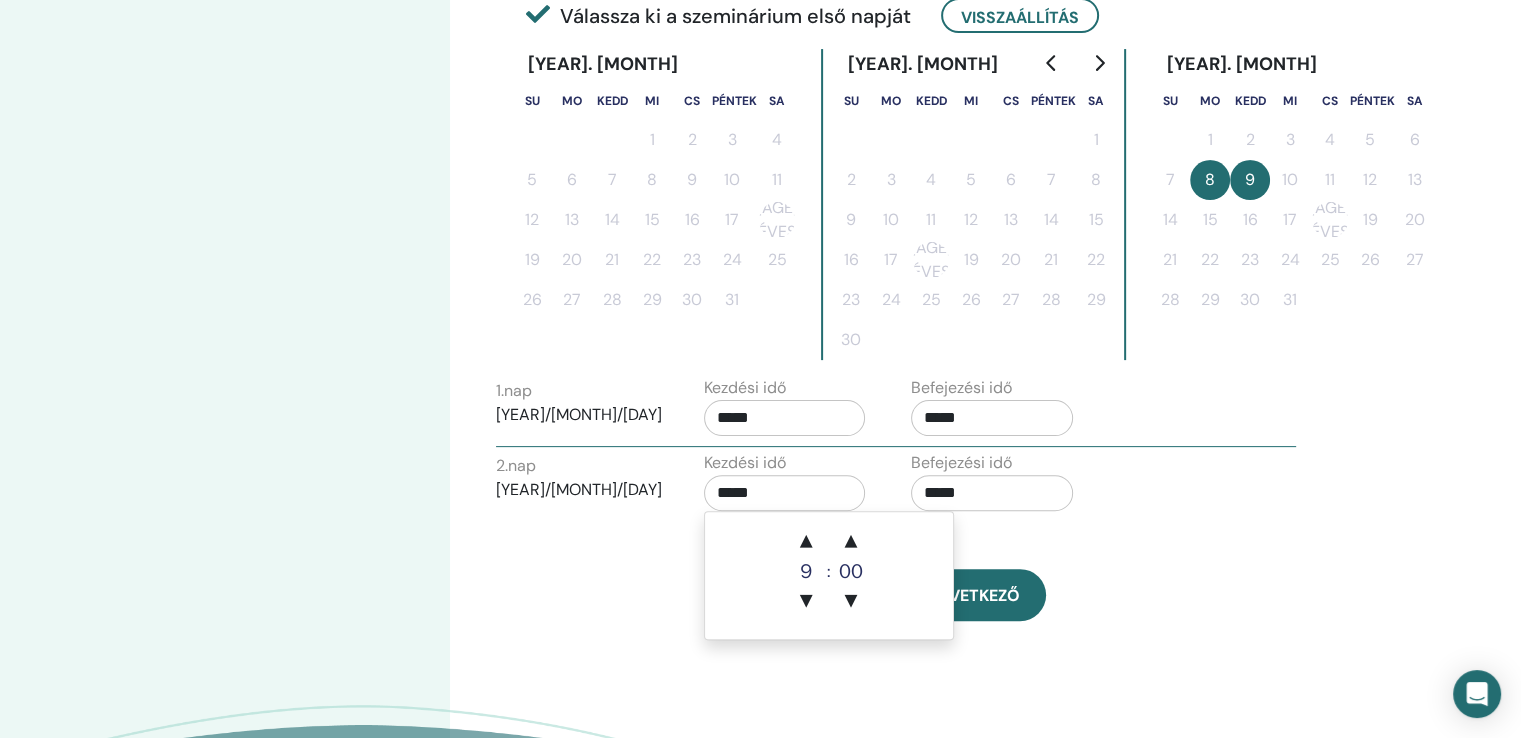 click on "*****" at bounding box center (785, 493) 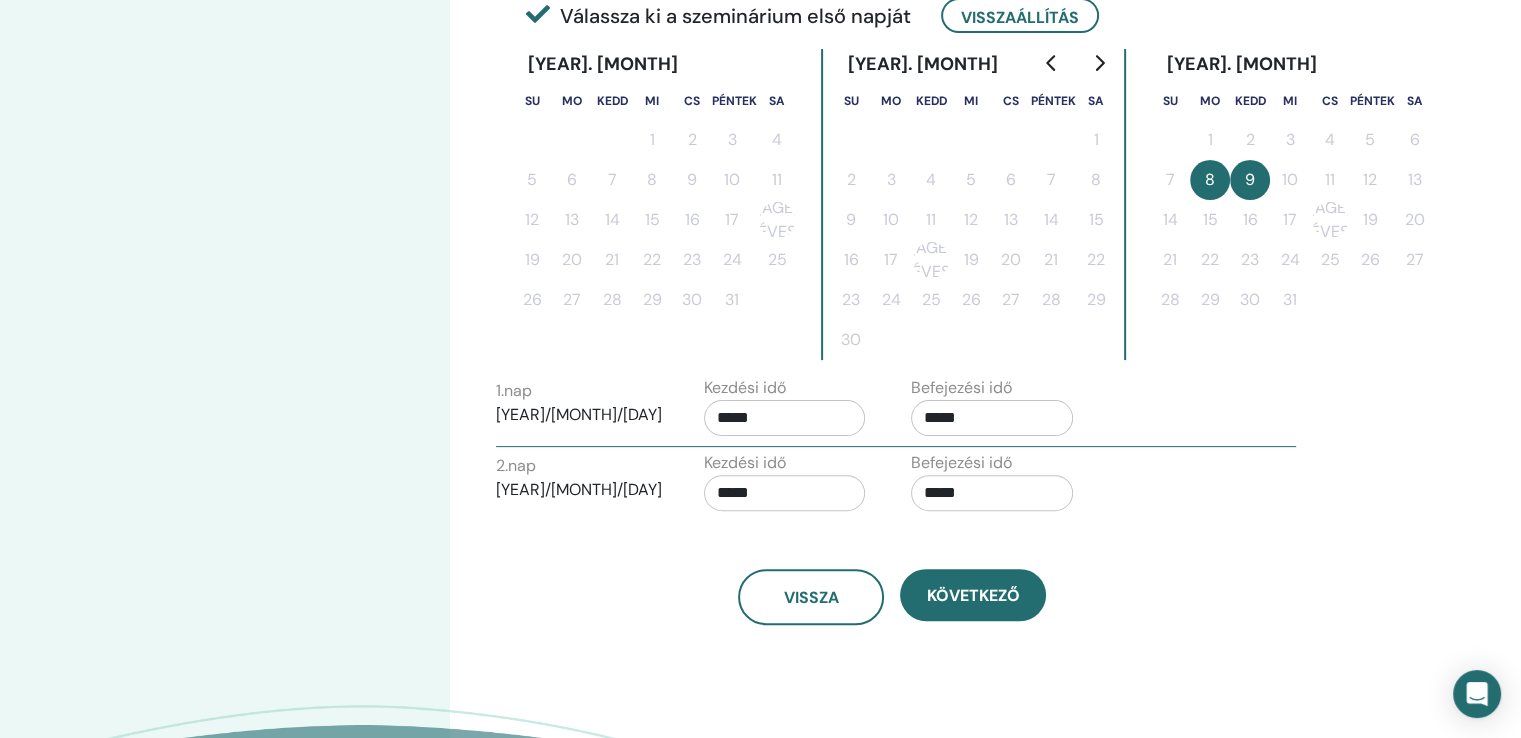 click on "Vissza Következő" at bounding box center [892, 597] 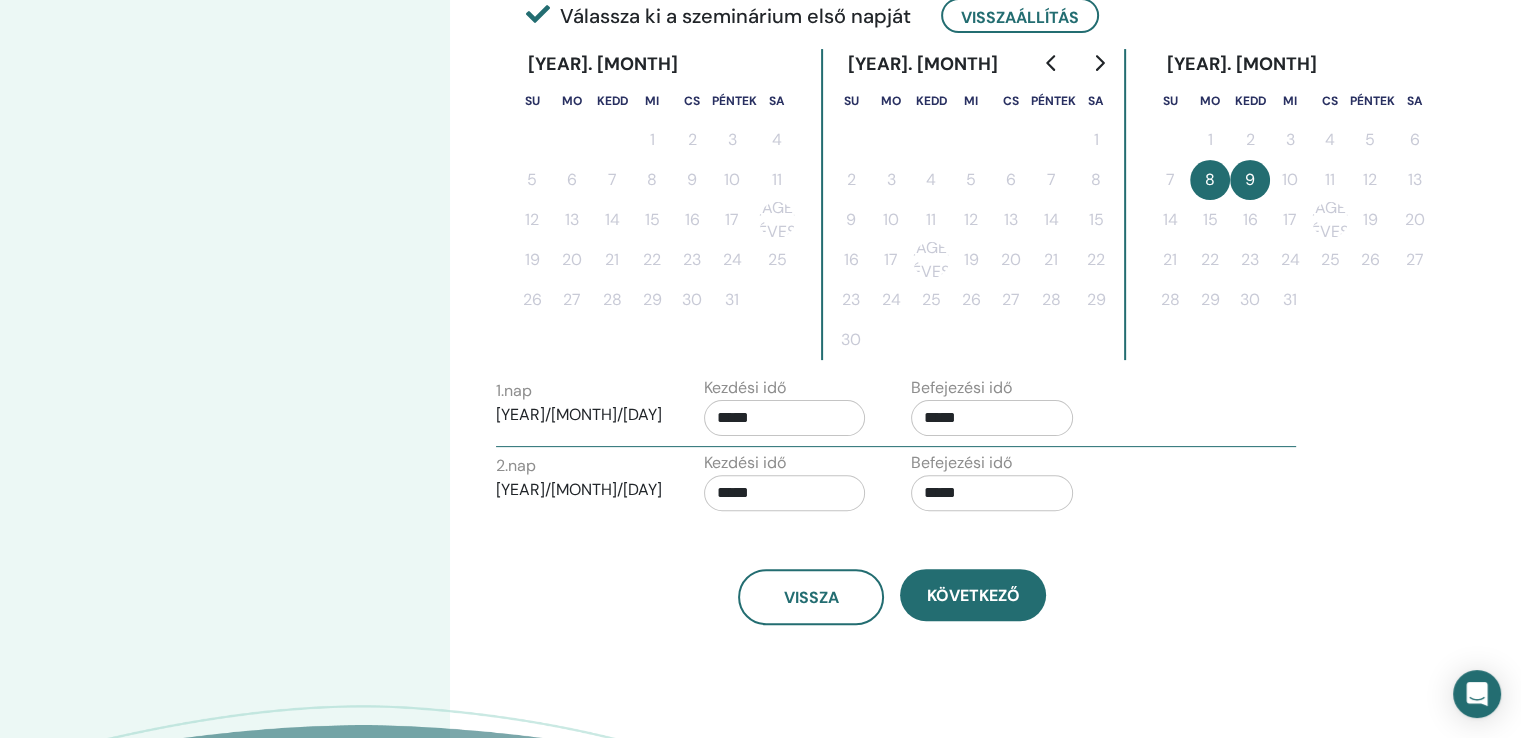 click on "2025/12/08" at bounding box center [579, 414] 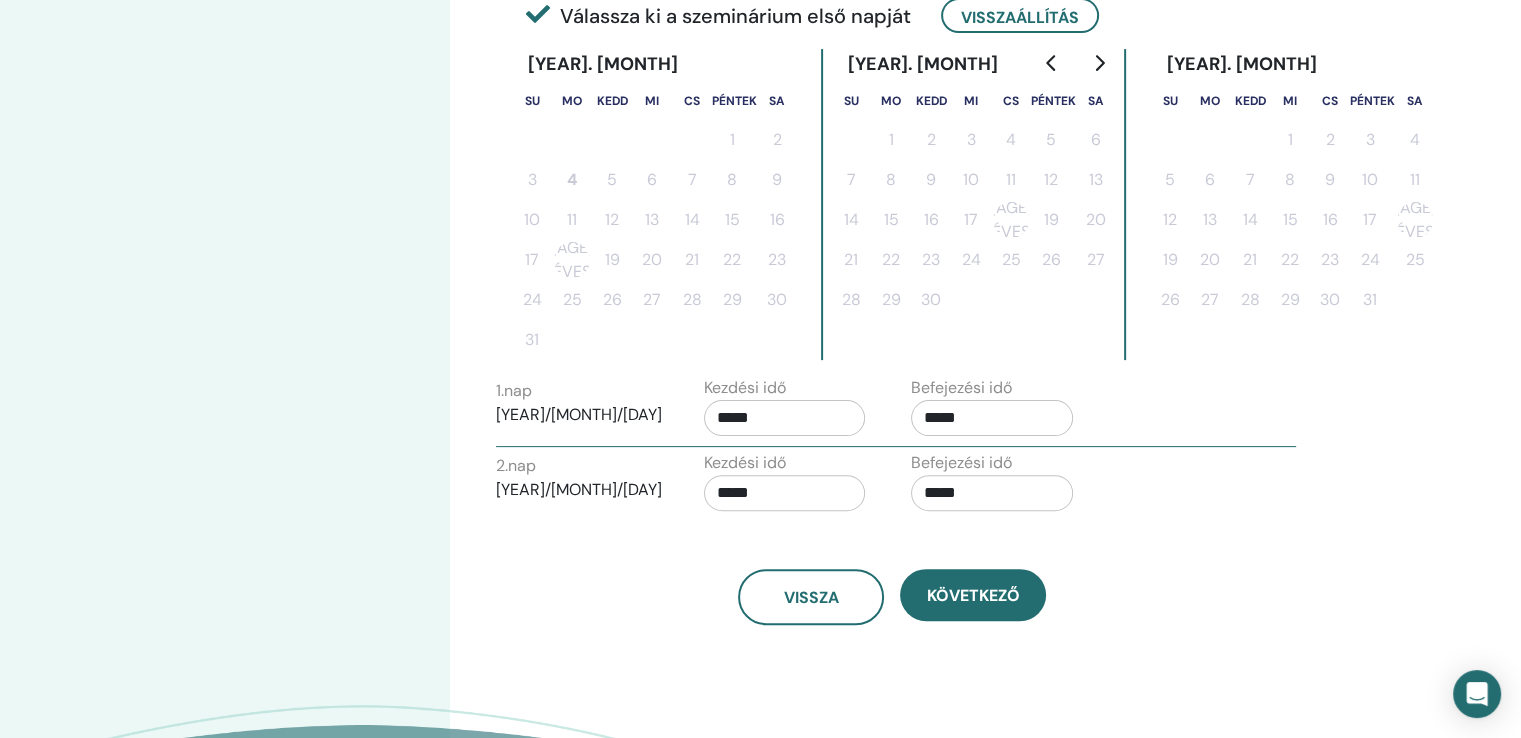 click on "2025. november" at bounding box center [1241, 64] 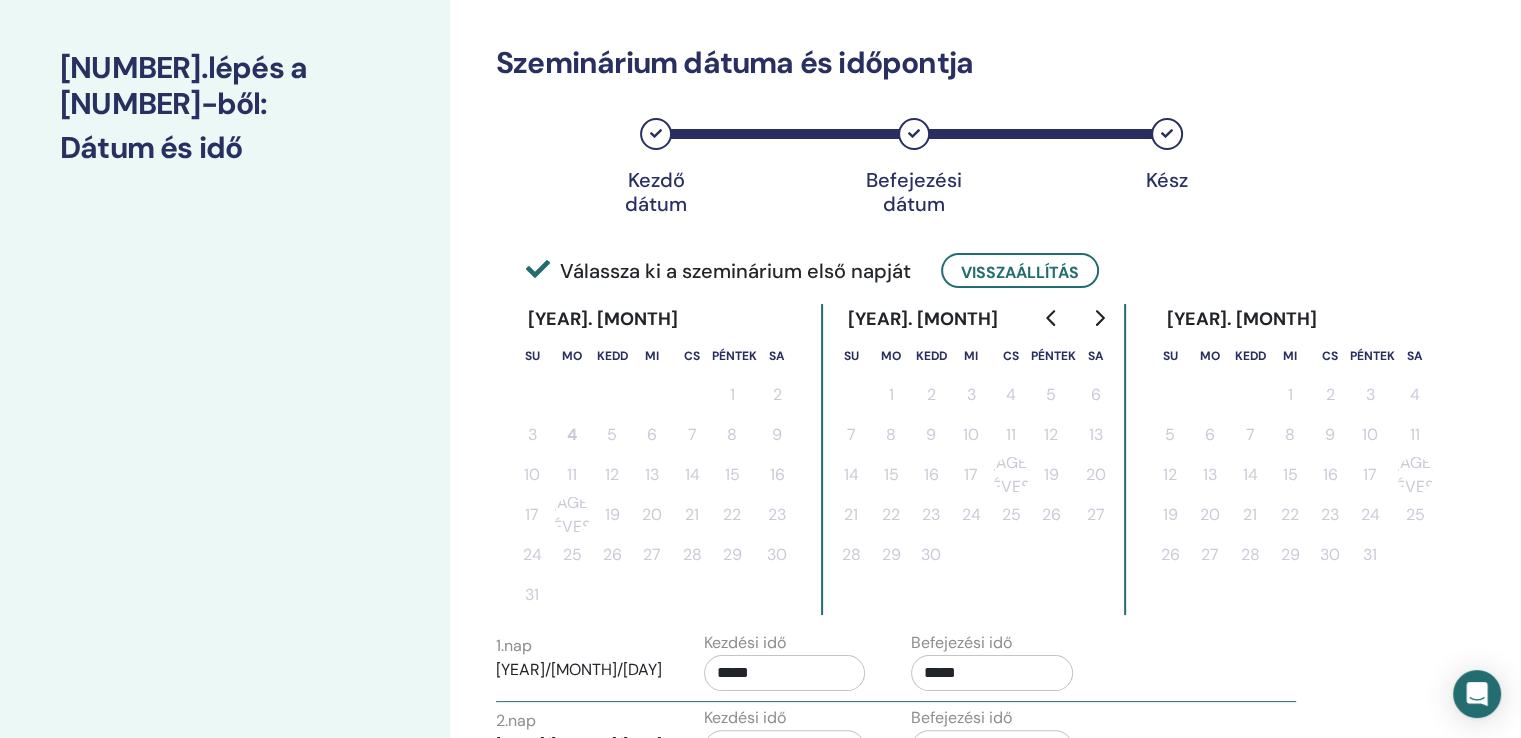 scroll, scrollTop: 200, scrollLeft: 0, axis: vertical 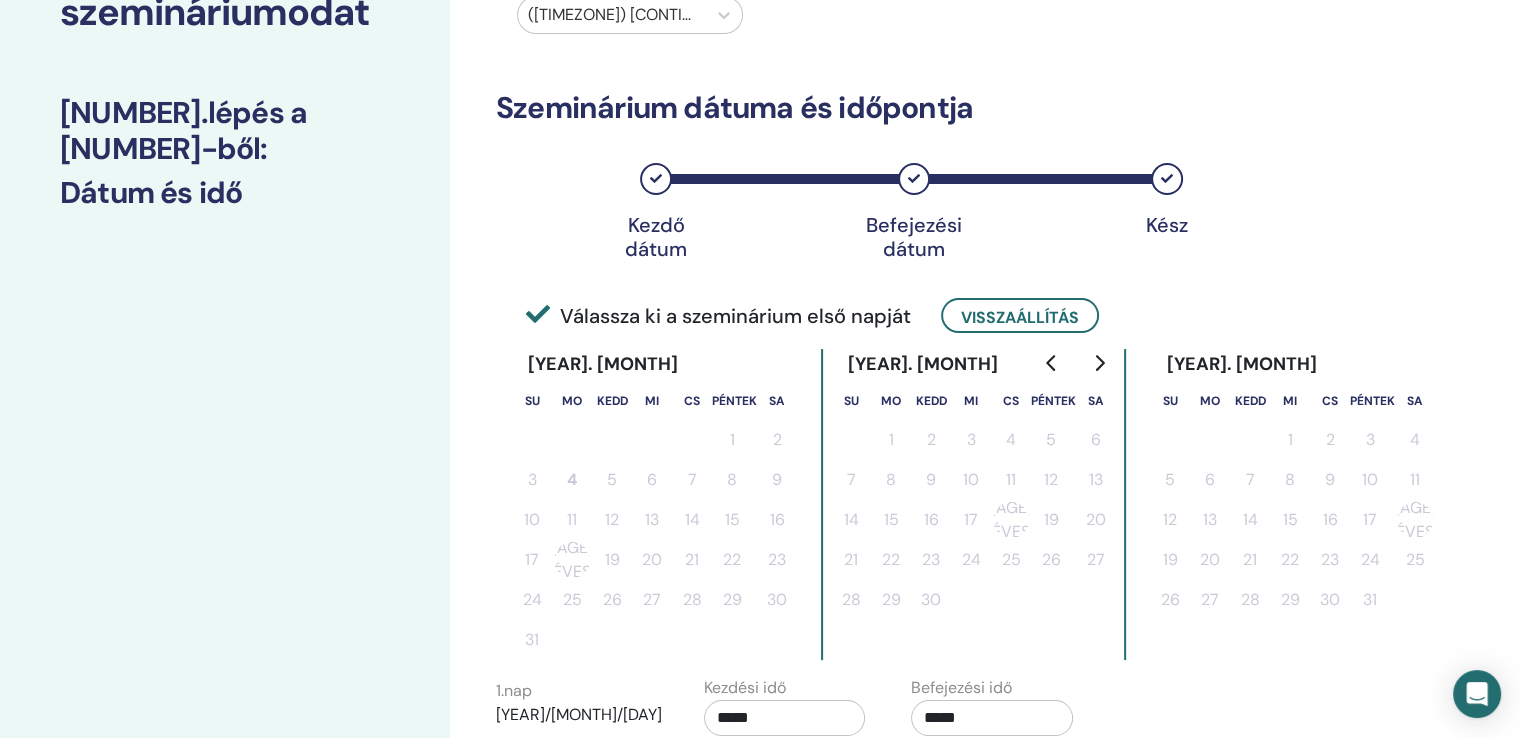 click on "Kezdő dátum" at bounding box center [656, 179] 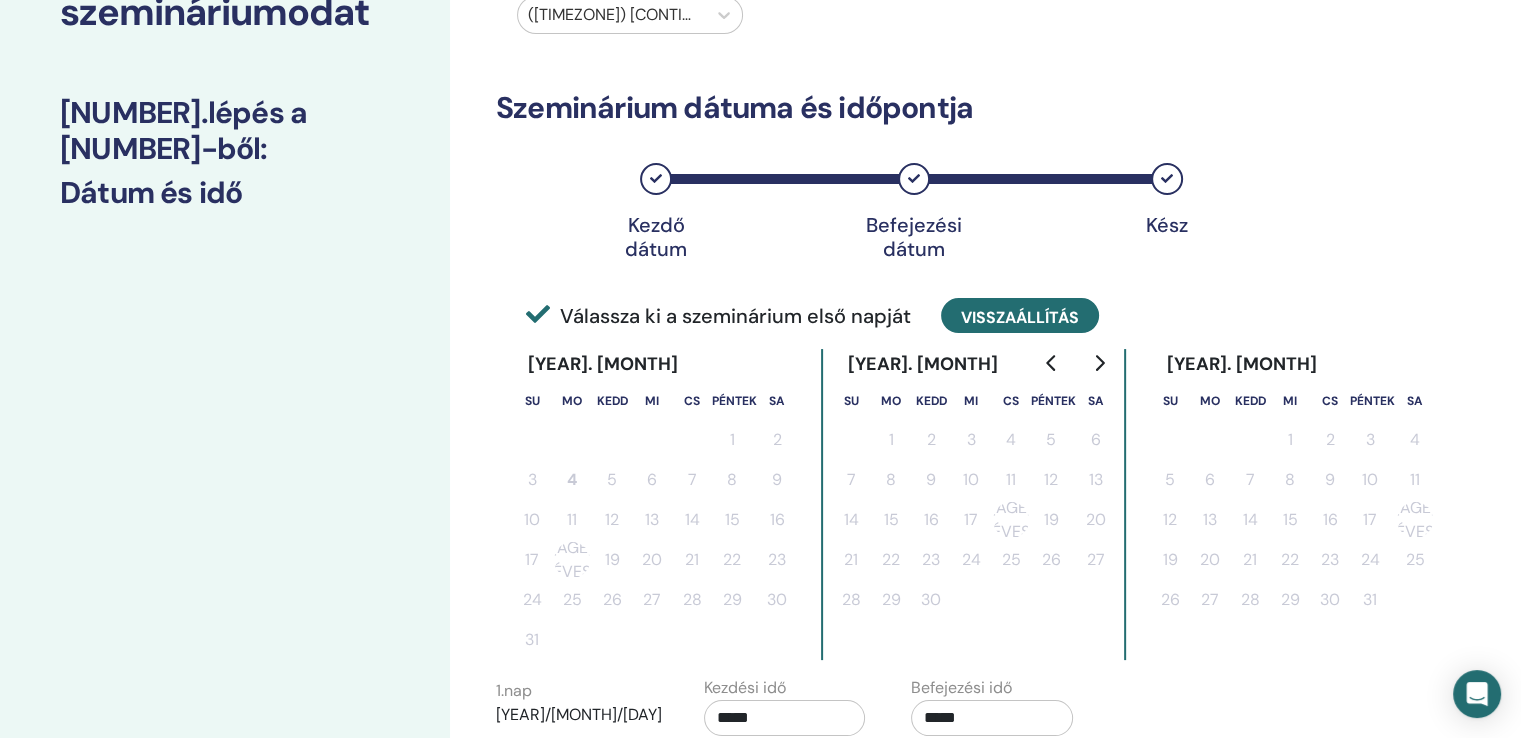 click on "Visszaállítás" at bounding box center (1020, 316) 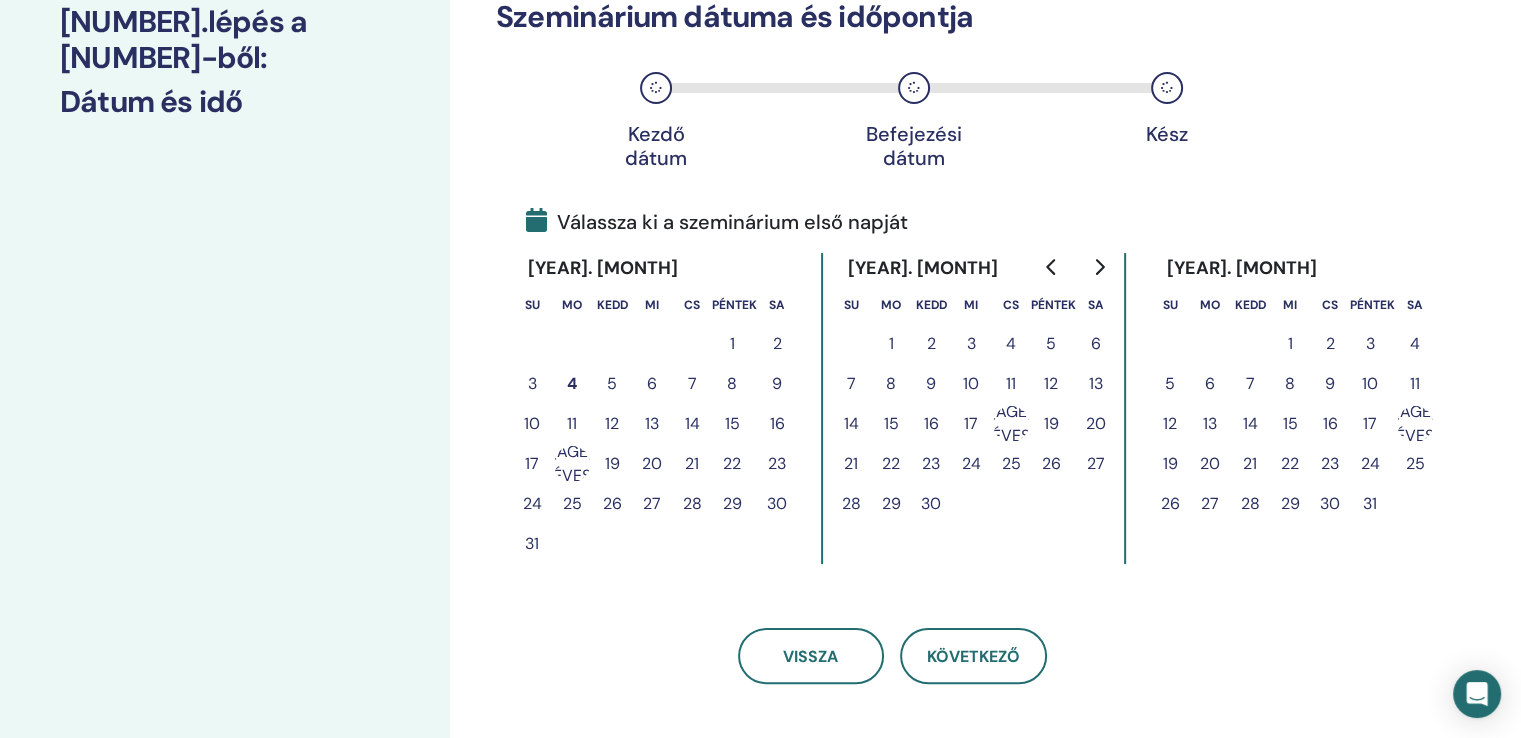scroll, scrollTop: 400, scrollLeft: 0, axis: vertical 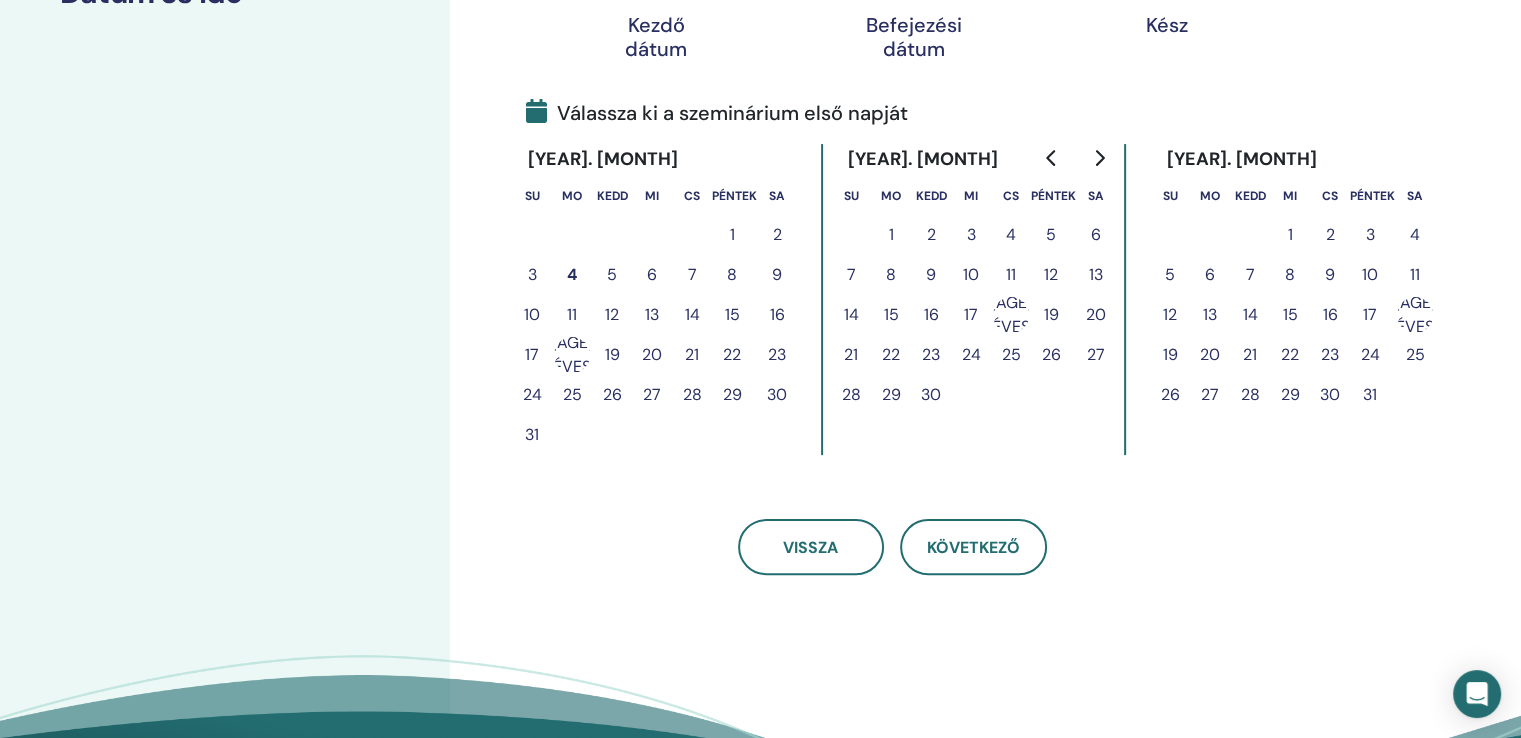 click on "8" at bounding box center [1290, 275] 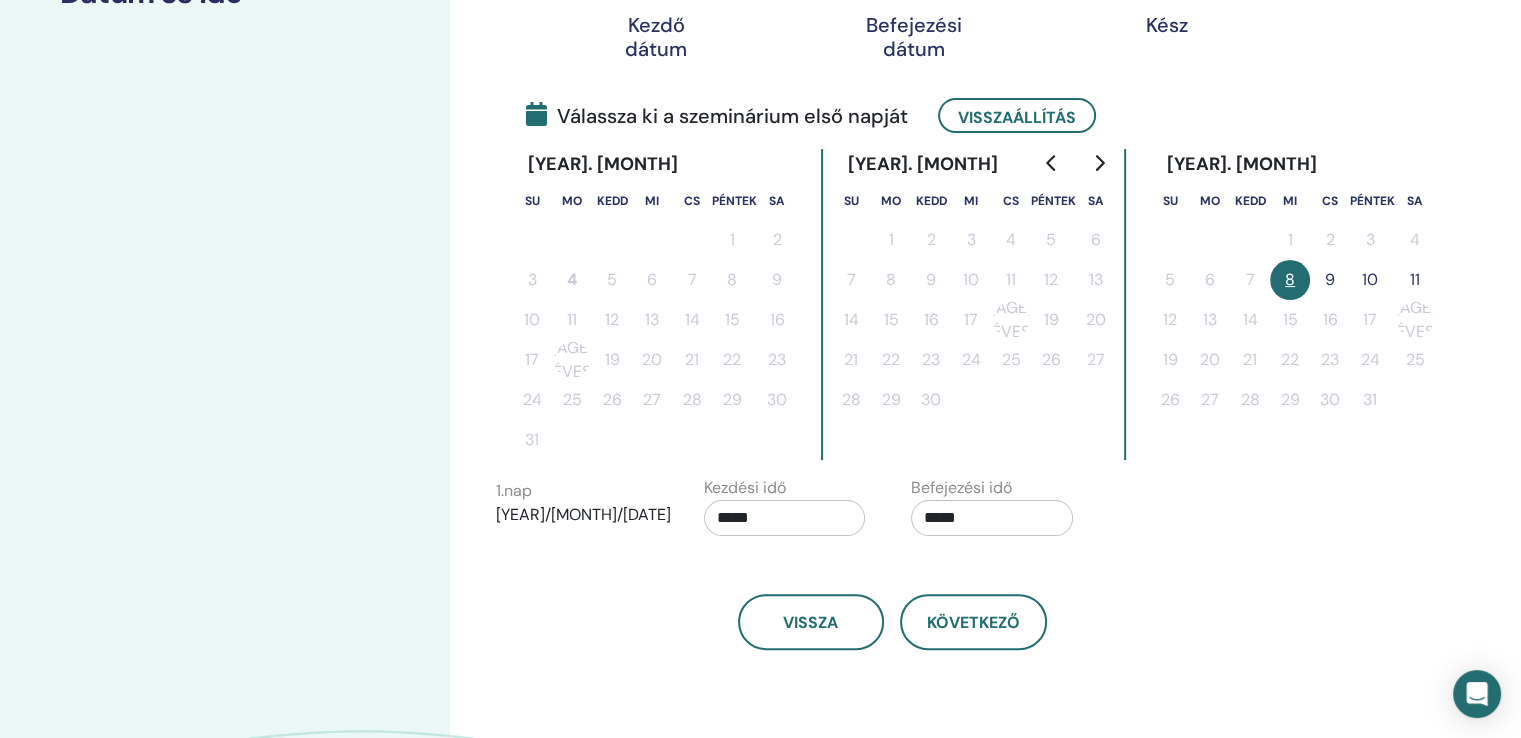 click on "9" at bounding box center (1330, 279) 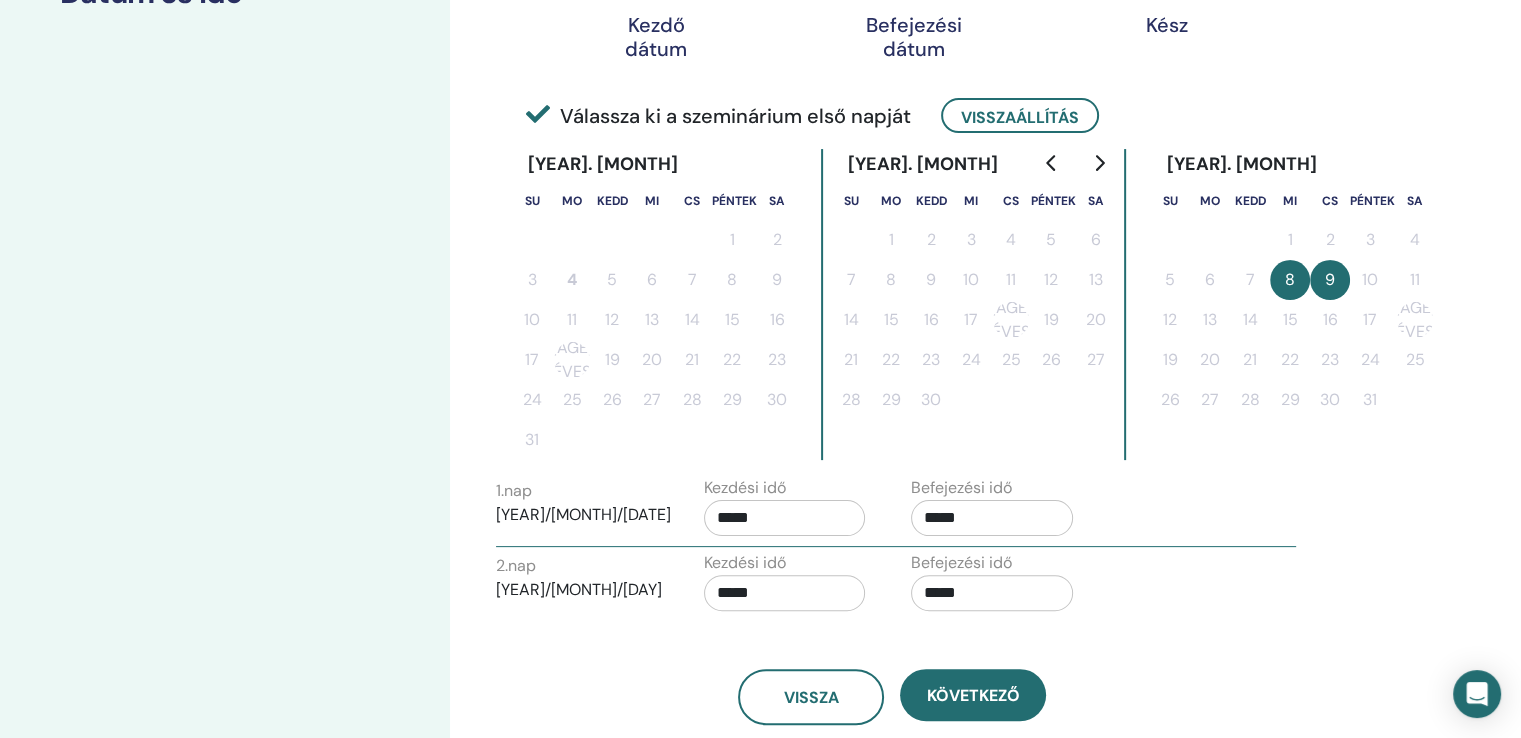 click on "2025/10/08" at bounding box center (583, 514) 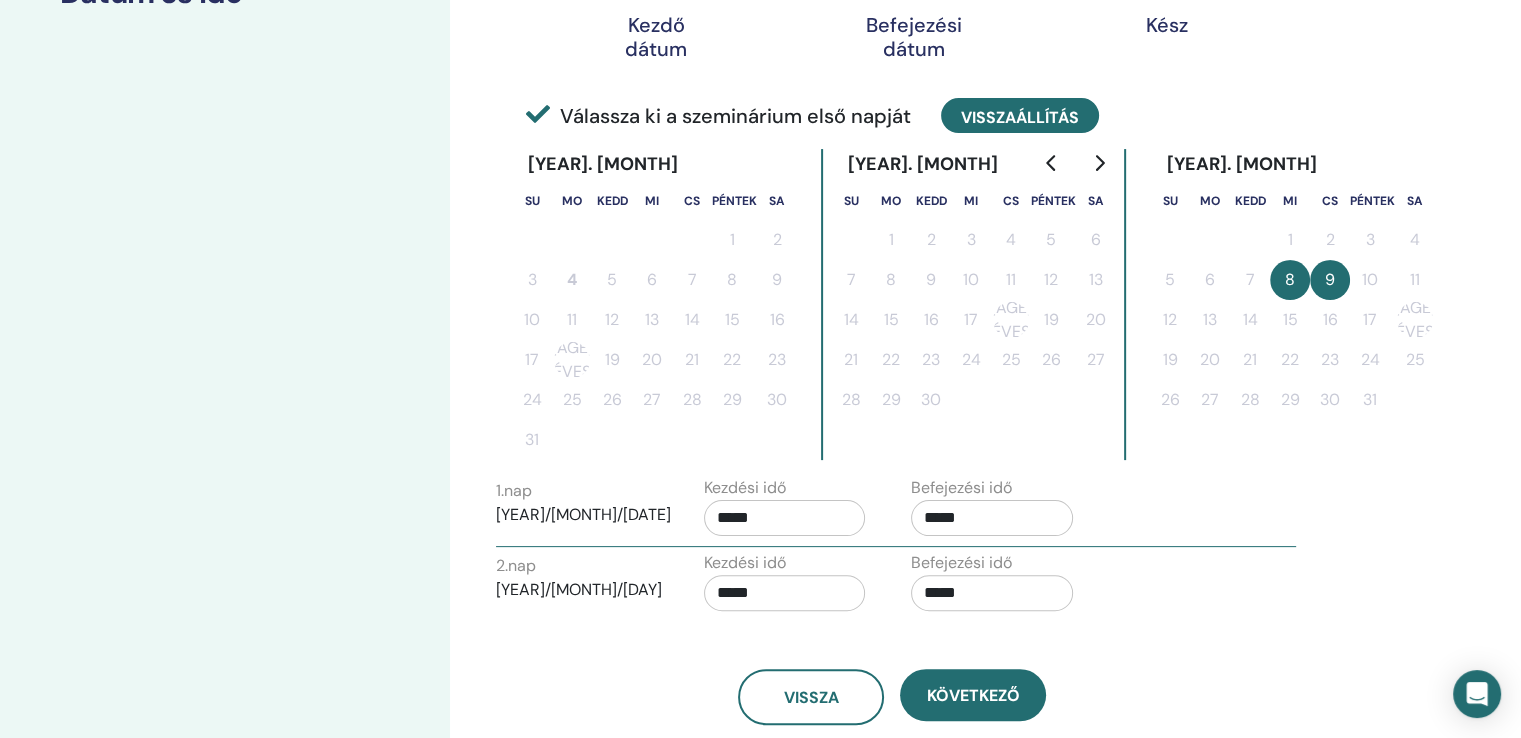 click on "Visszaállítás" at bounding box center [1020, 116] 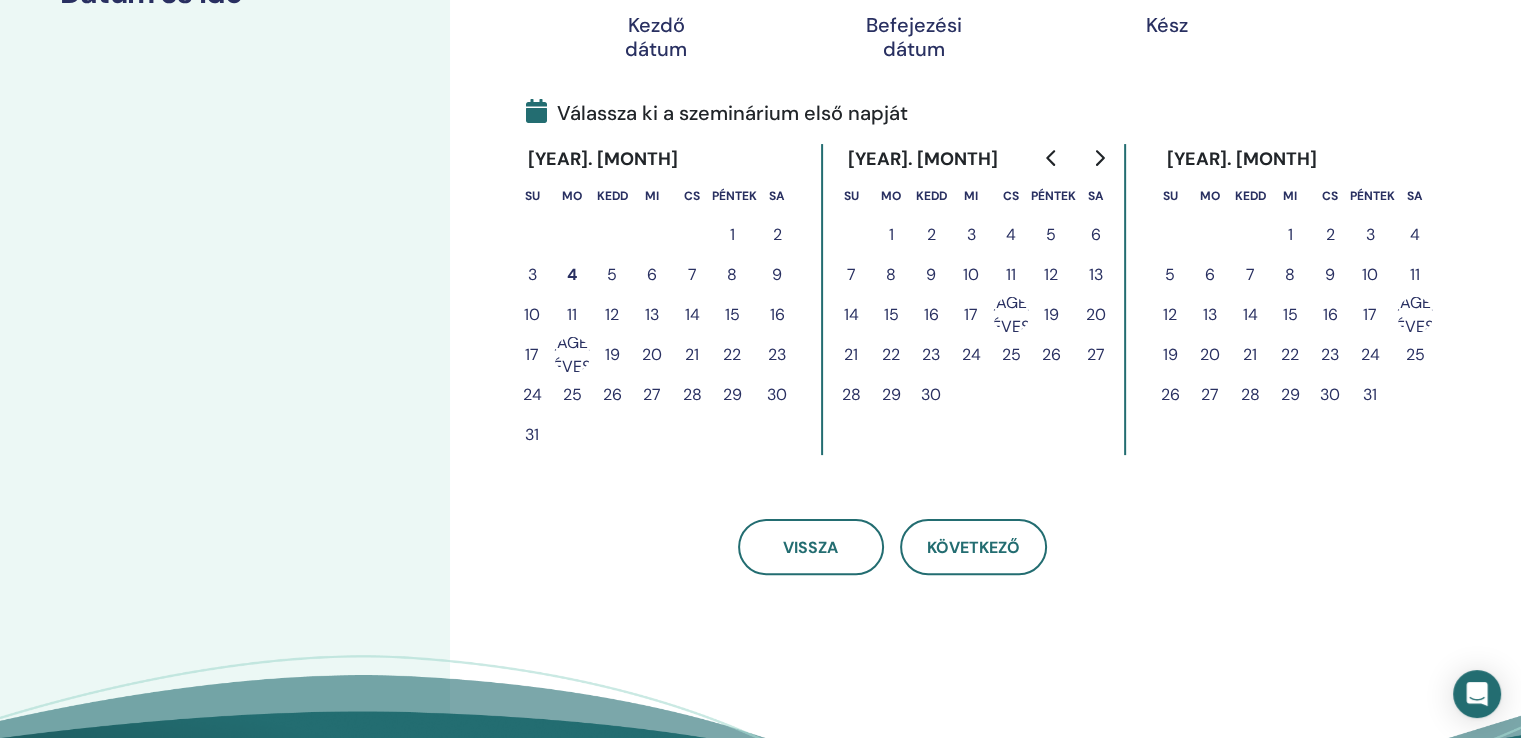 click on "2025. november" at bounding box center [1241, 159] 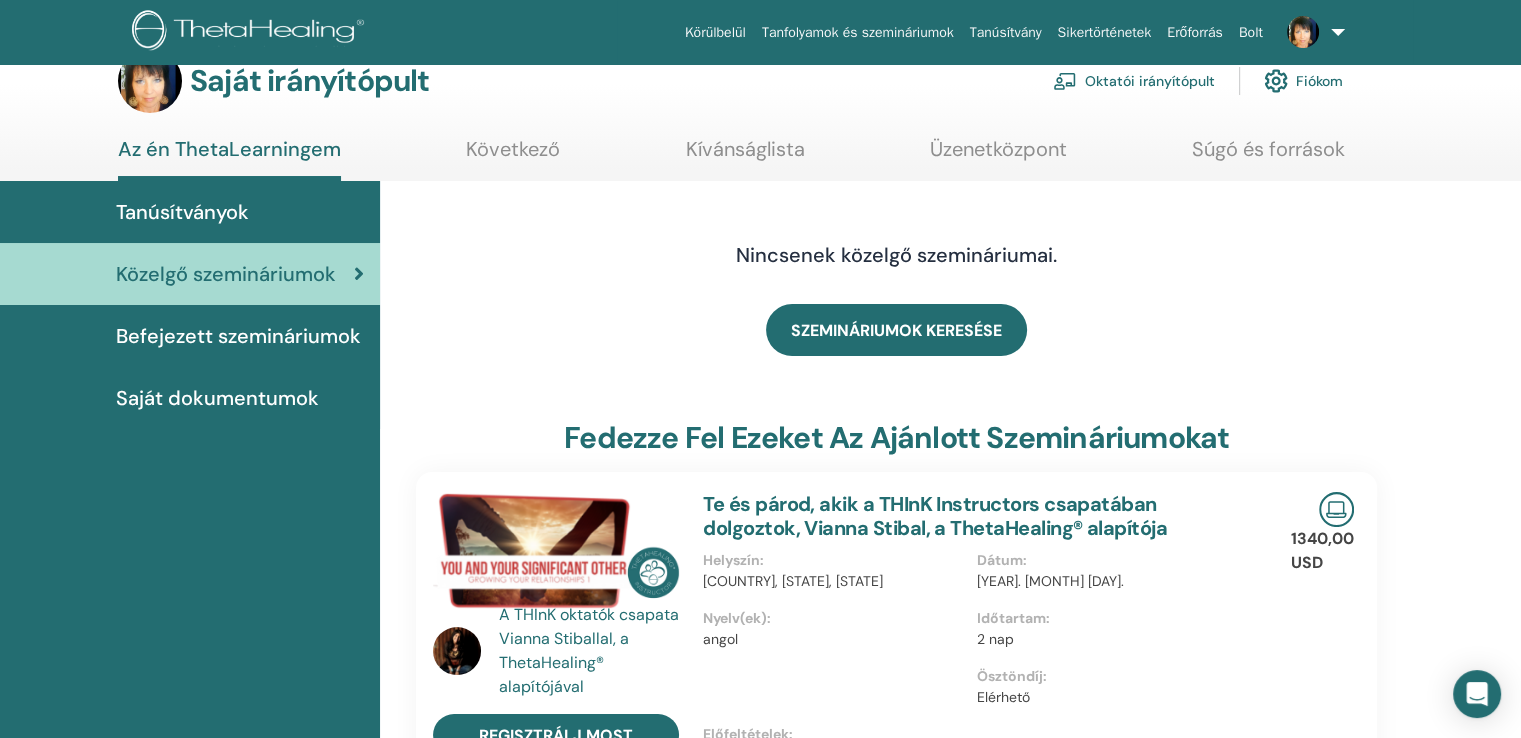 scroll, scrollTop: 0, scrollLeft: 0, axis: both 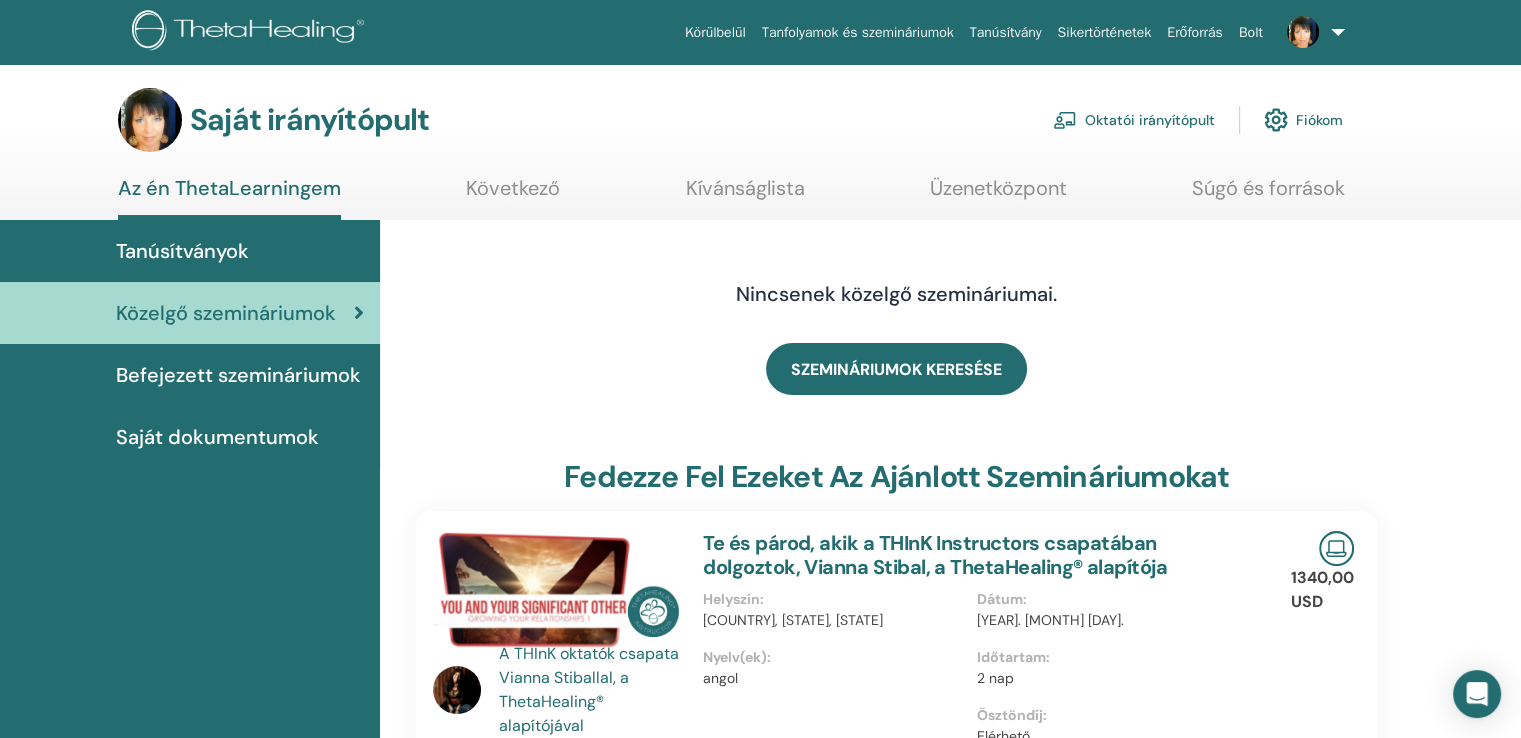 click on "Oktatói irányítópult" at bounding box center (1150, 121) 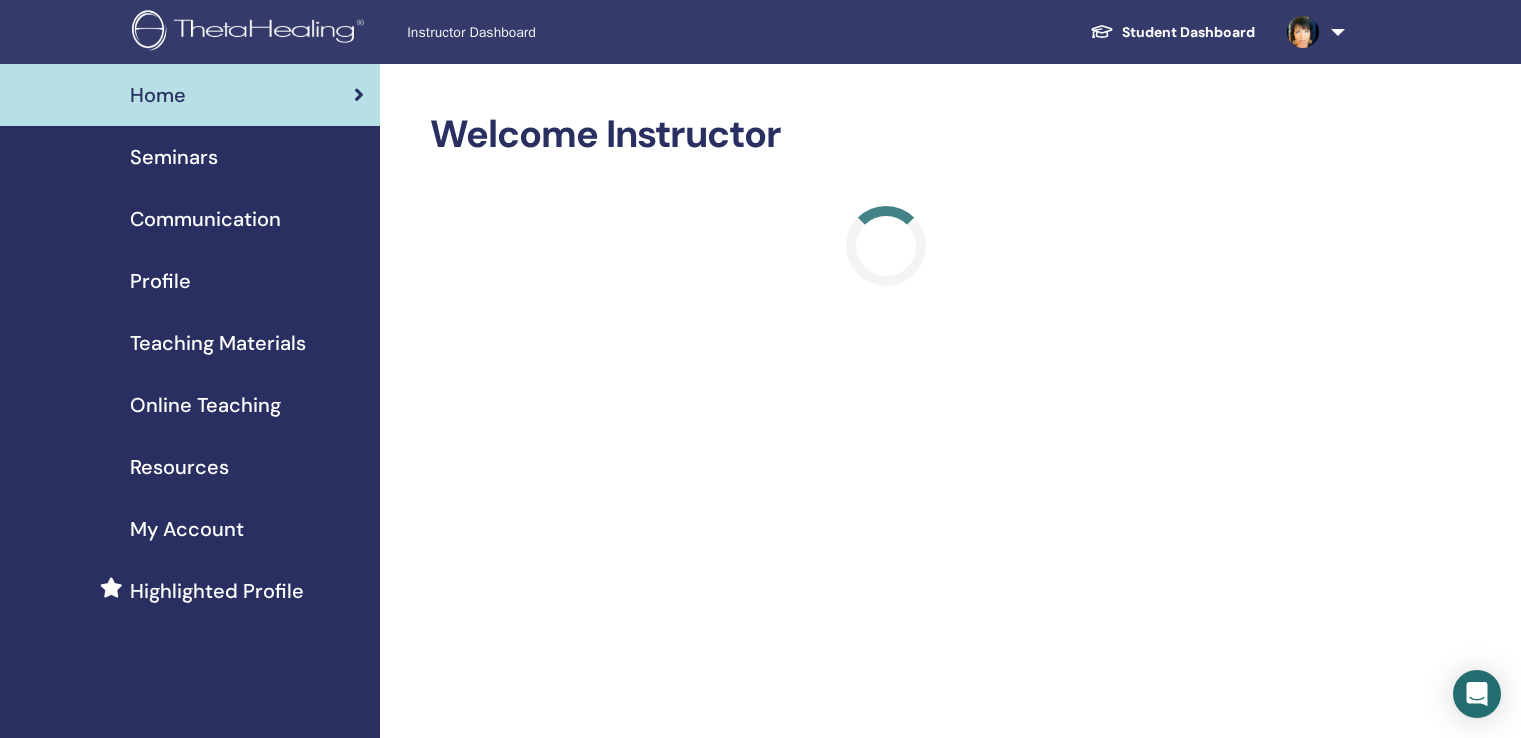 scroll, scrollTop: 0, scrollLeft: 0, axis: both 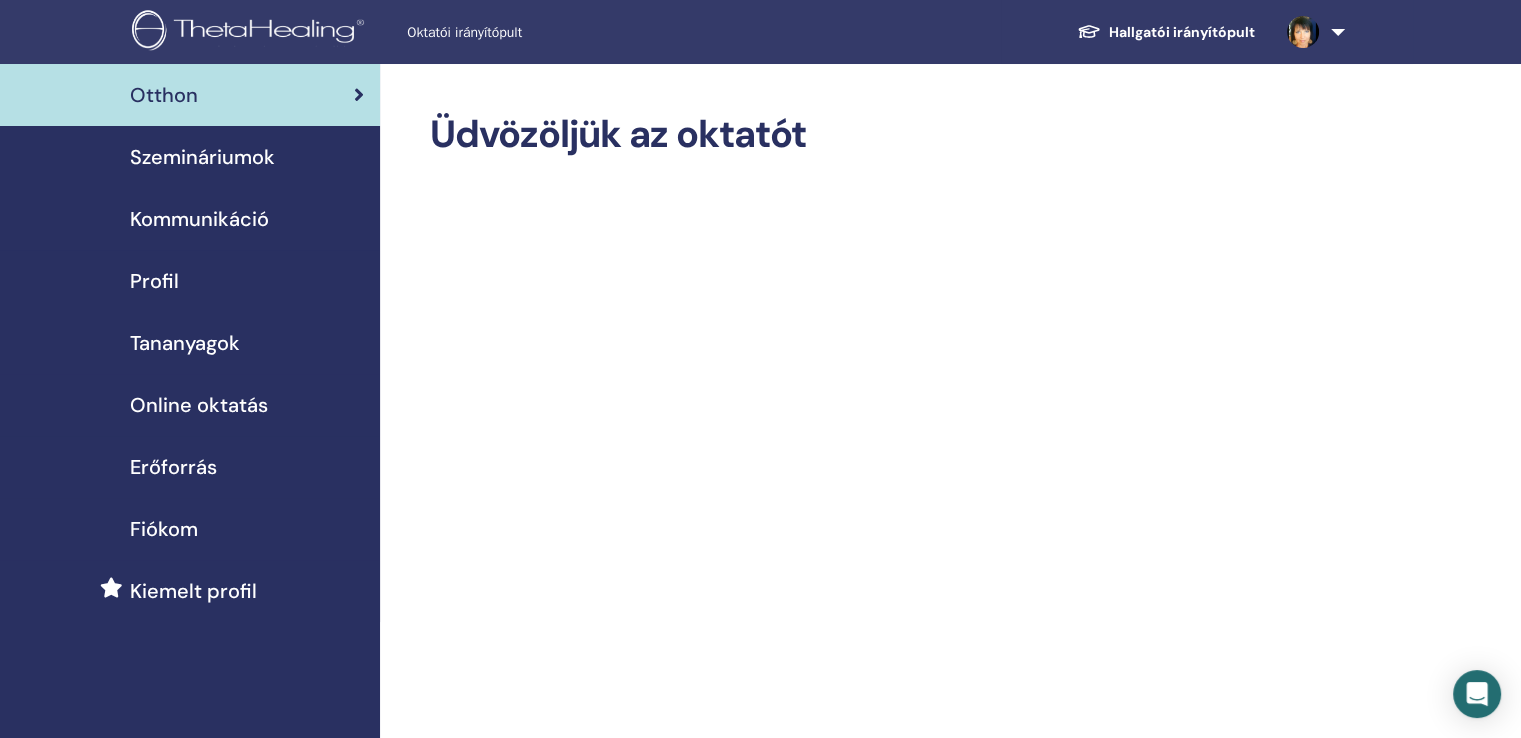 click on "Szemináriumok" at bounding box center [202, 157] 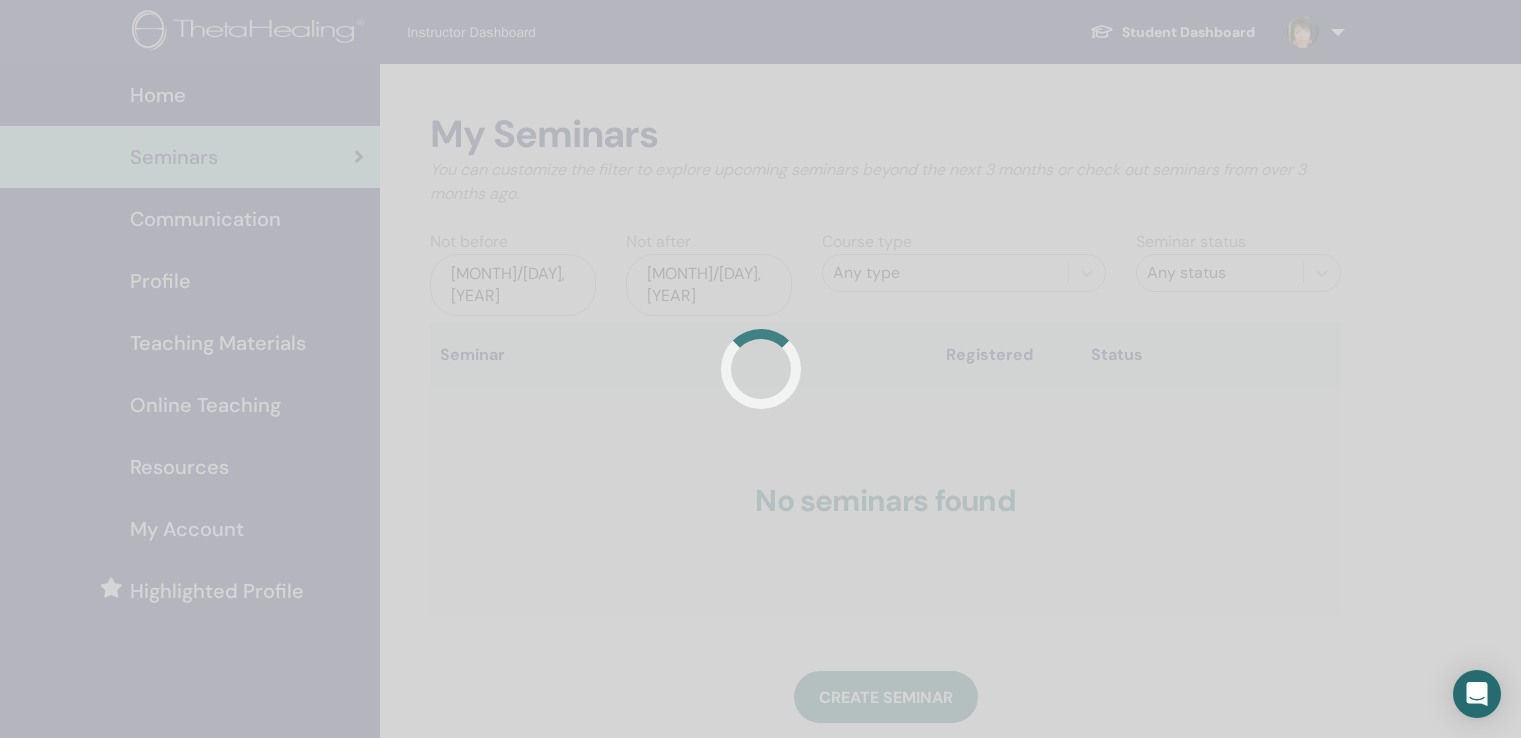 scroll, scrollTop: 0, scrollLeft: 0, axis: both 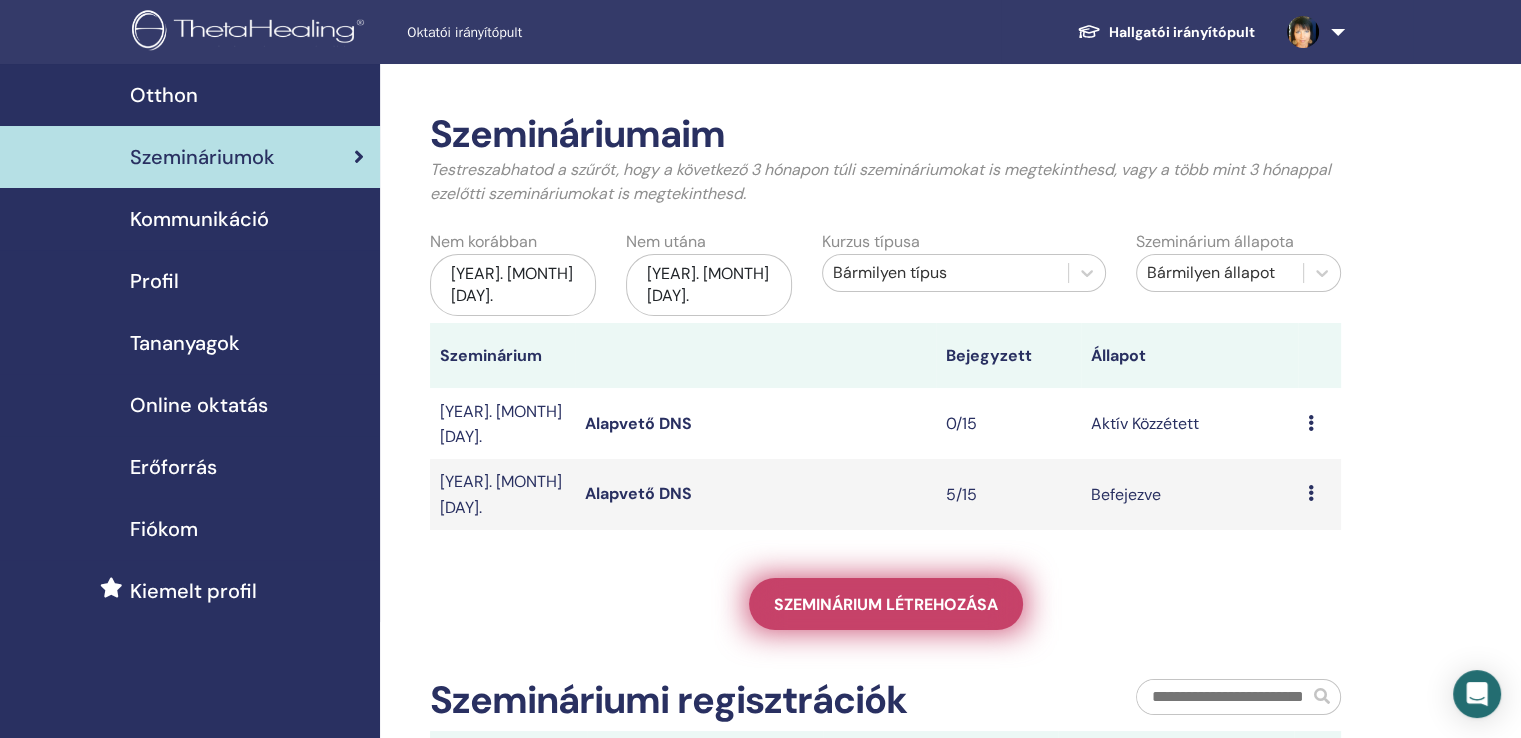 click on "Szeminárium létrehozása" at bounding box center [886, 604] 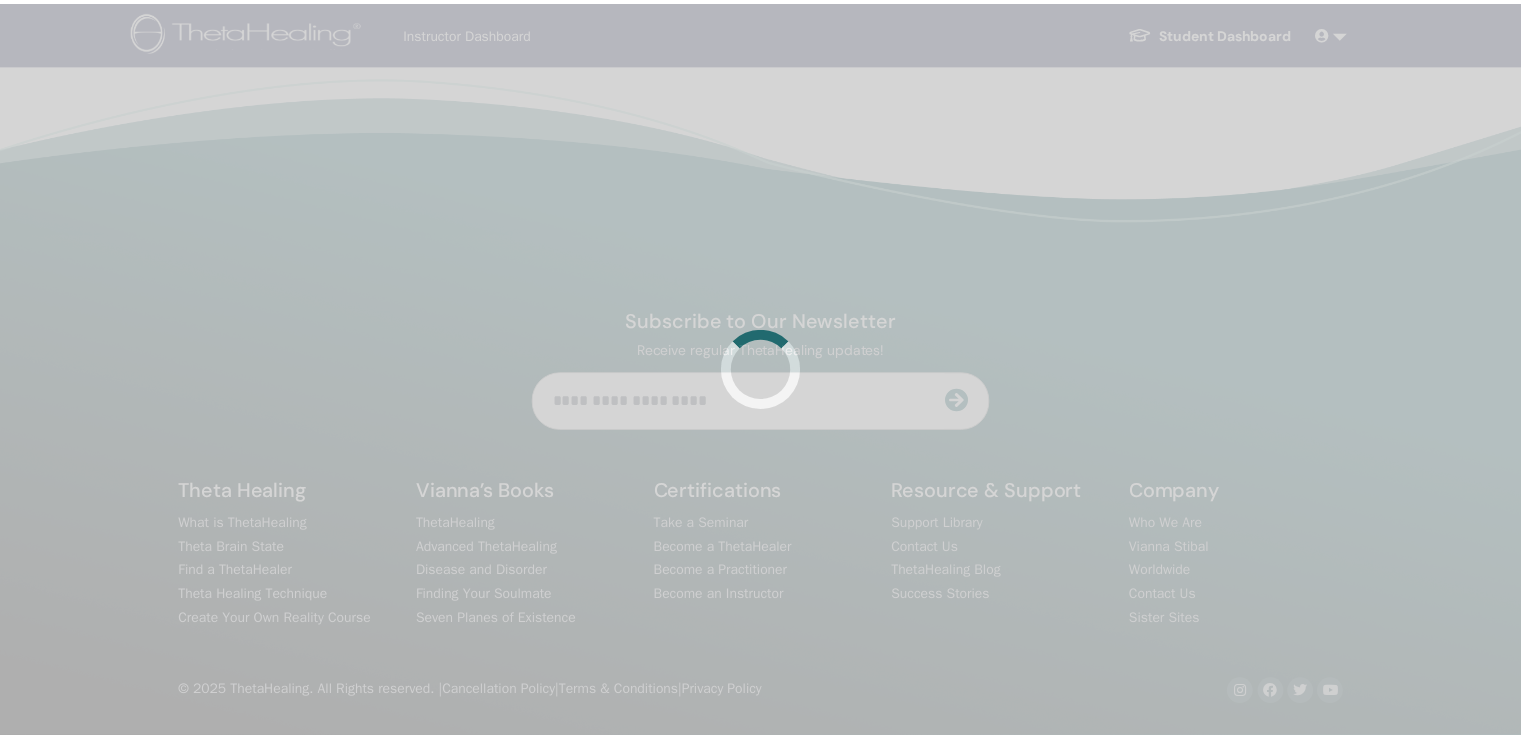scroll, scrollTop: 0, scrollLeft: 0, axis: both 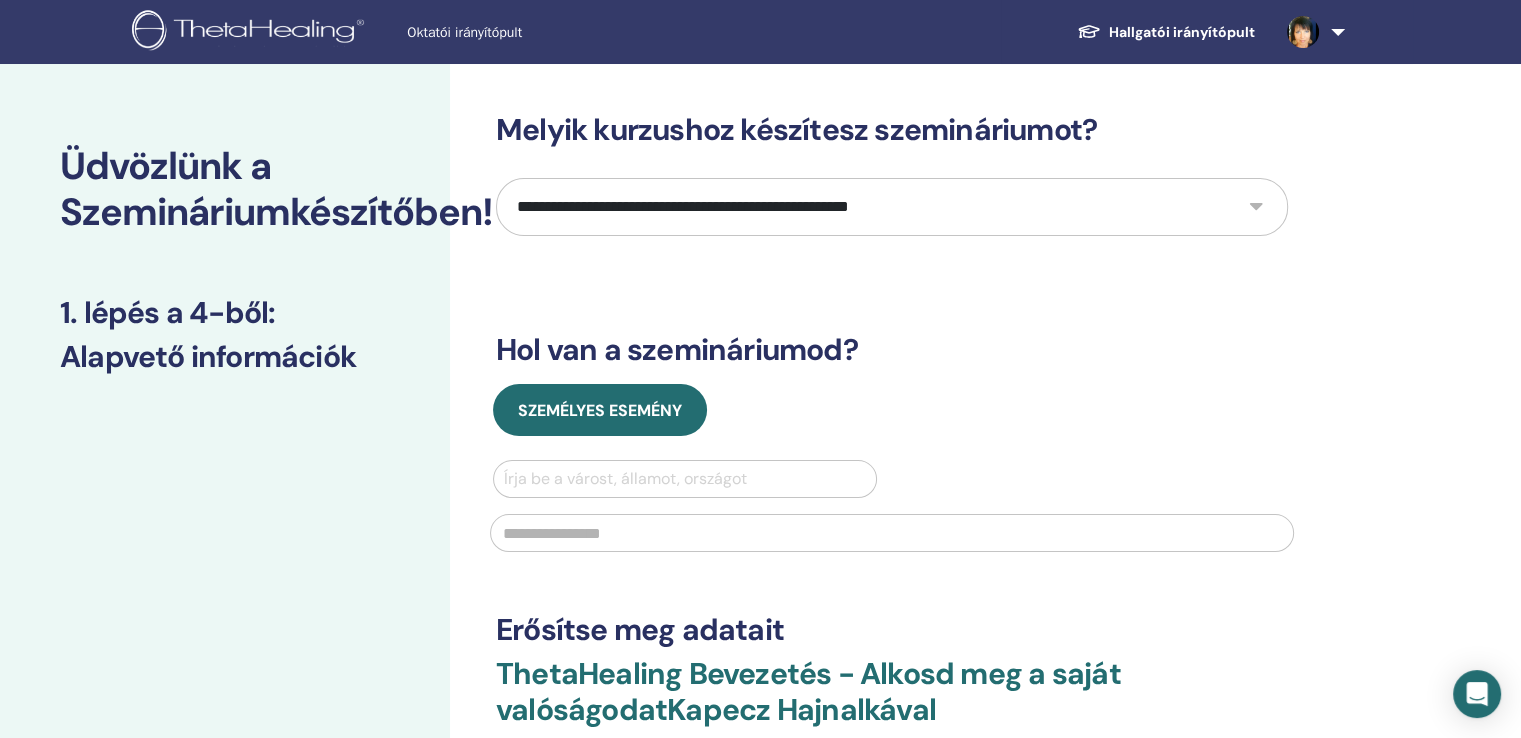 click on "**********" at bounding box center [892, 207] 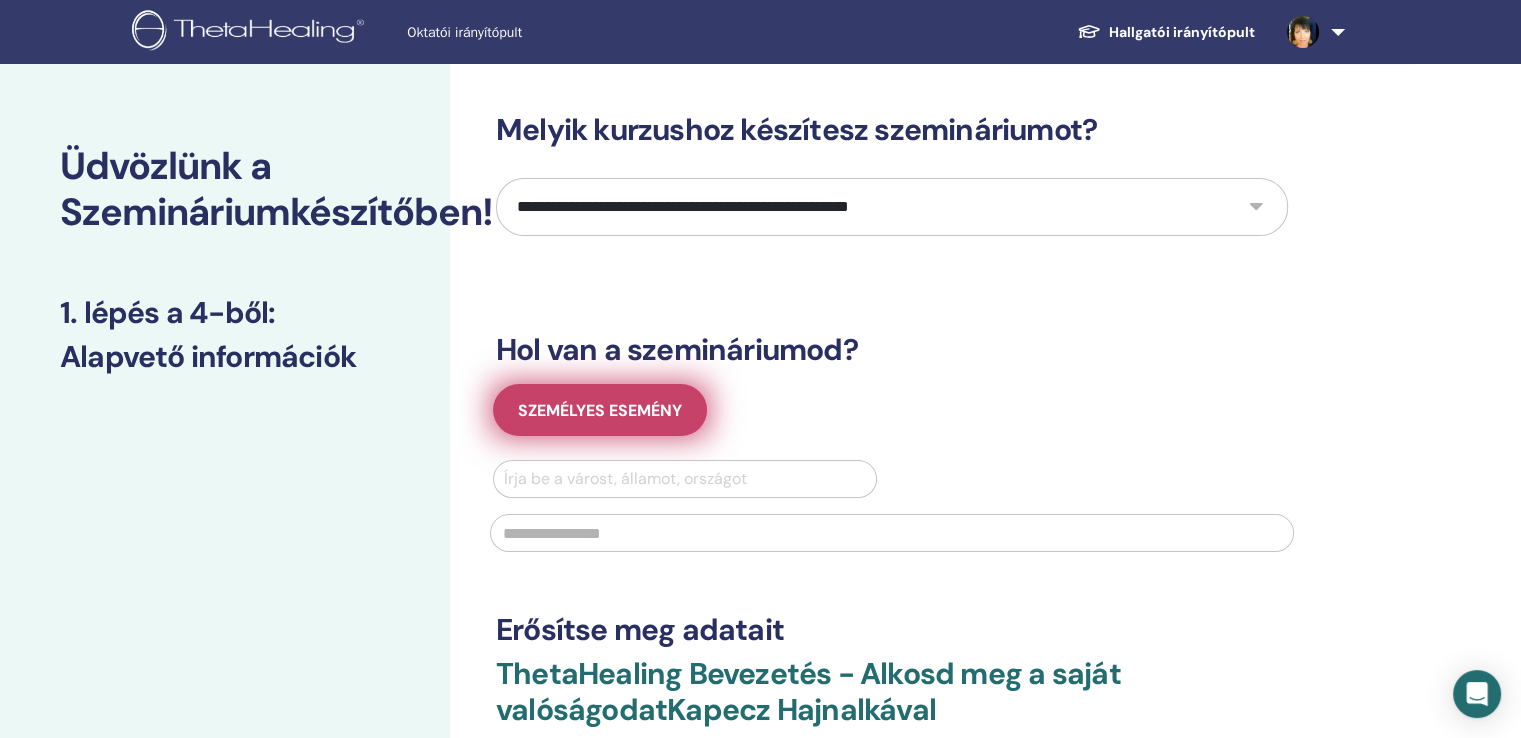 click on "Személyes esemény" at bounding box center (600, 410) 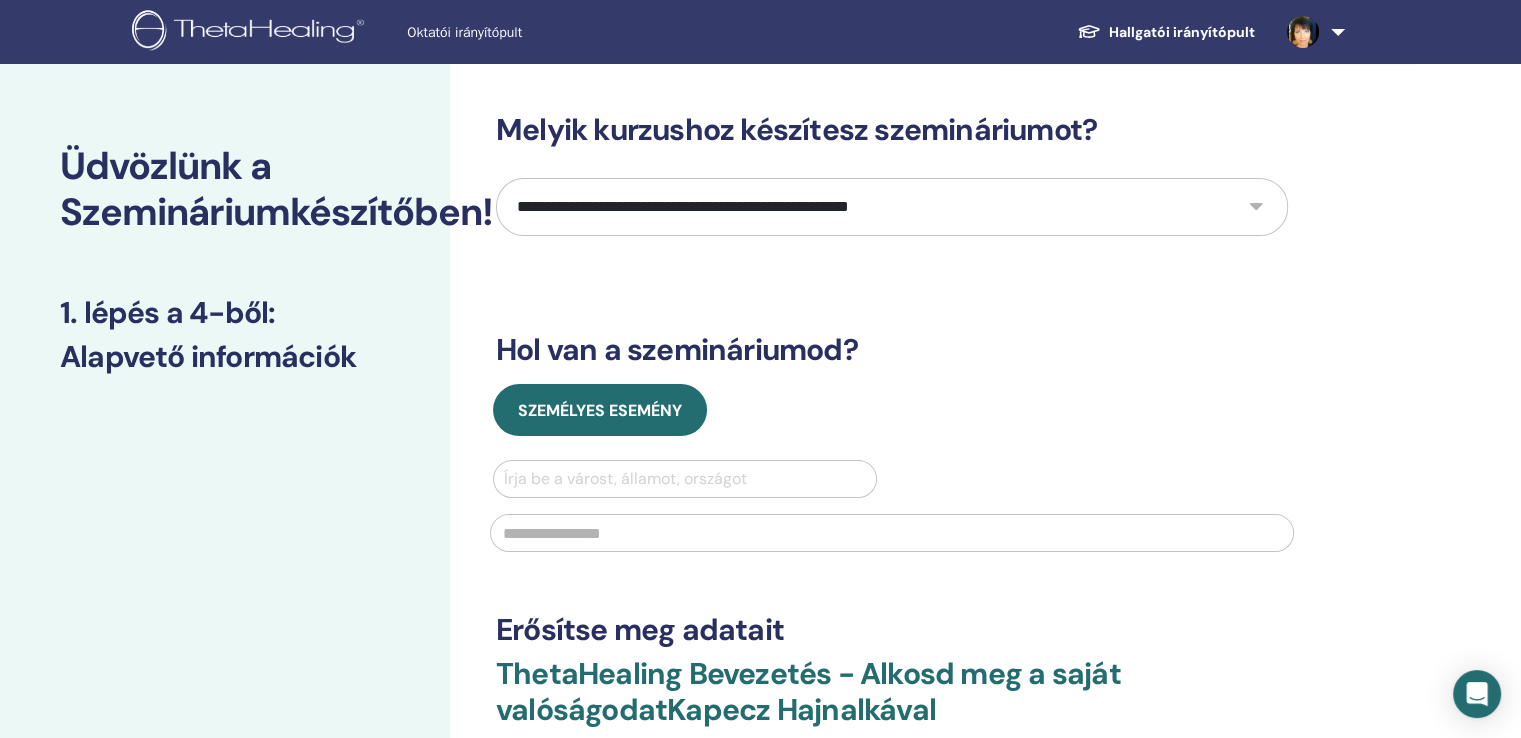 click at bounding box center [685, 479] 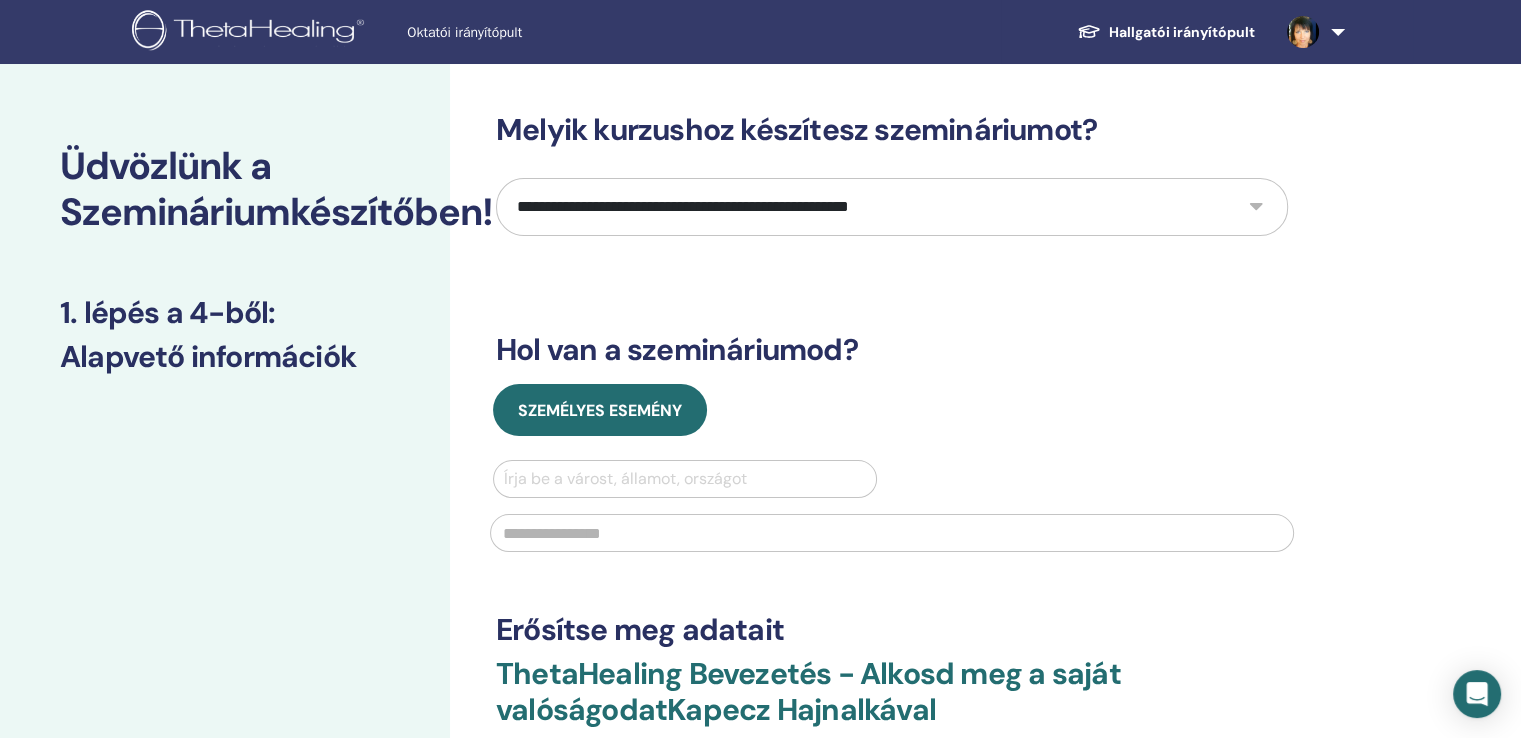 click at bounding box center [685, 479] 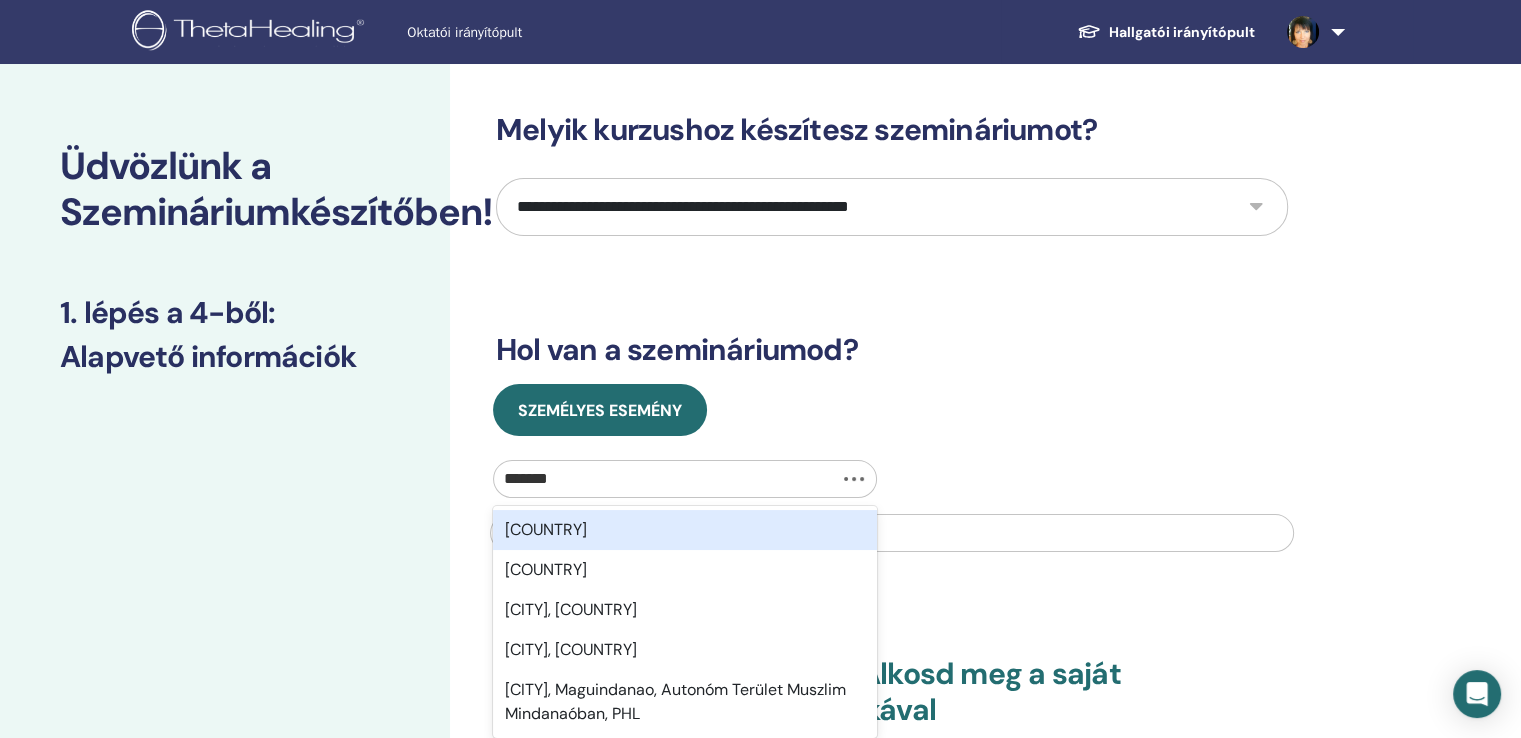 type on "********" 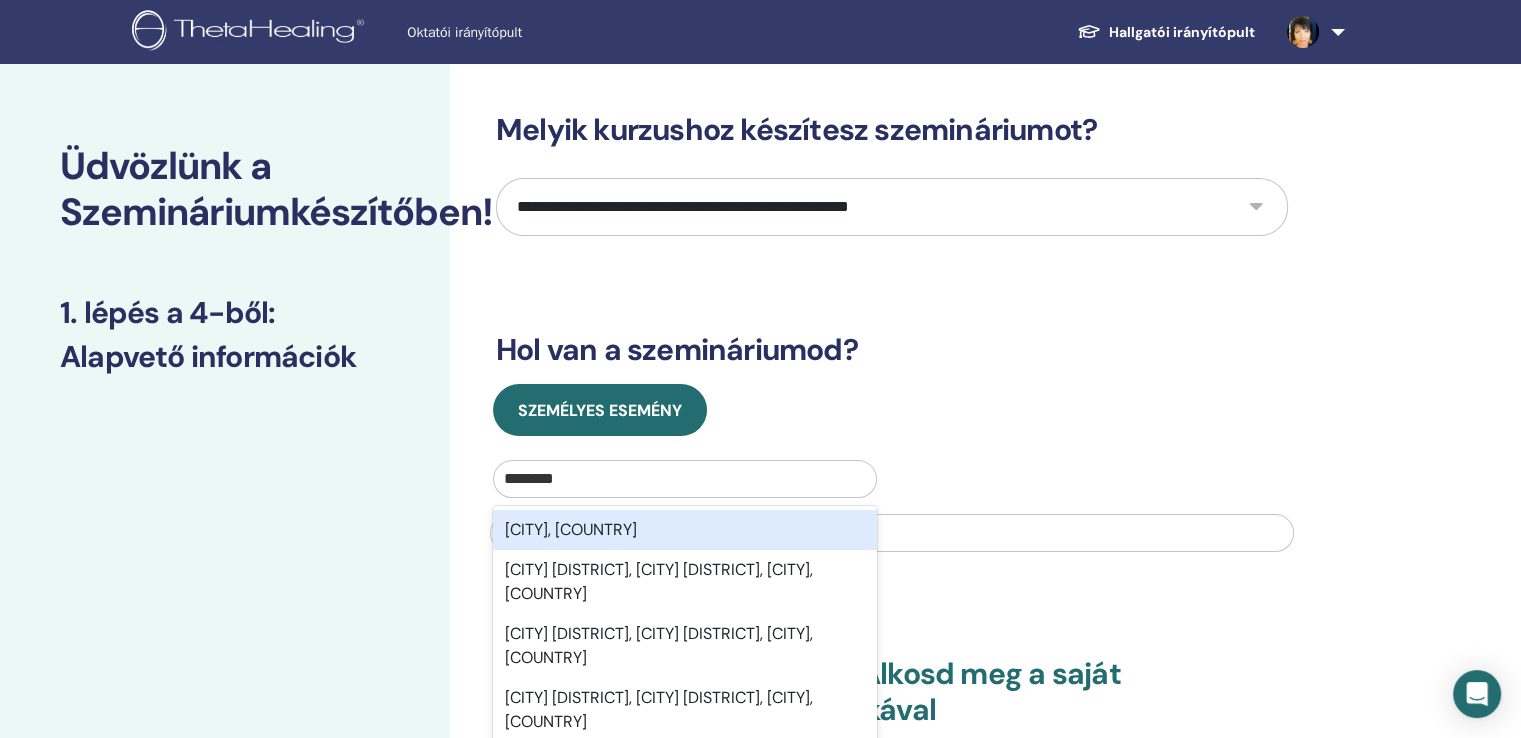 click on "[CITY], [COUNTRY]" at bounding box center [685, 530] 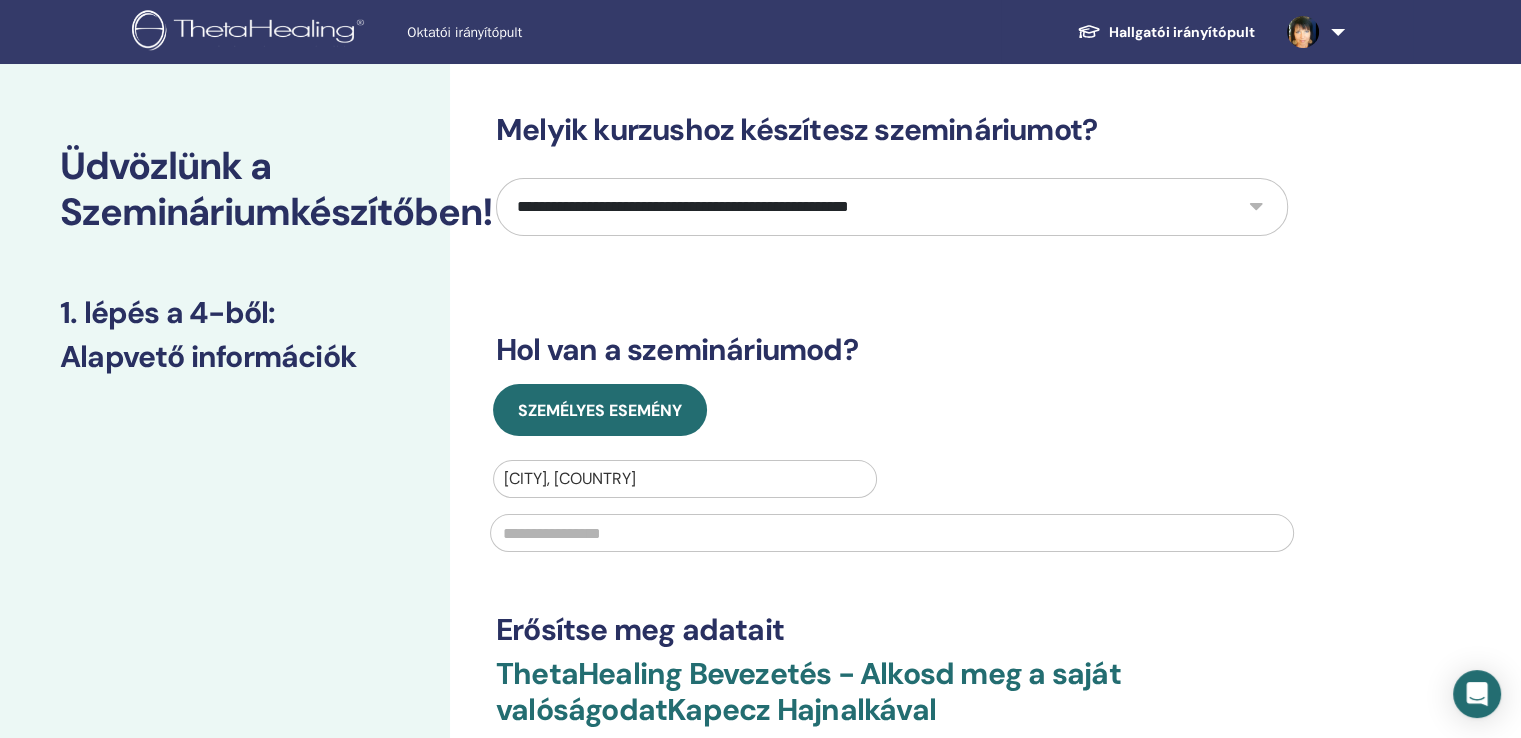 click at bounding box center (892, 533) 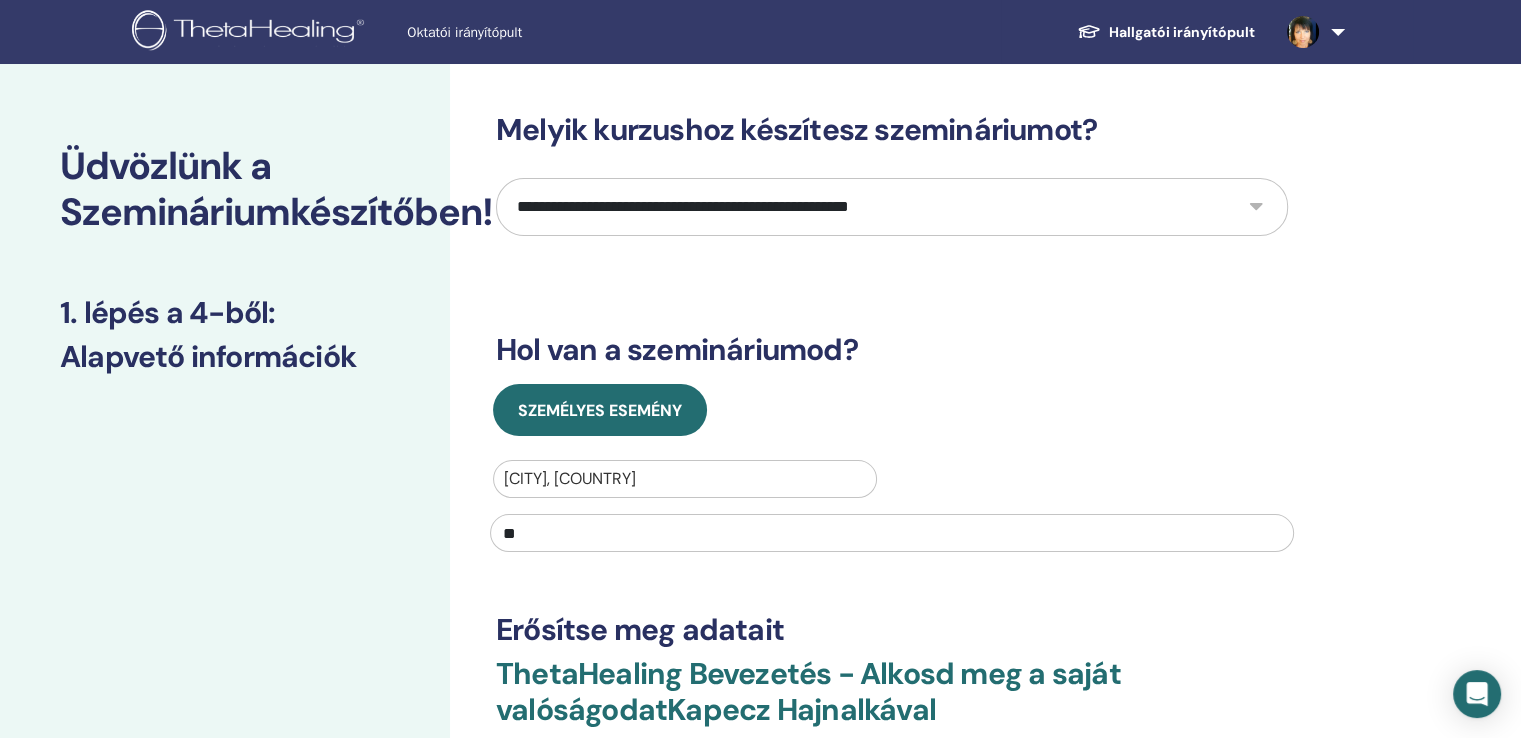 type on "*" 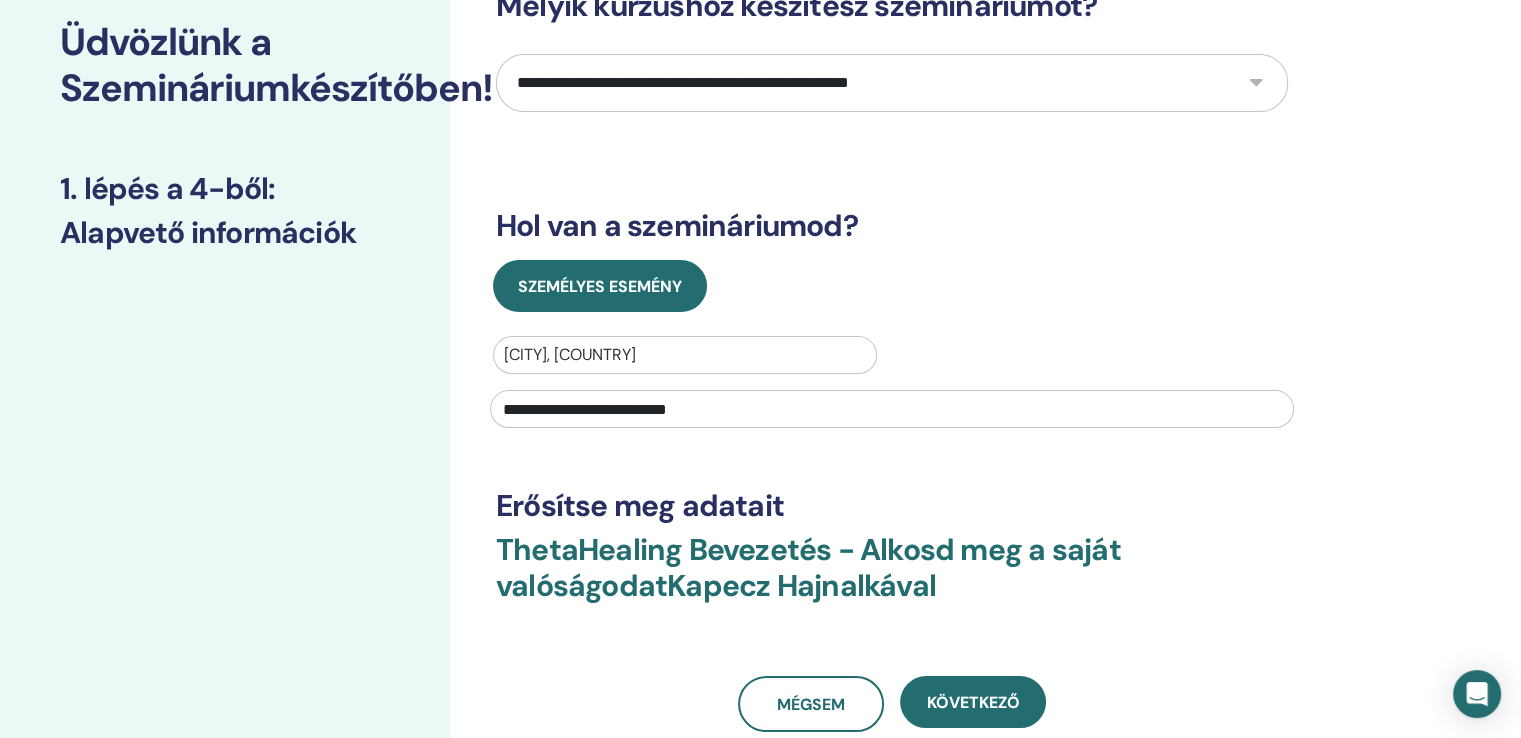 scroll, scrollTop: 300, scrollLeft: 0, axis: vertical 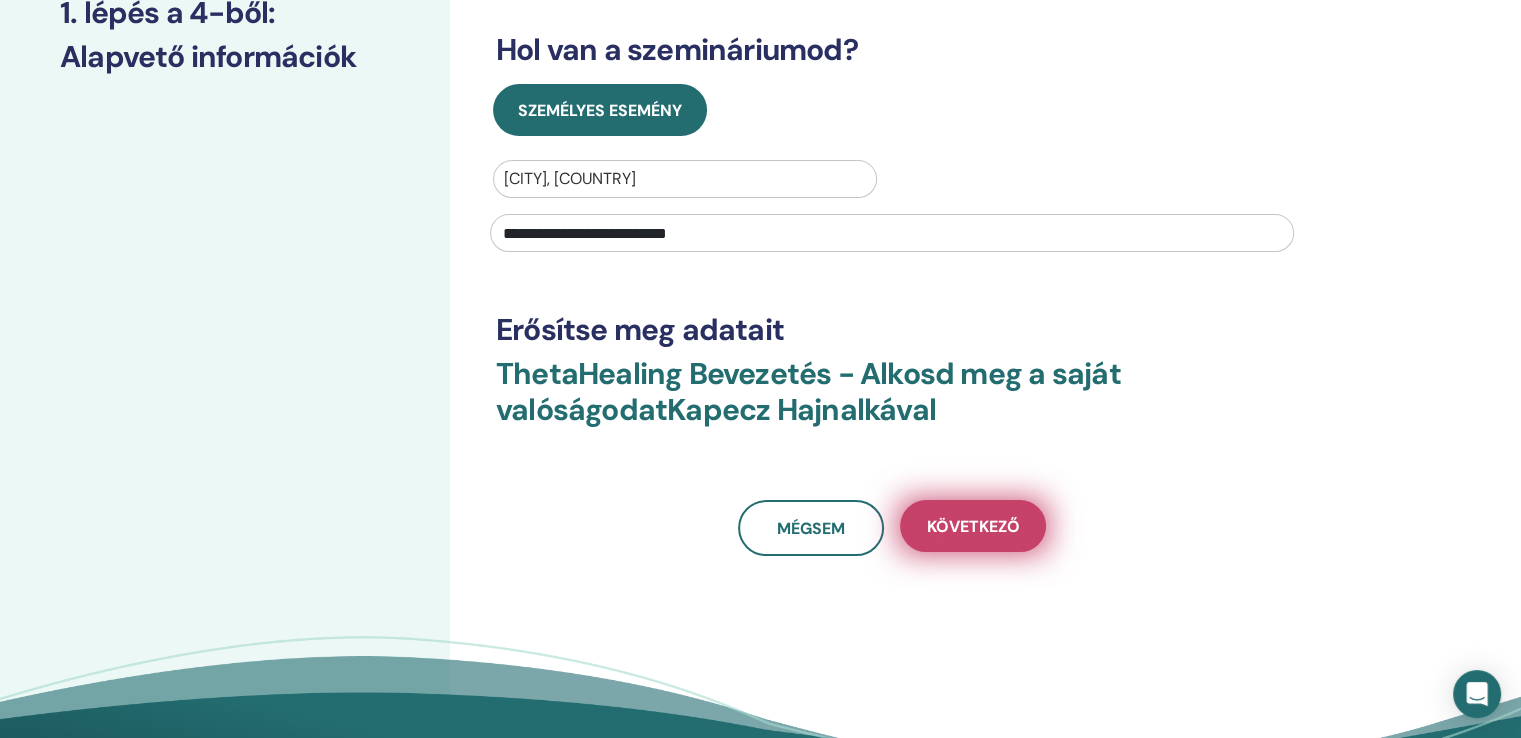 type on "**********" 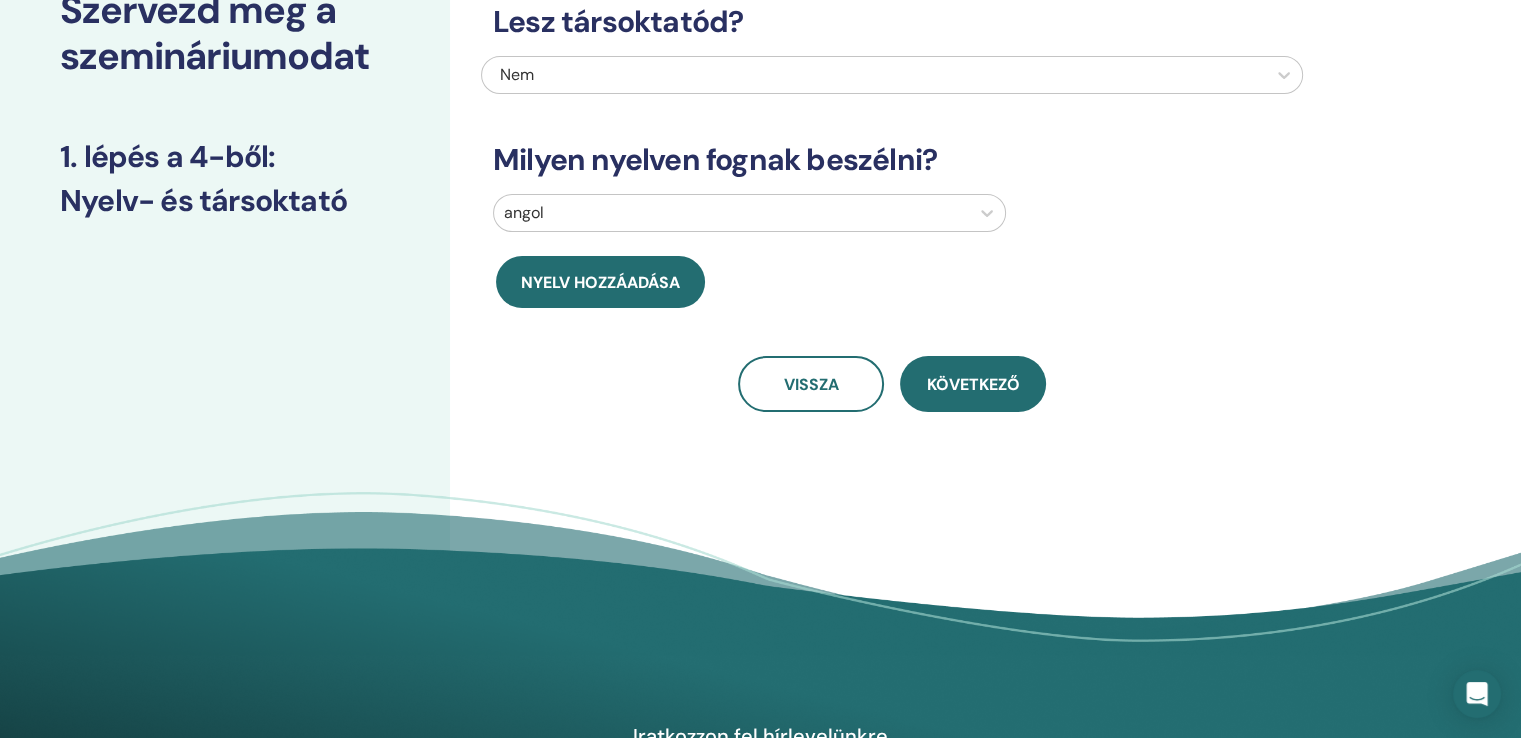 scroll, scrollTop: 0, scrollLeft: 0, axis: both 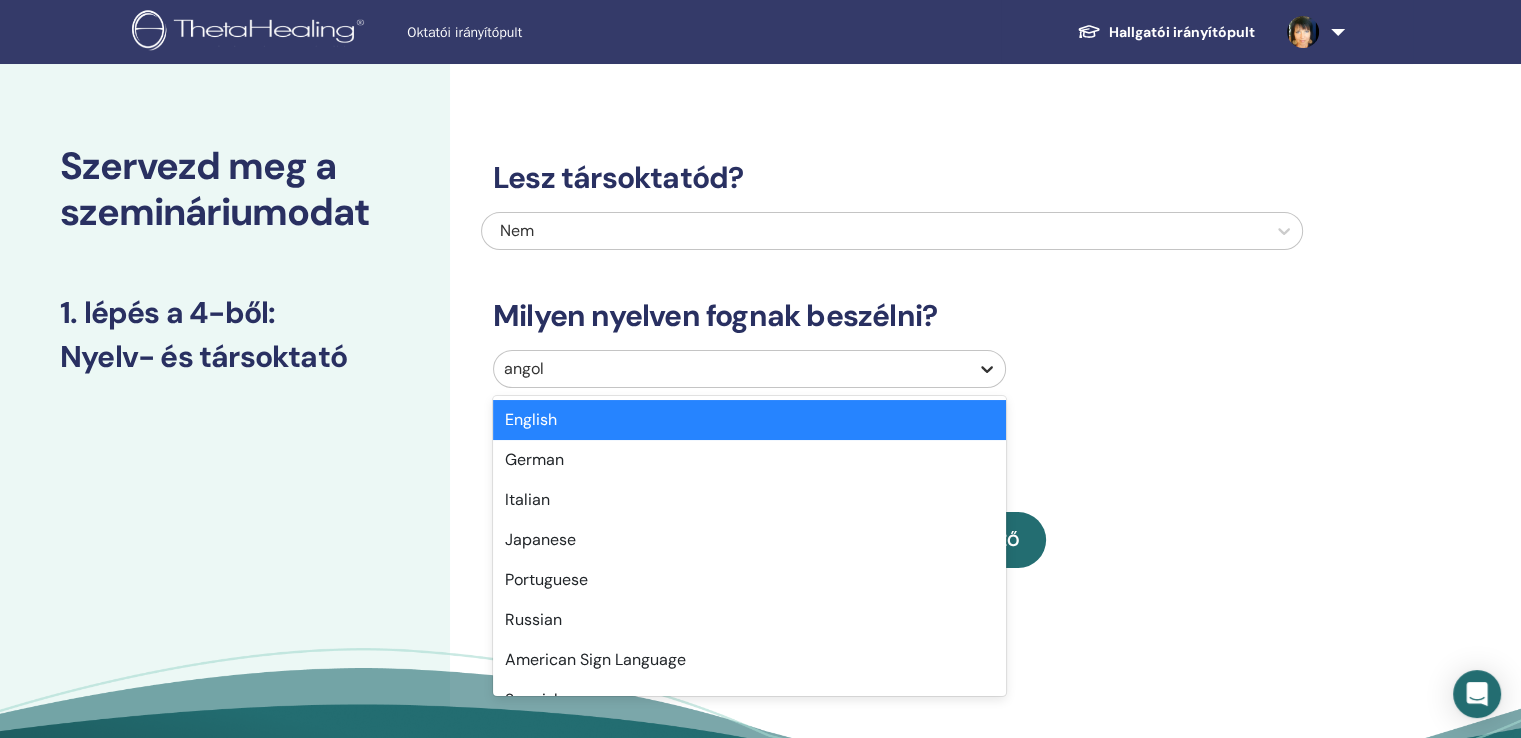 click 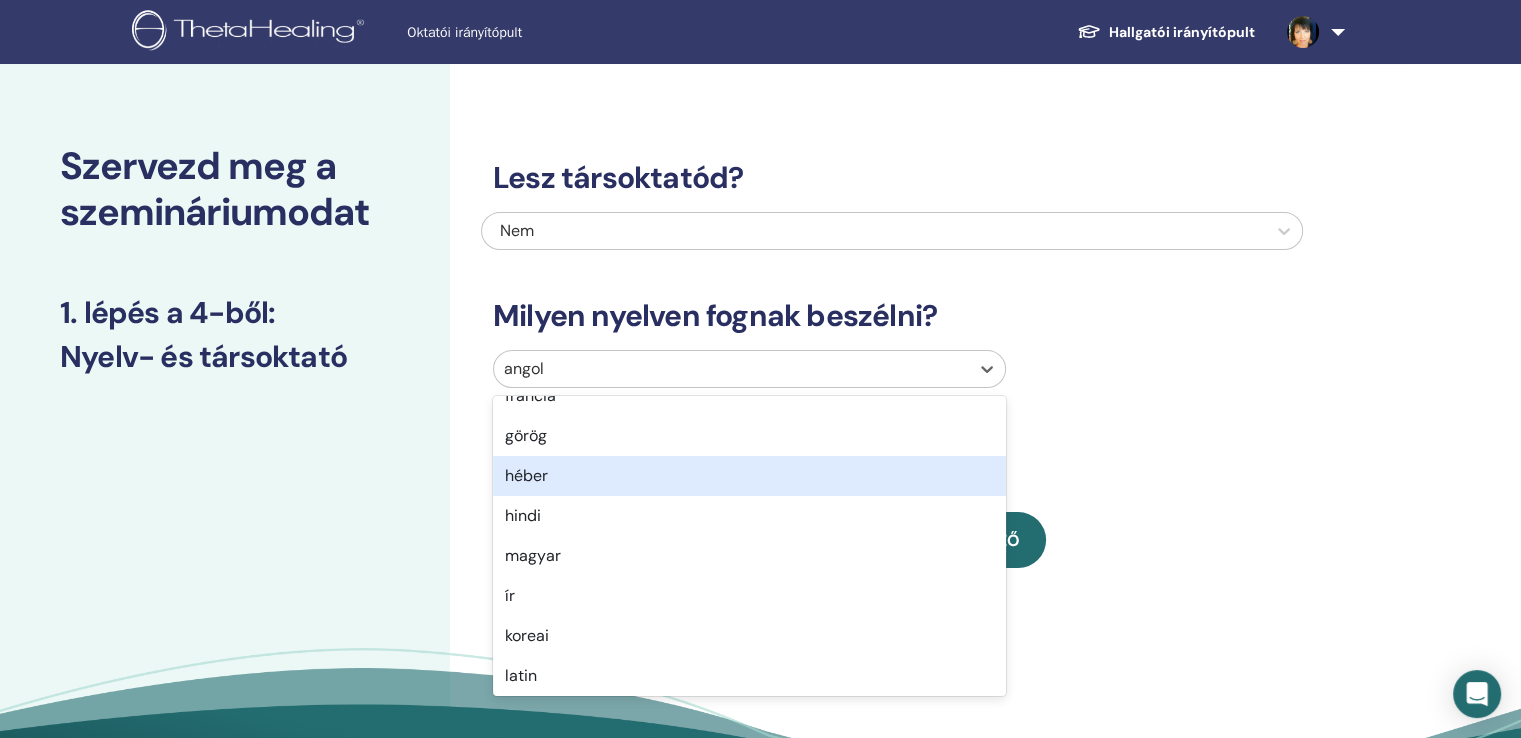 scroll, scrollTop: 900, scrollLeft: 0, axis: vertical 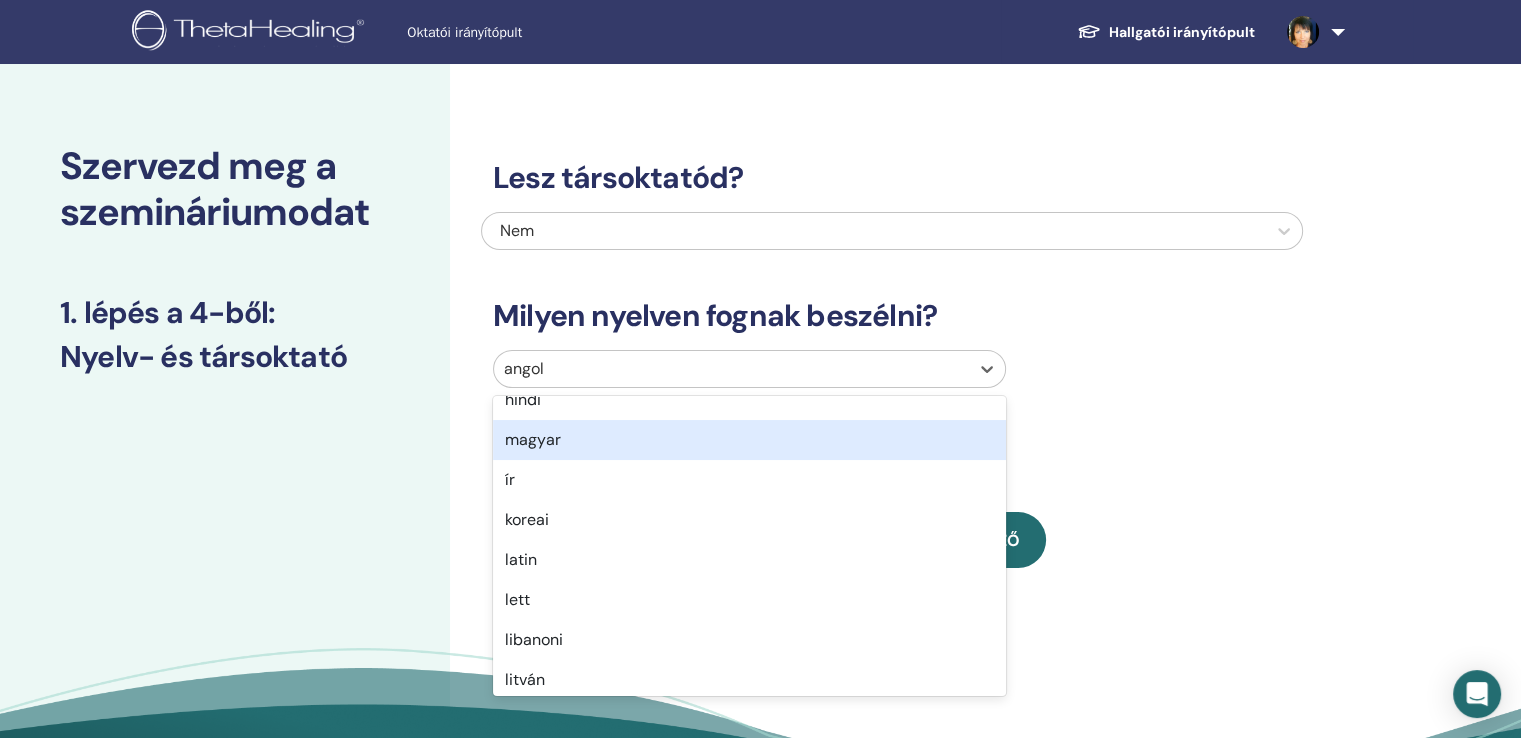 click on "magyar" at bounding box center (533, 439) 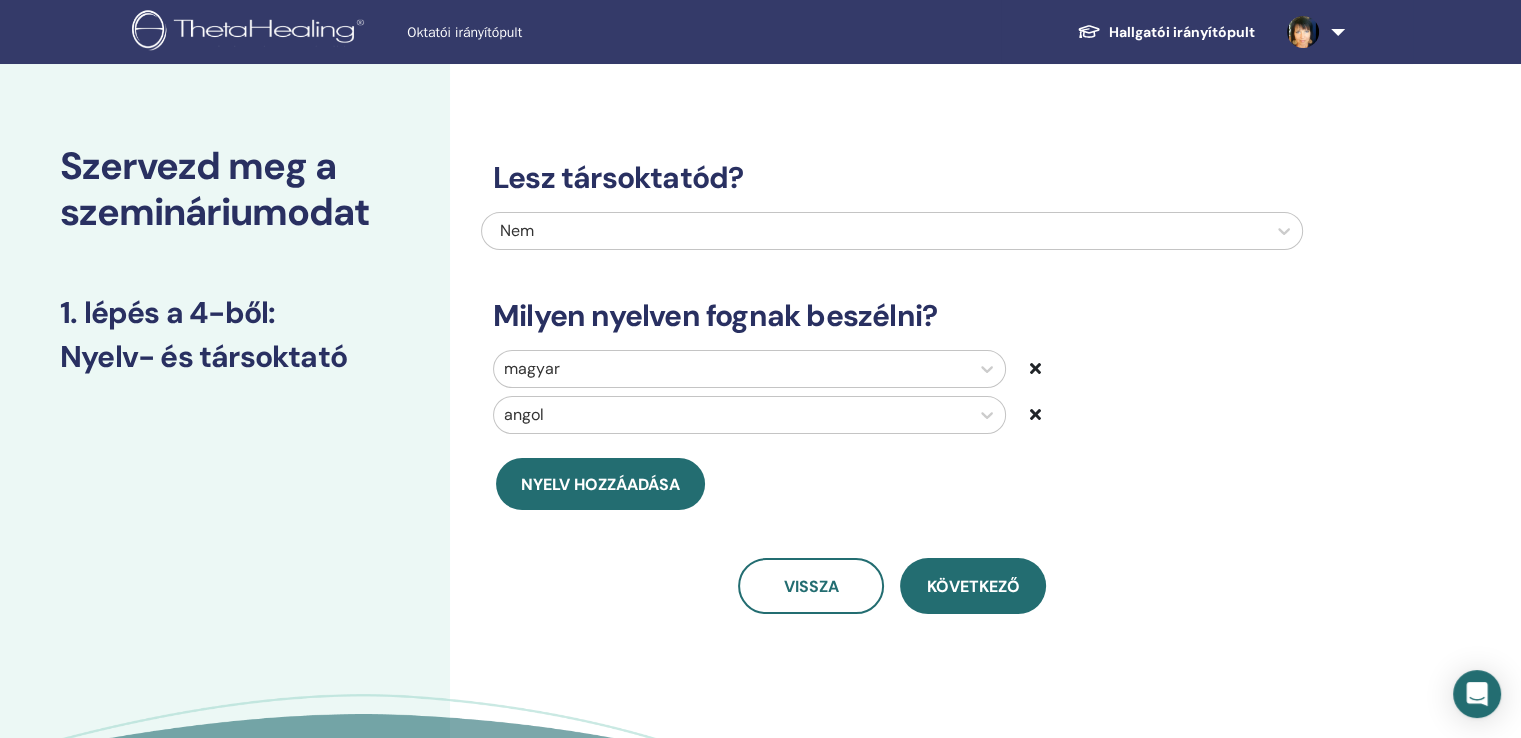 click at bounding box center [1035, 414] 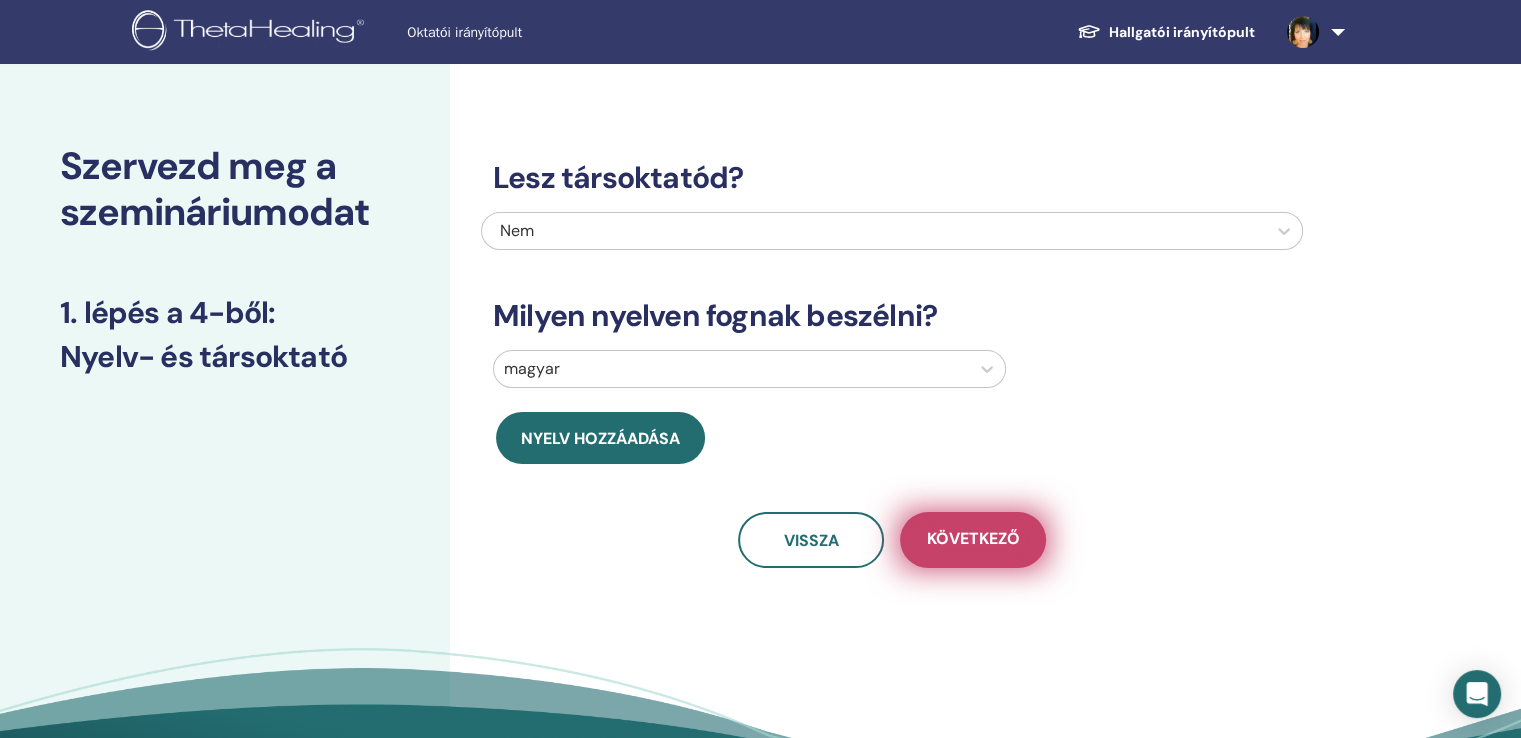 click on "Következő" at bounding box center [973, 538] 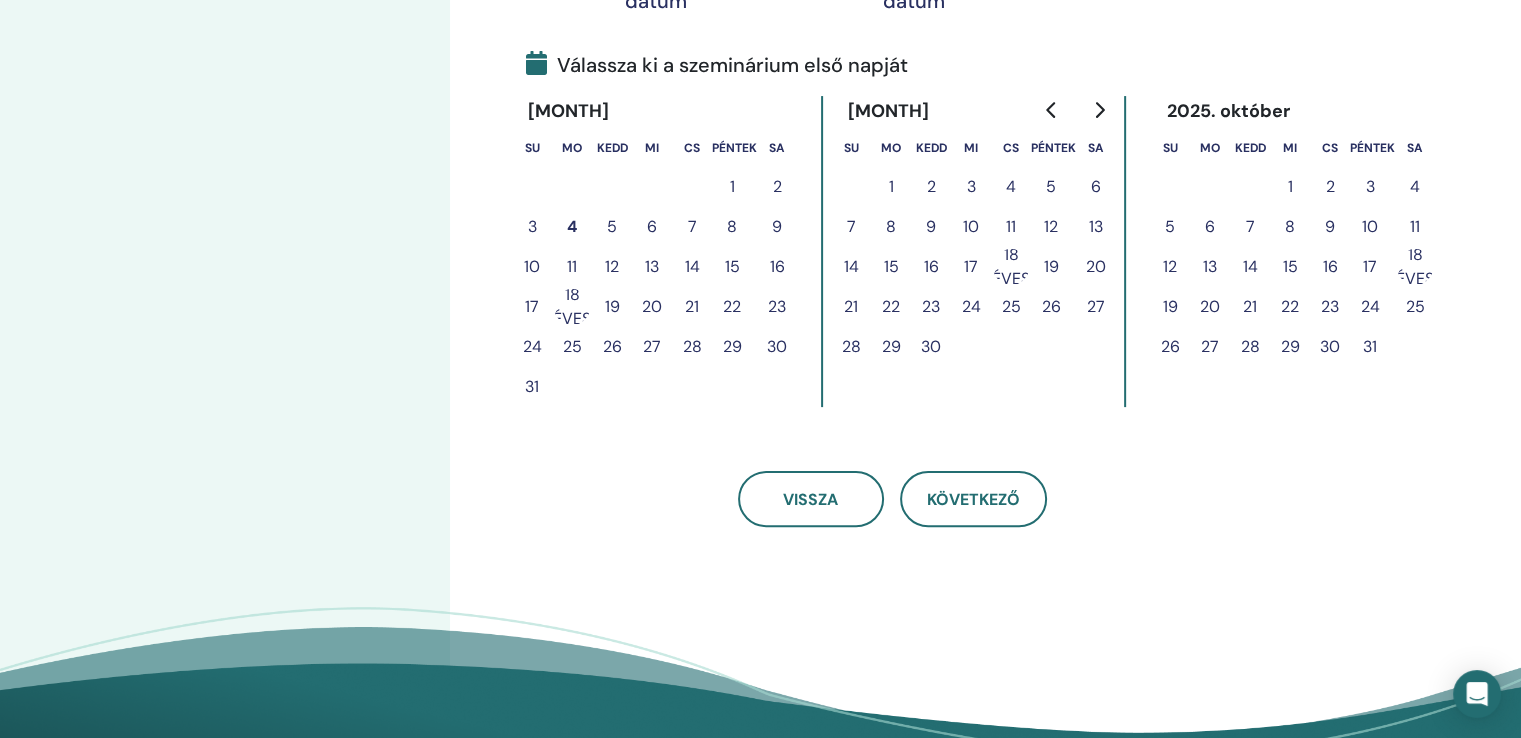 scroll, scrollTop: 500, scrollLeft: 0, axis: vertical 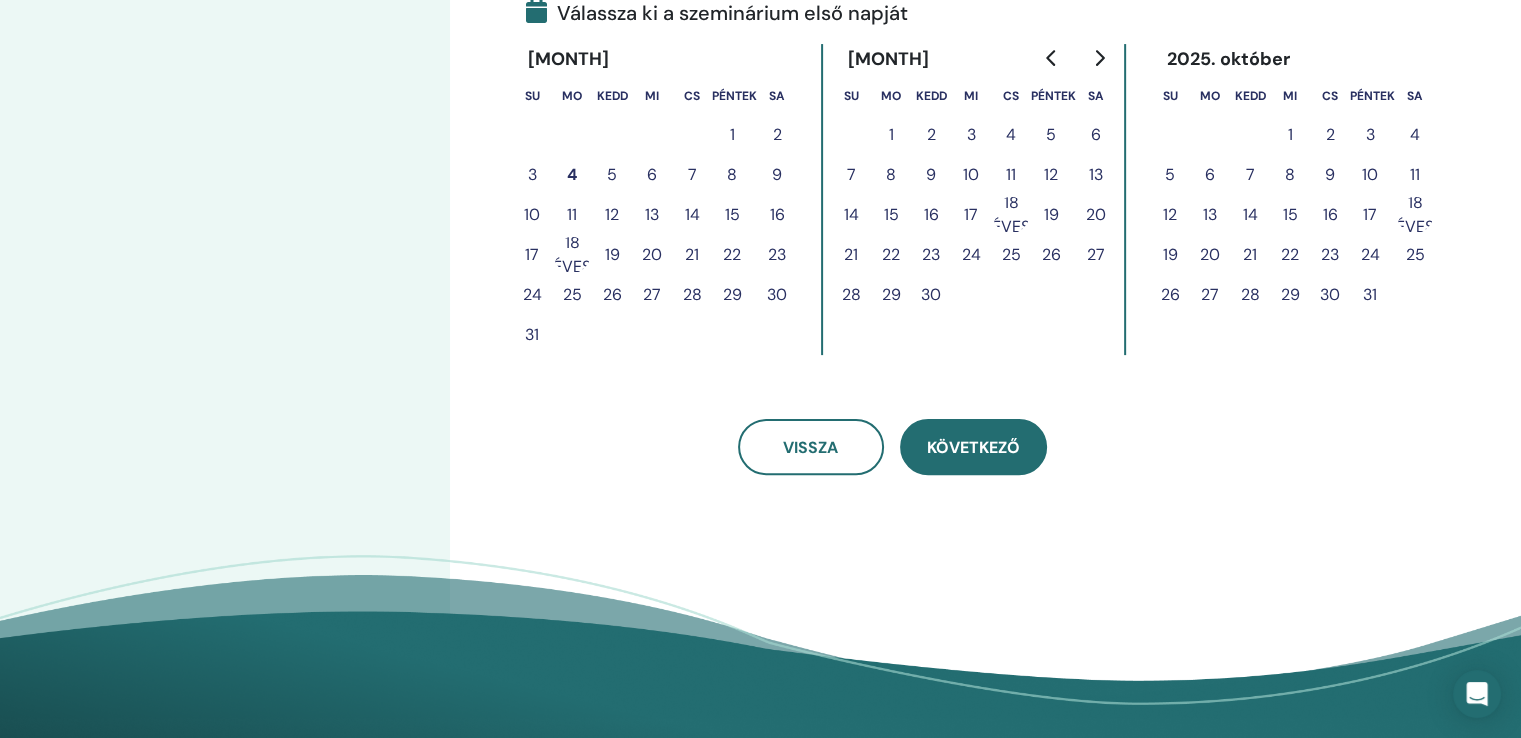 click on "Következő" at bounding box center (973, 447) 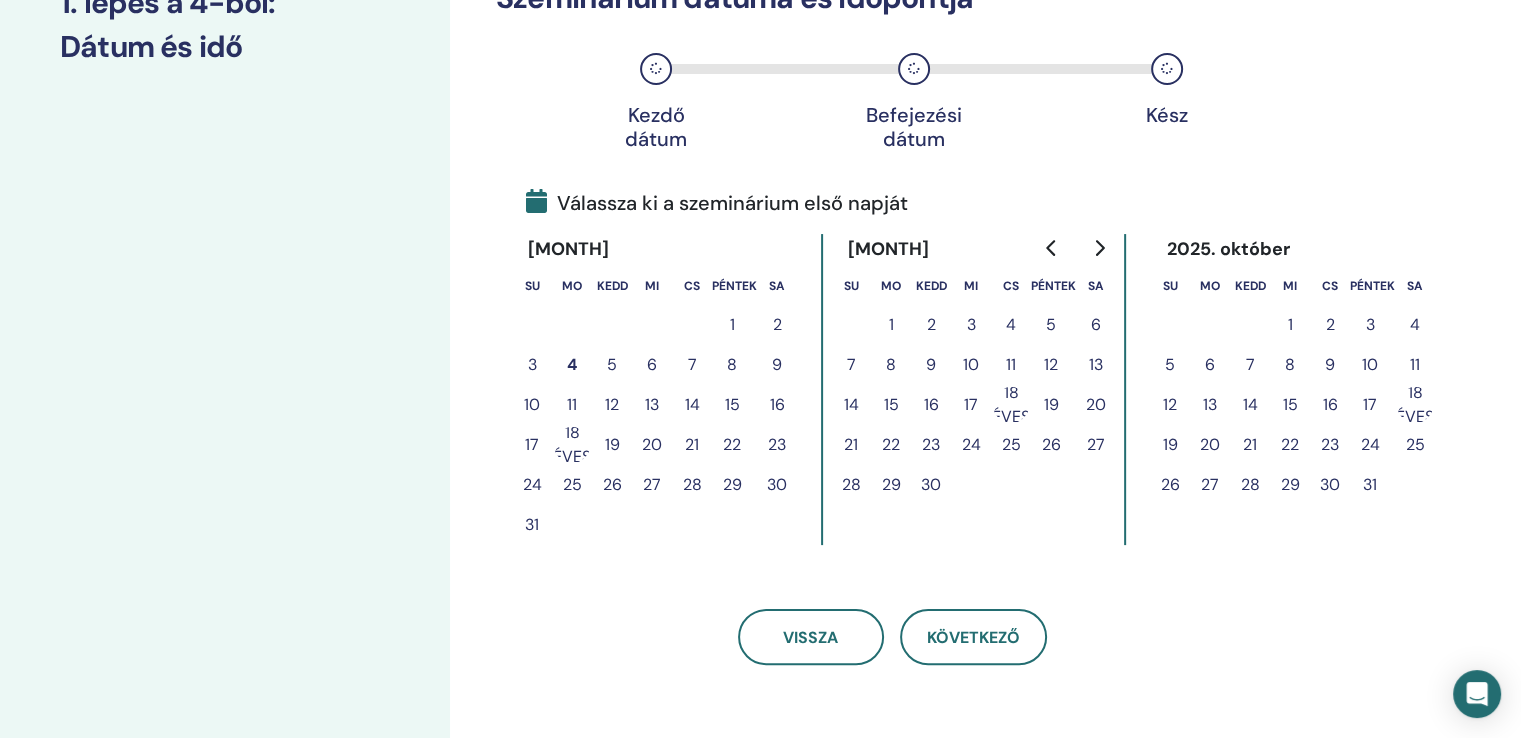 scroll, scrollTop: 300, scrollLeft: 0, axis: vertical 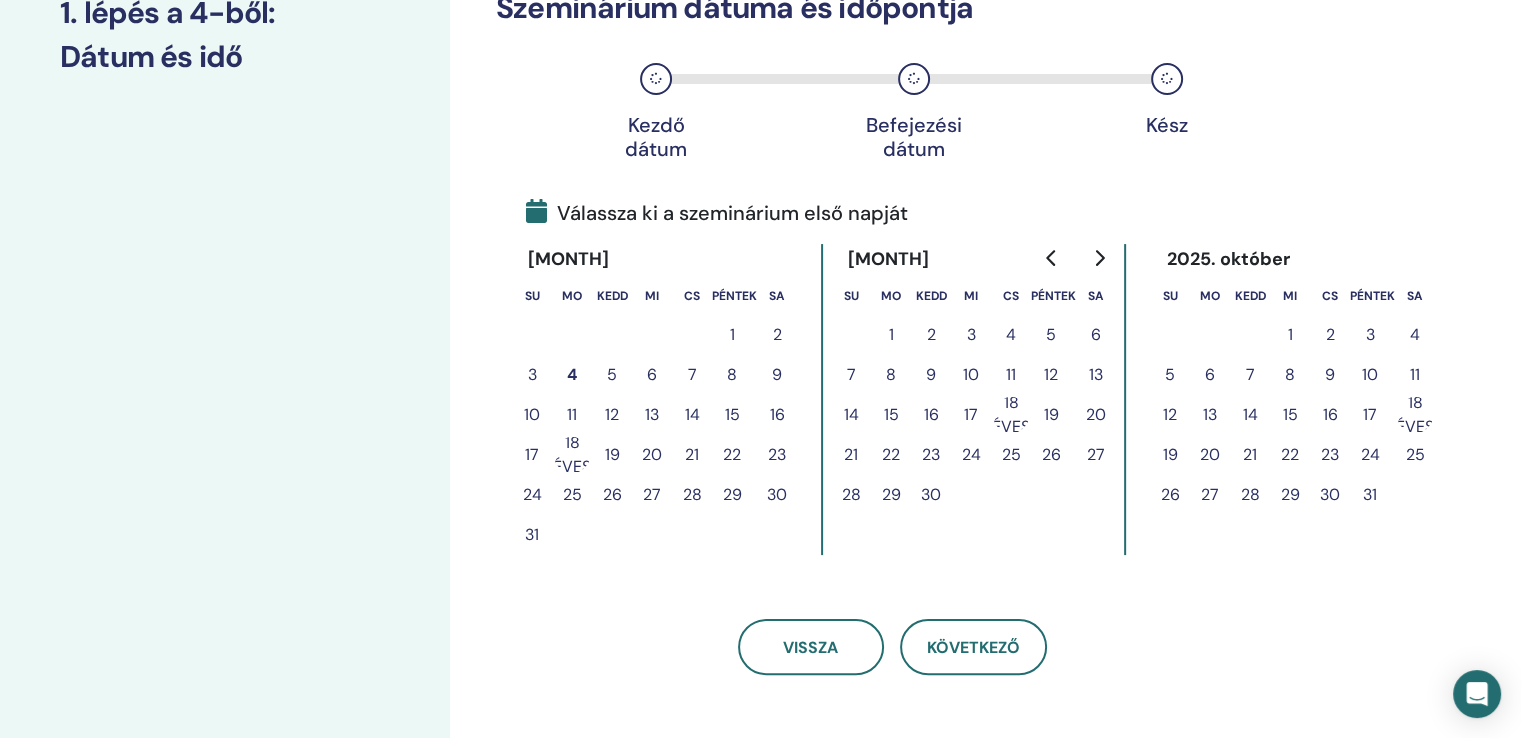 click 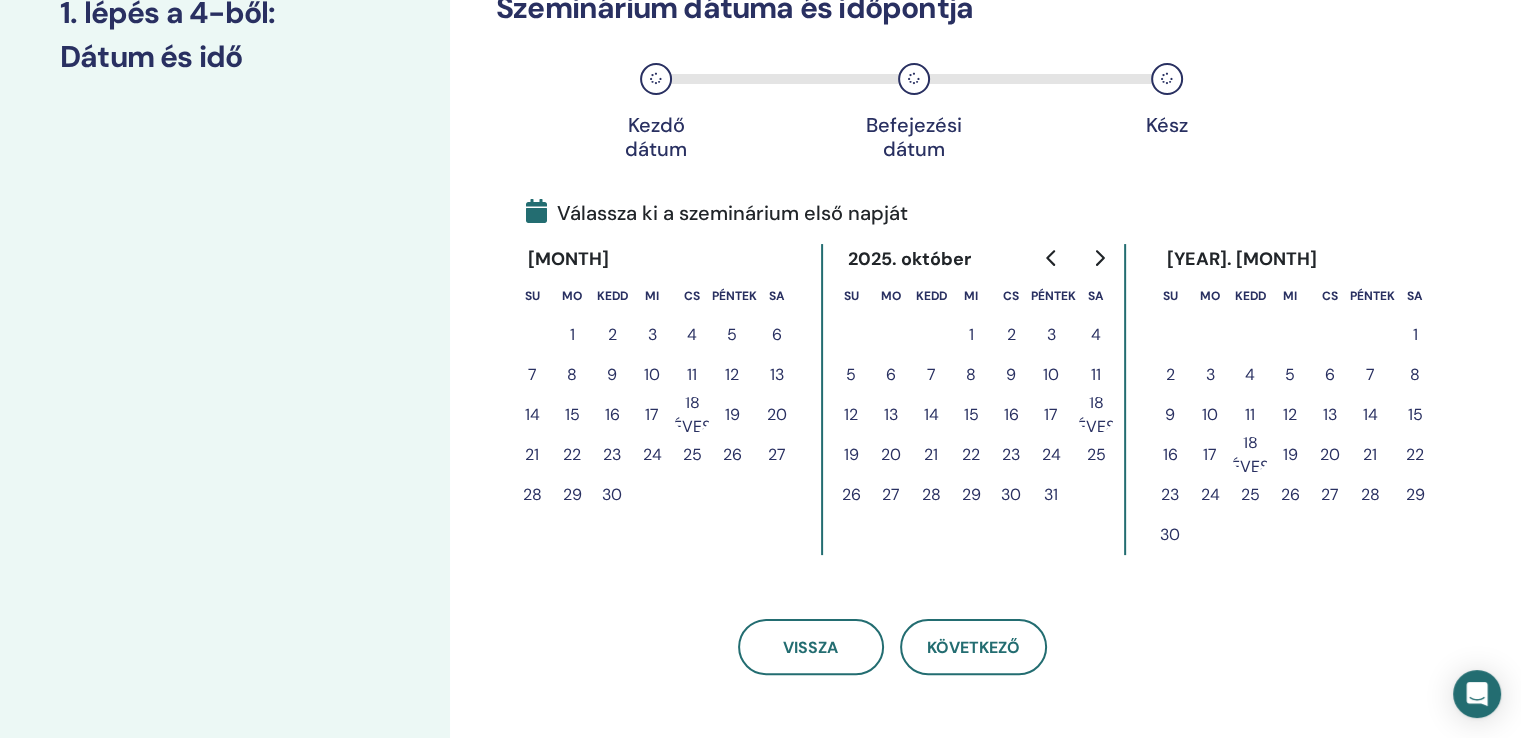 click 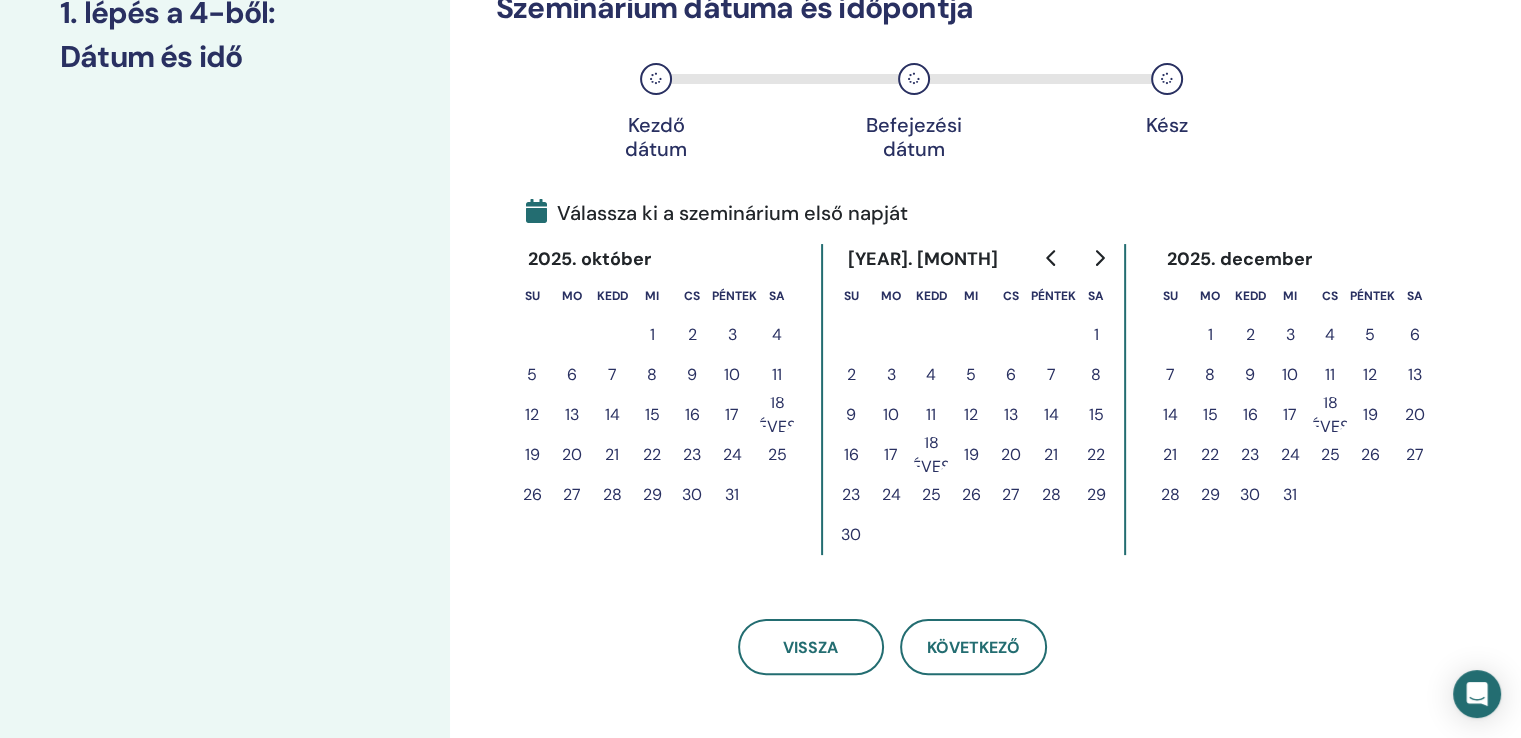 click on "8" at bounding box center [1096, 374] 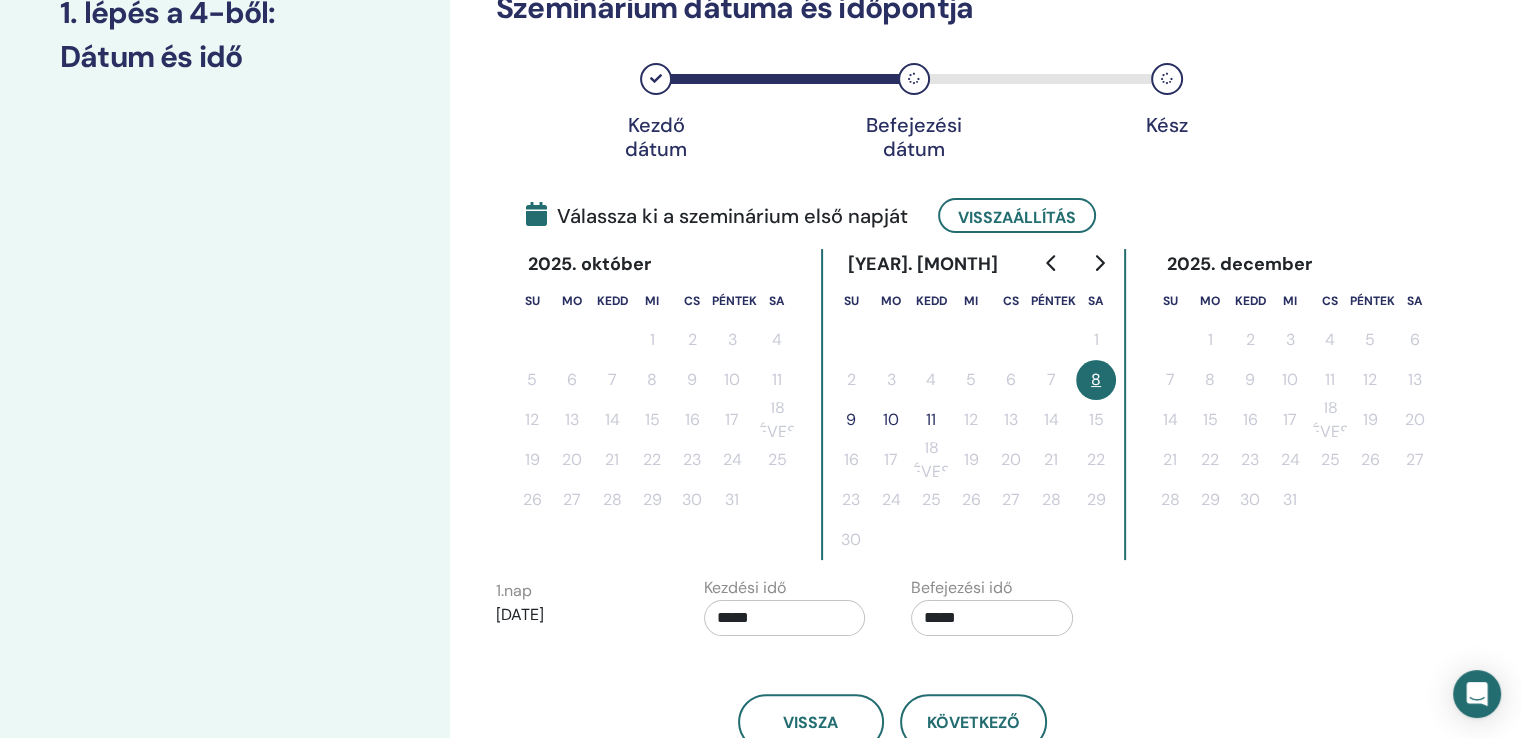 click on "9" at bounding box center [851, 419] 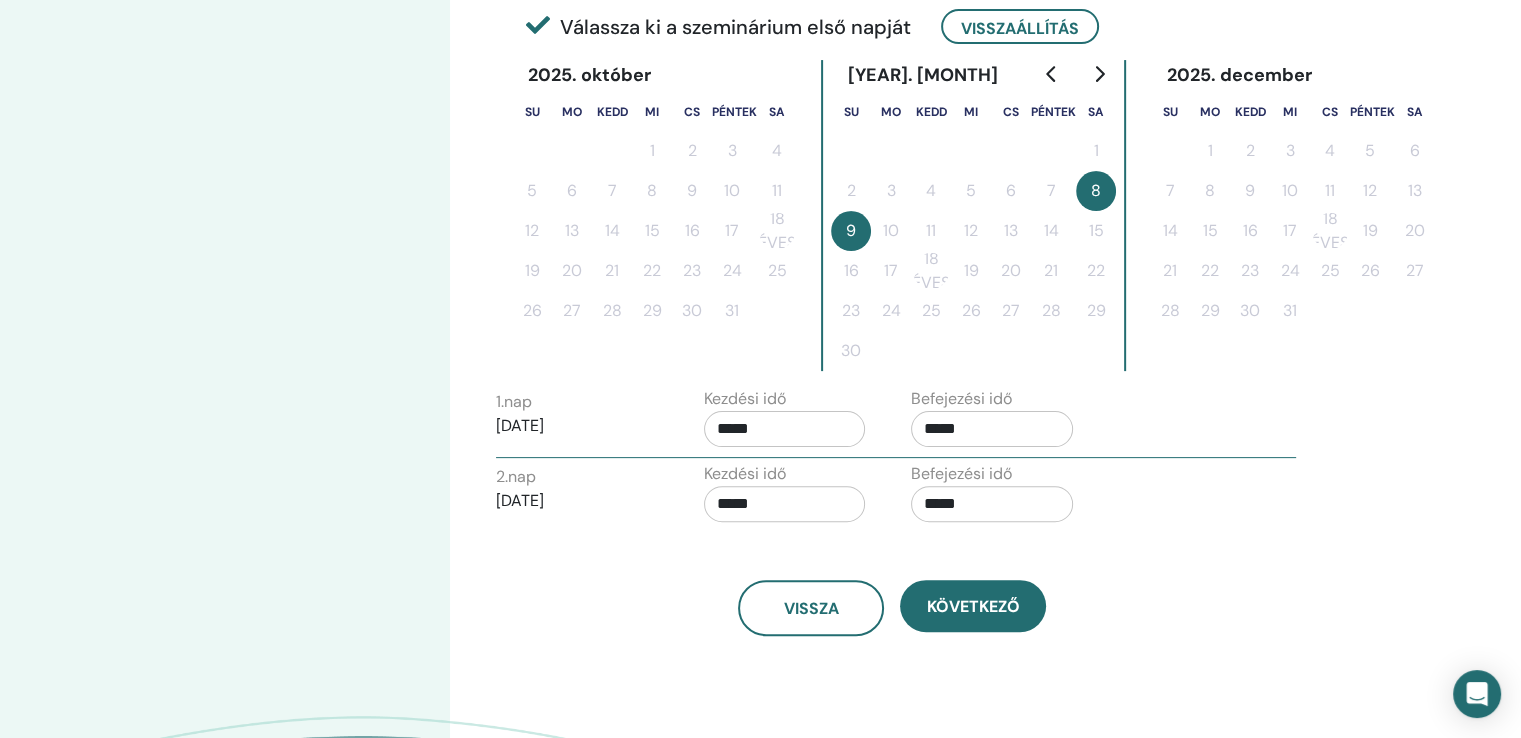 scroll, scrollTop: 500, scrollLeft: 0, axis: vertical 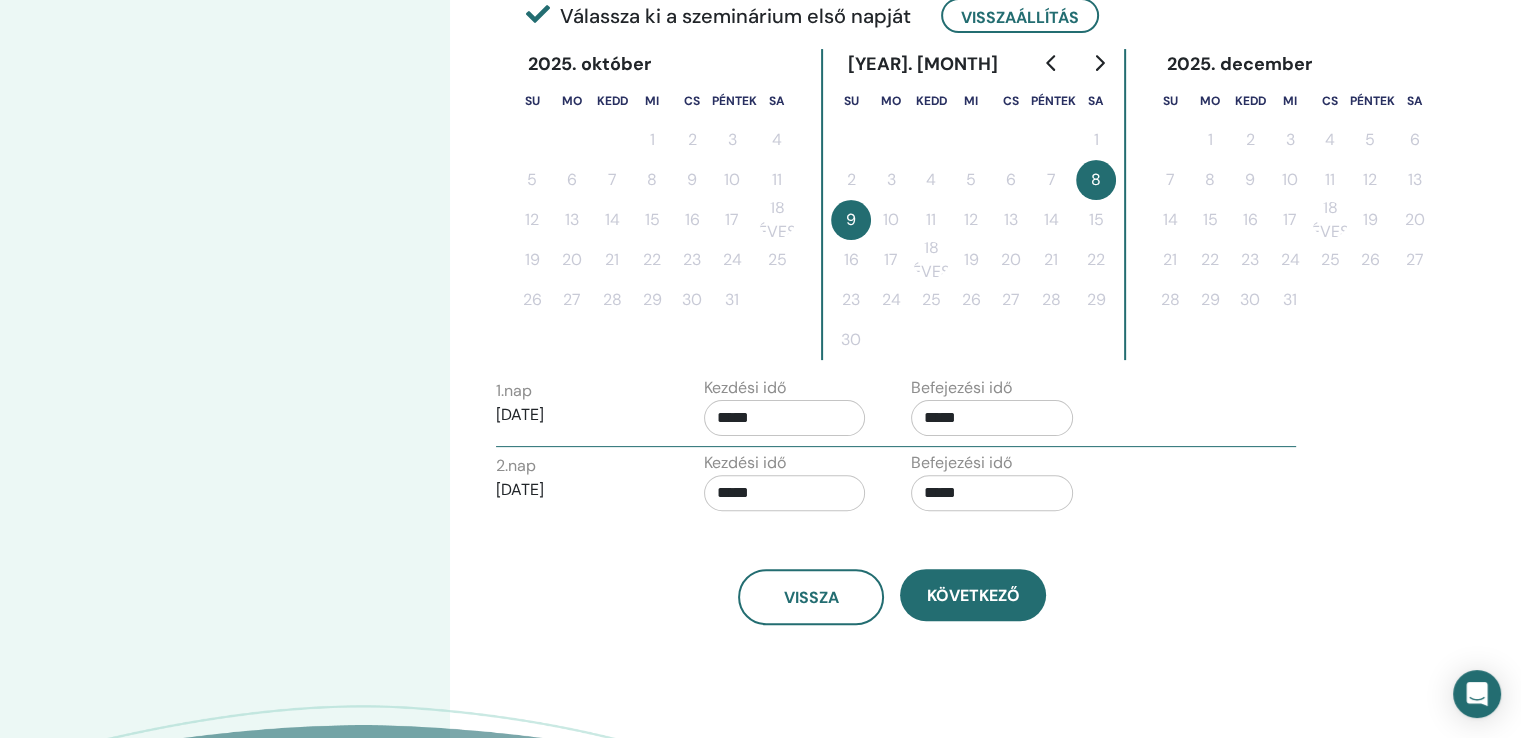 click on "*****" at bounding box center [992, 418] 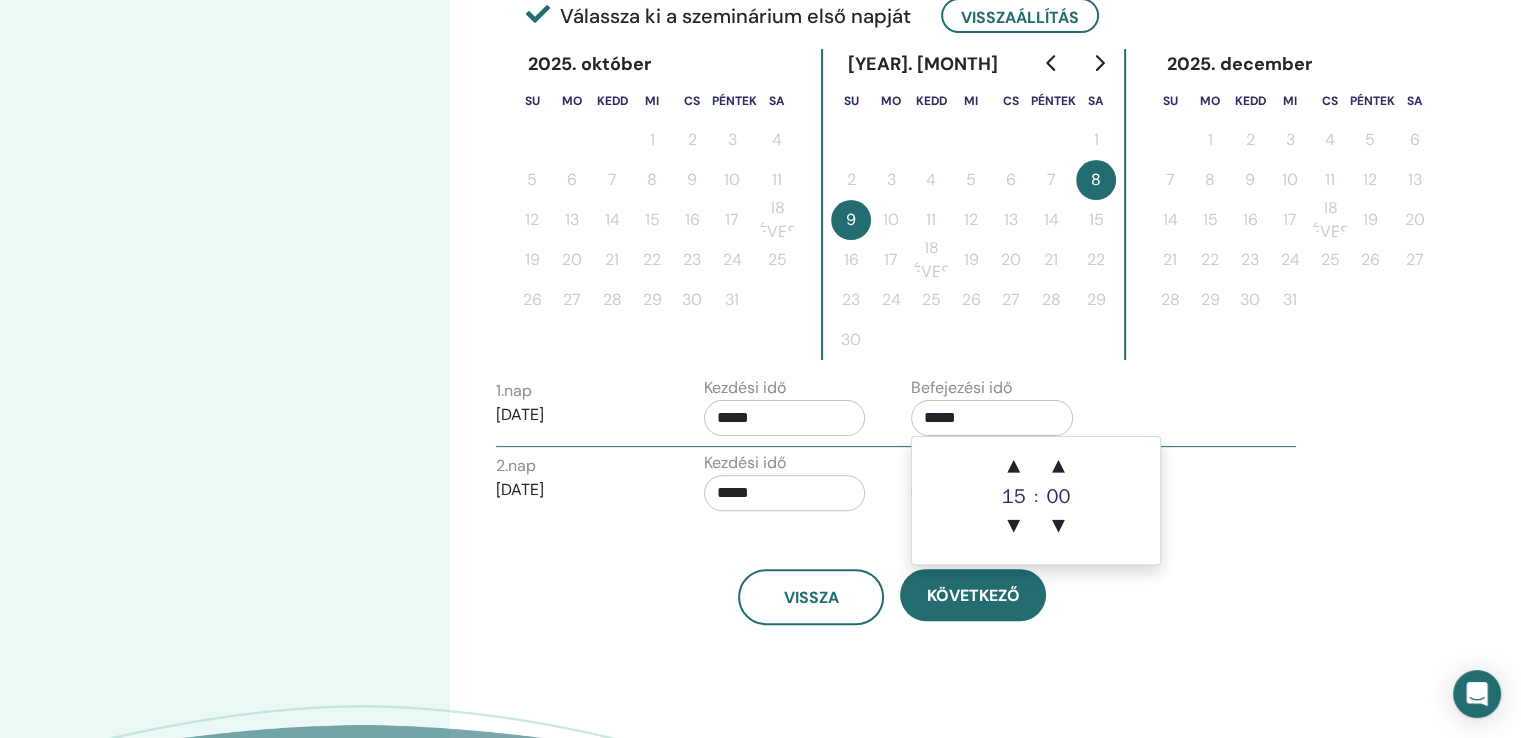 click on "*****" at bounding box center [992, 418] 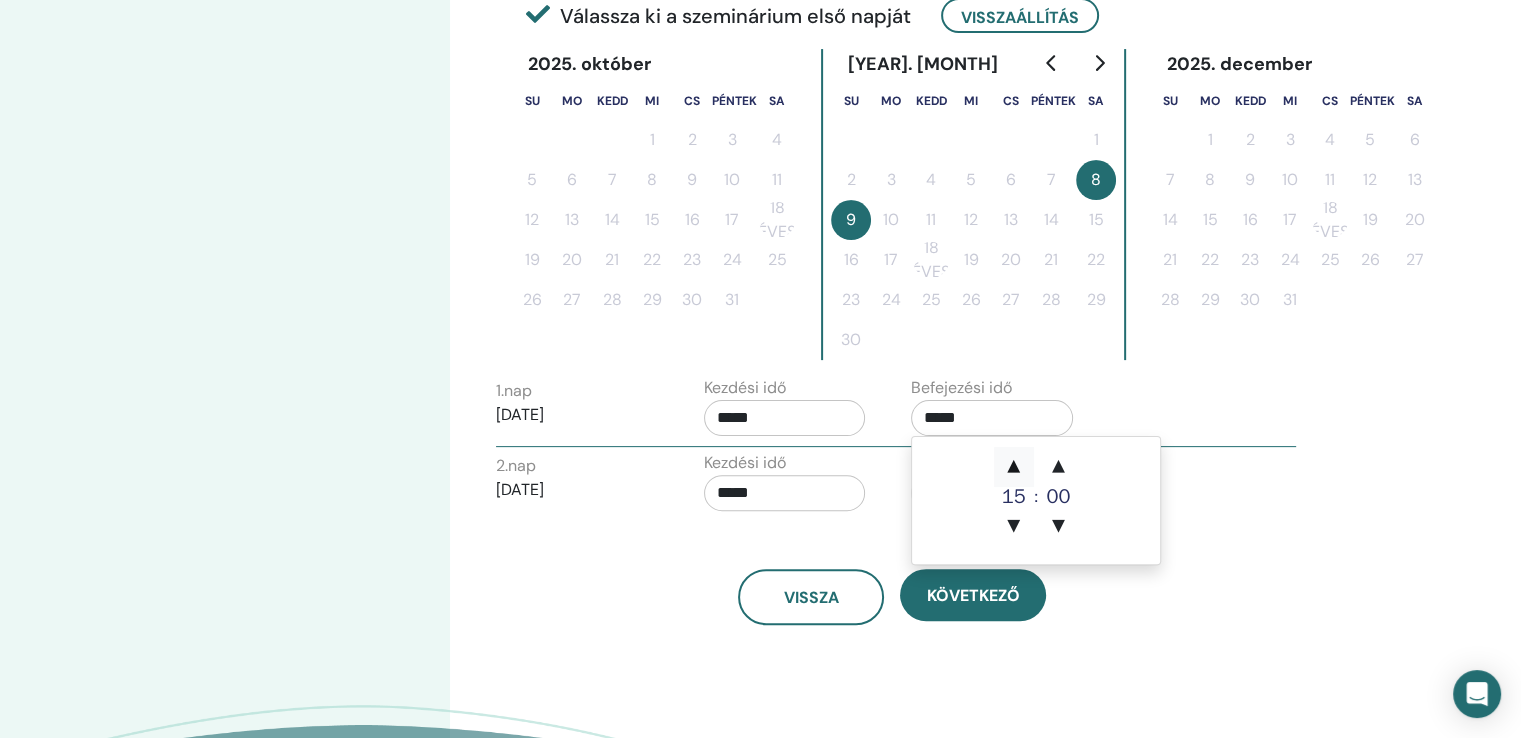 click on "▲" at bounding box center (1014, 467) 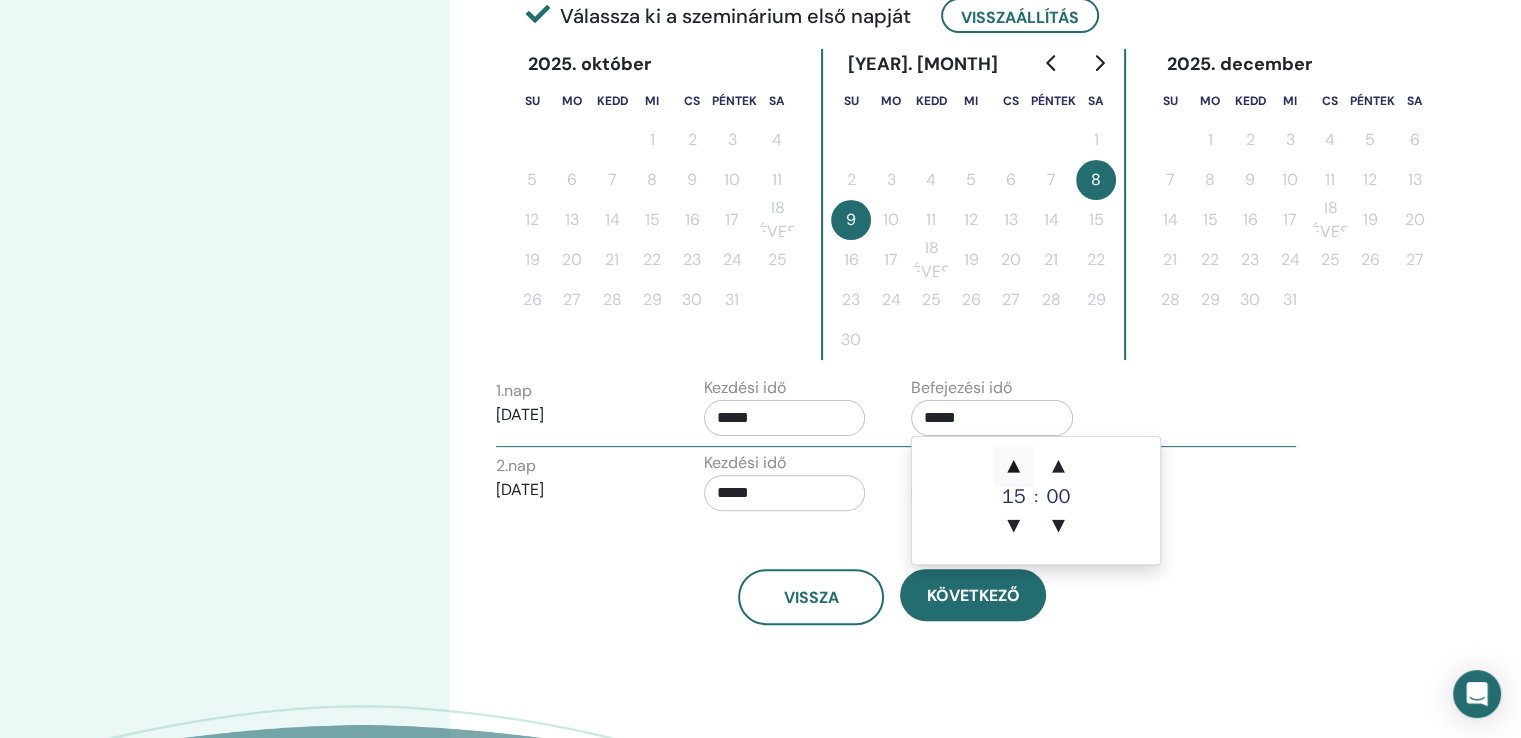 click on "▲" at bounding box center (1014, 467) 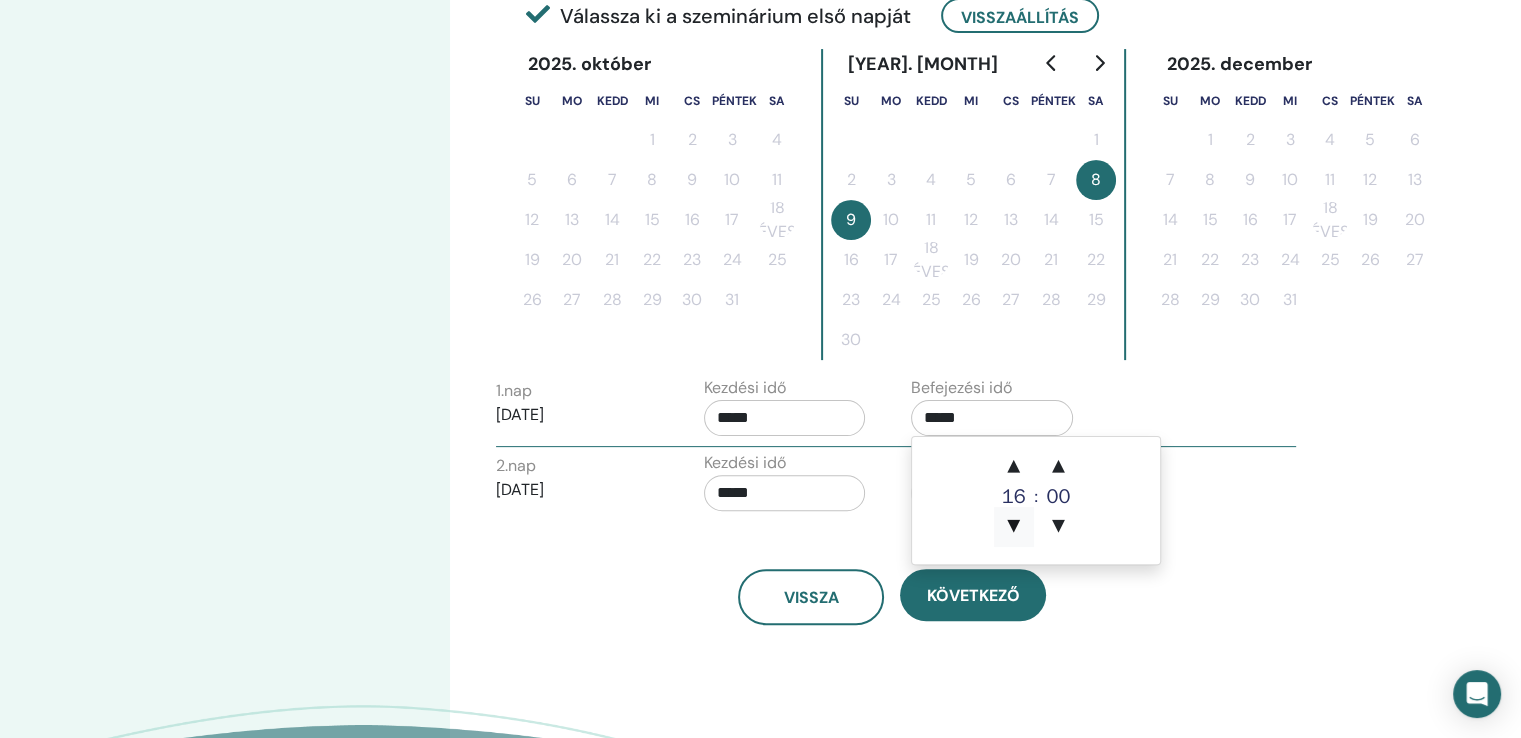 click on "▼" at bounding box center [1014, 527] 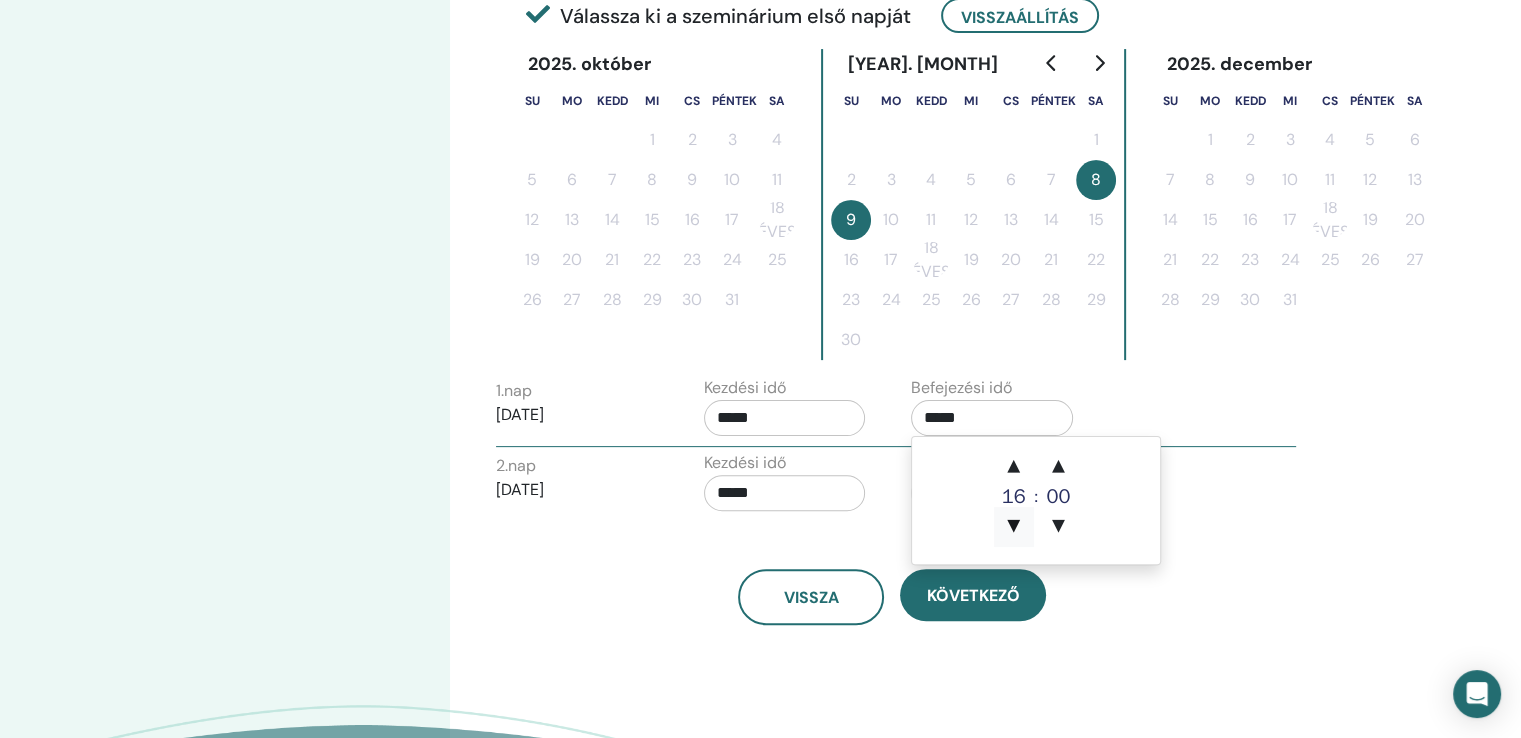 type on "*****" 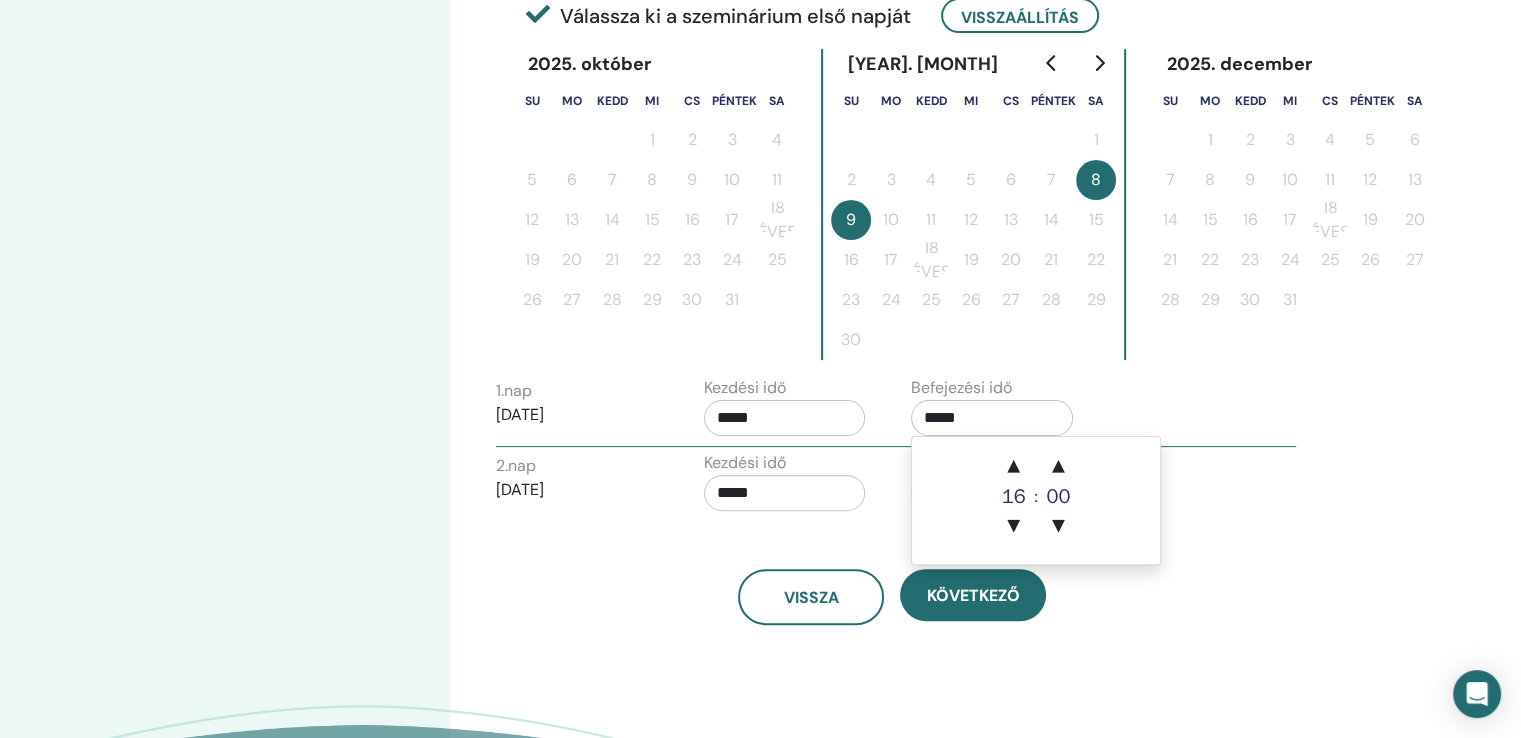 click on "1.  nap ​ 2025/11/08 Kezdési idő ***** Befejezési idő *****" at bounding box center (896, 411) 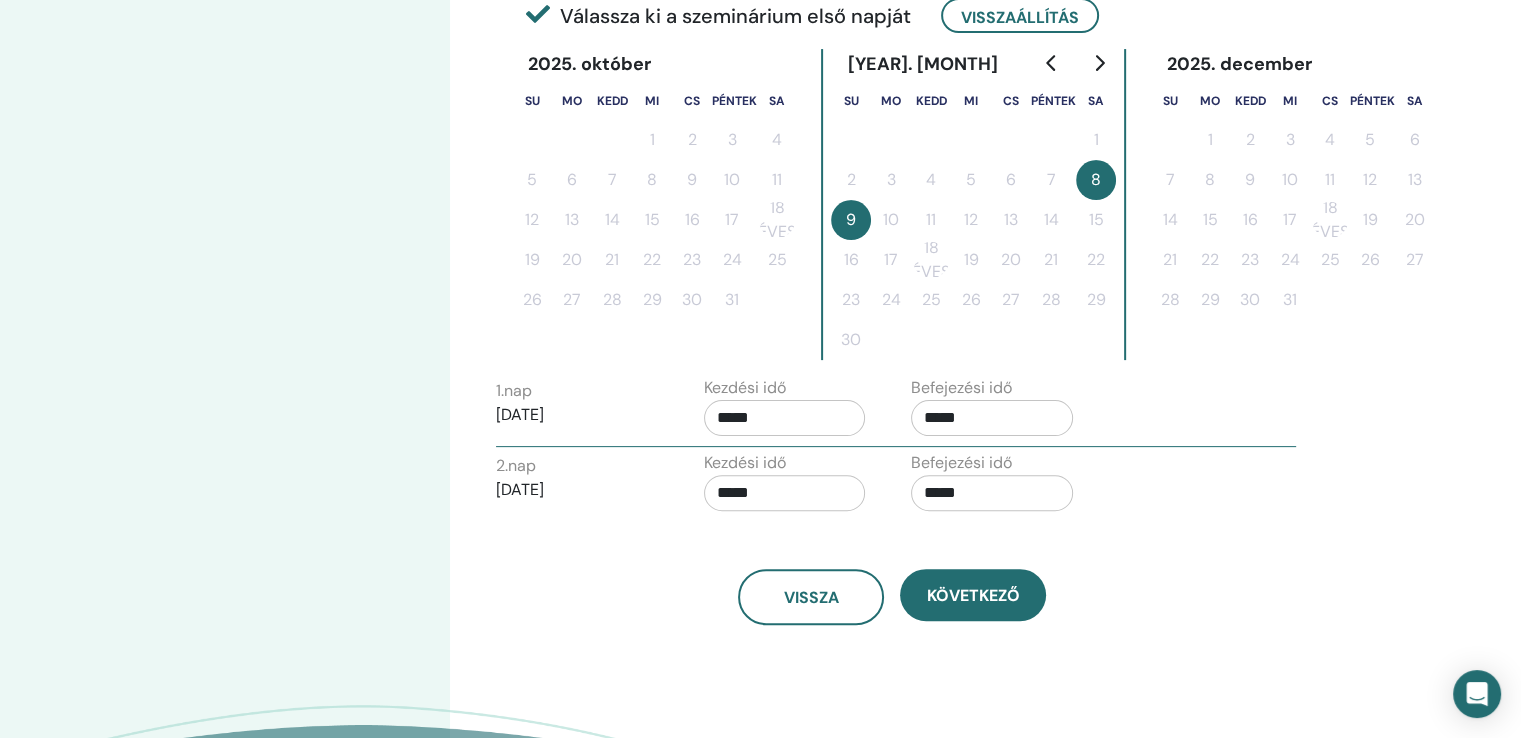 click on "*****" at bounding box center (992, 493) 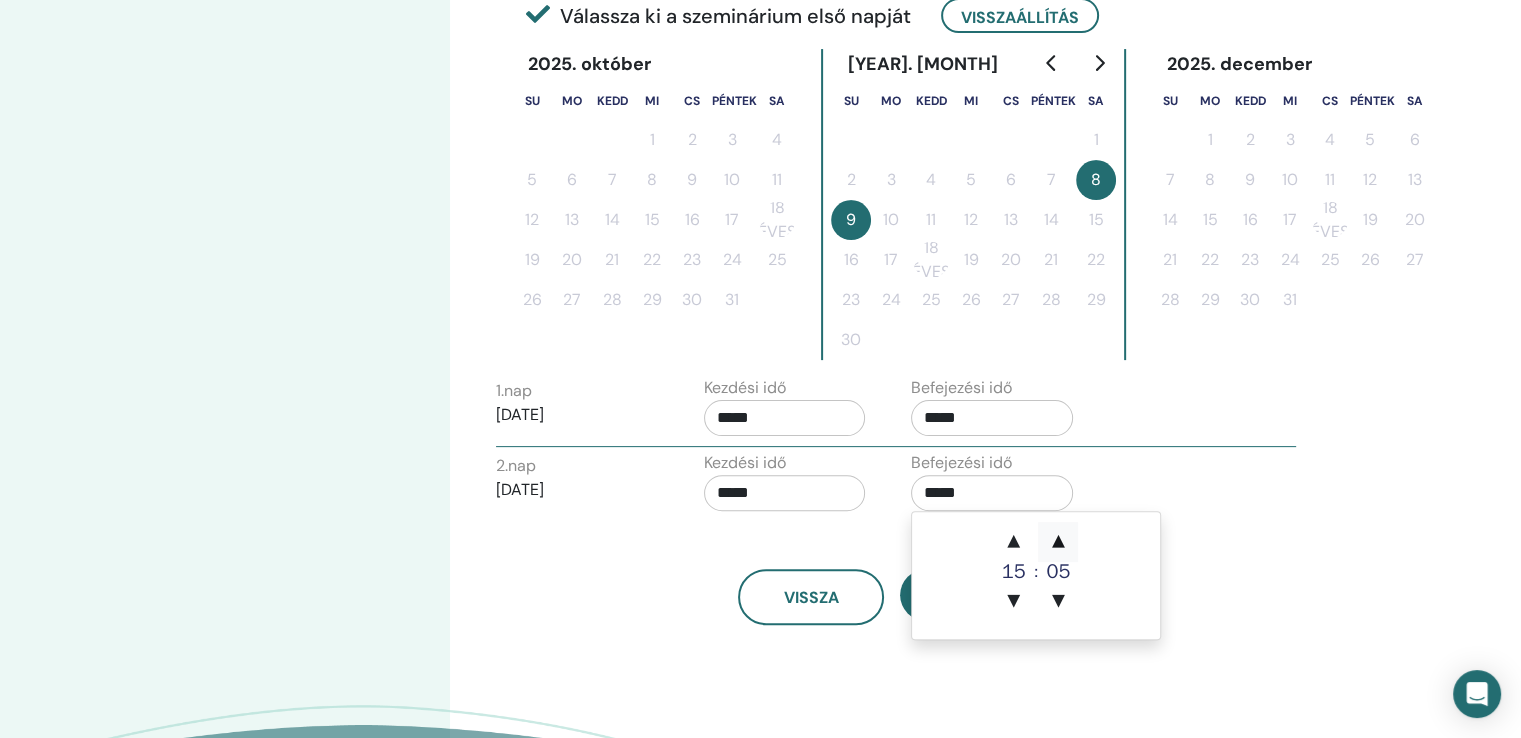 click on "▲" at bounding box center (1058, 542) 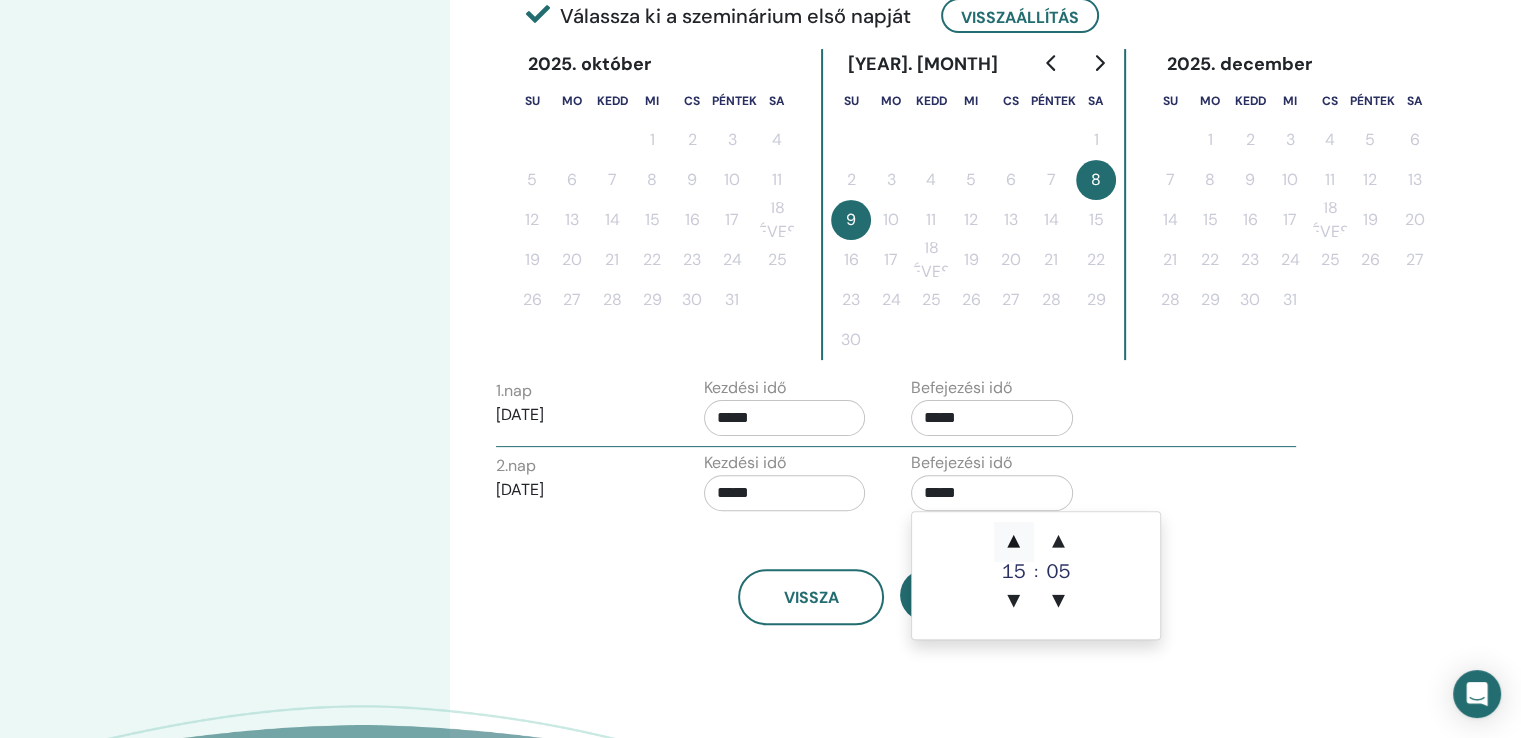 click on "▲" at bounding box center (1014, 542) 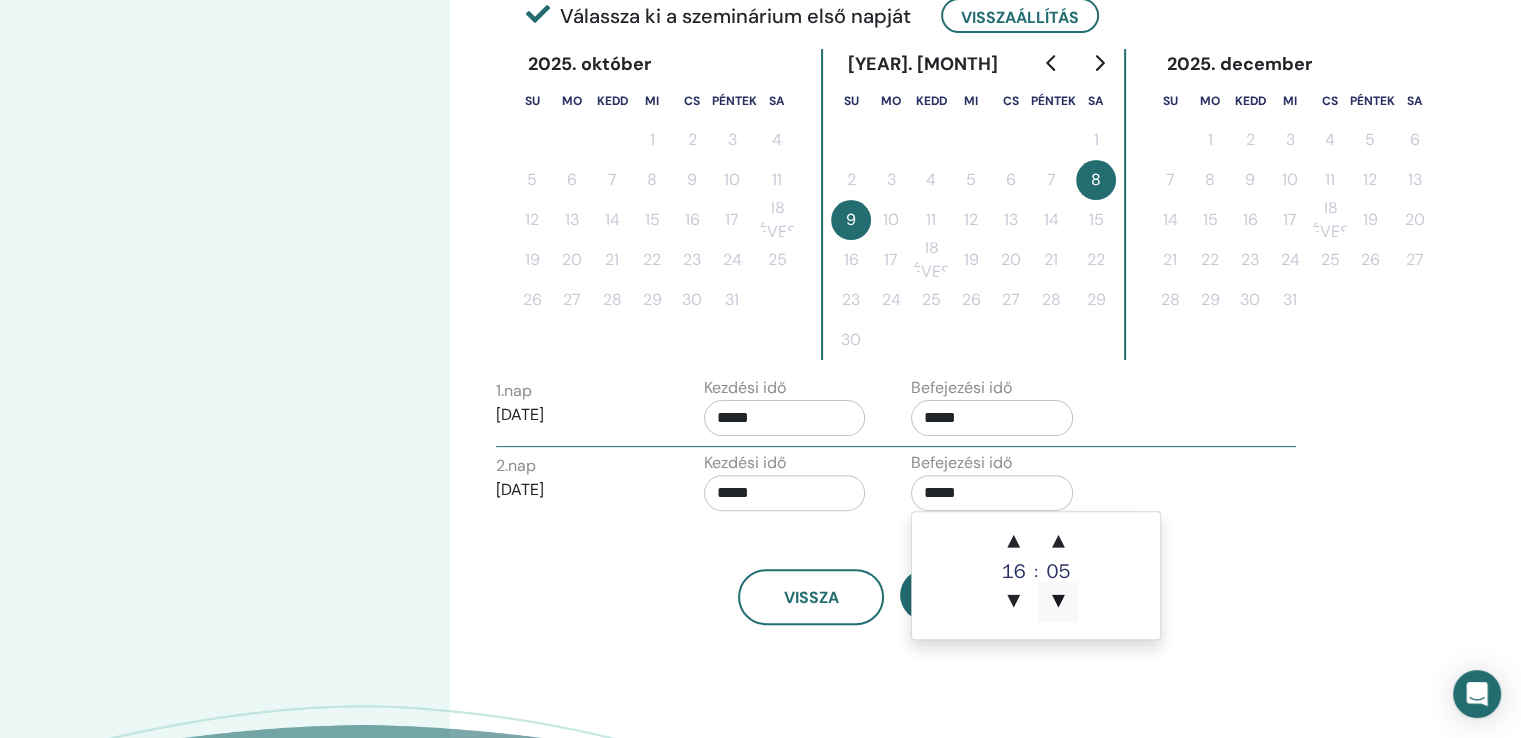 click on "▼" at bounding box center [1058, 602] 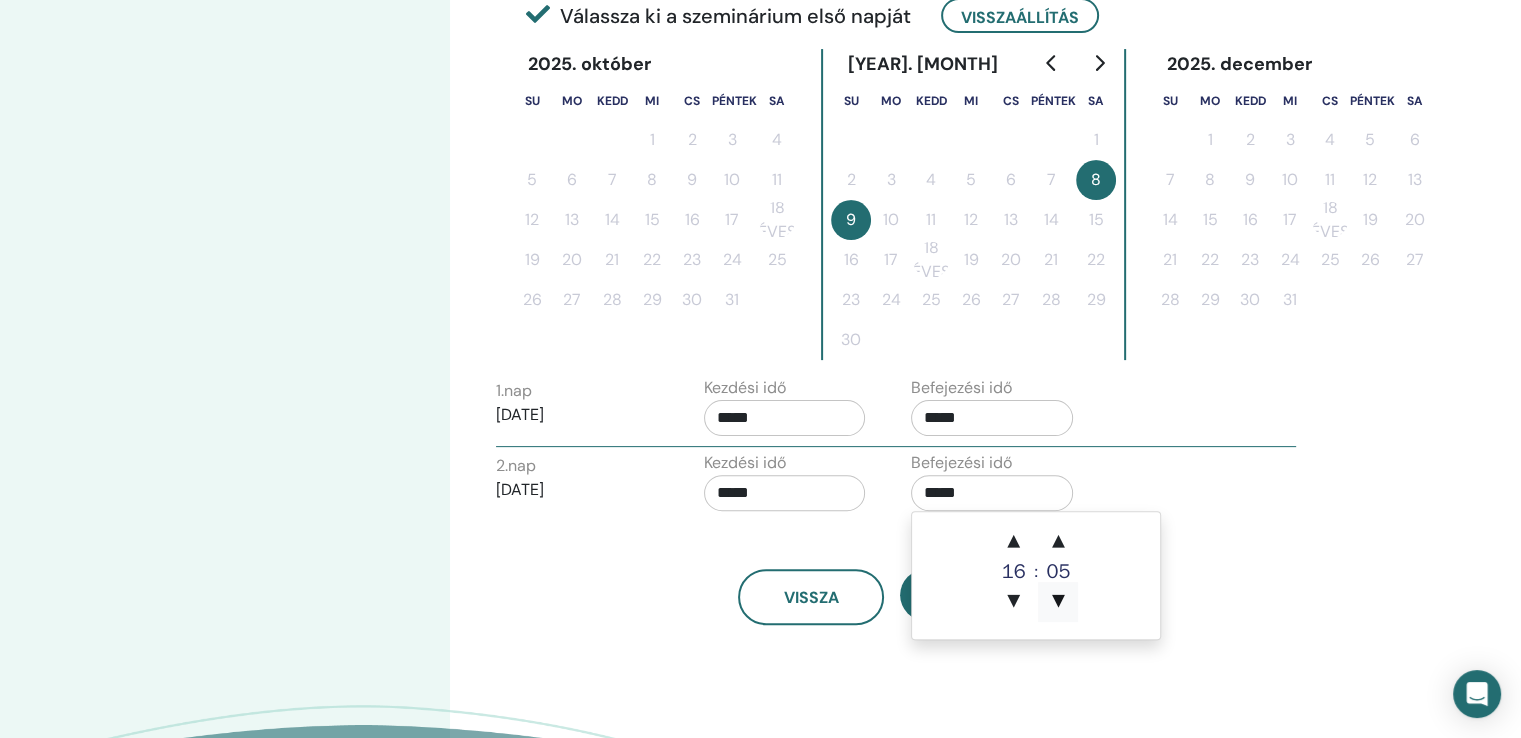 type on "*****" 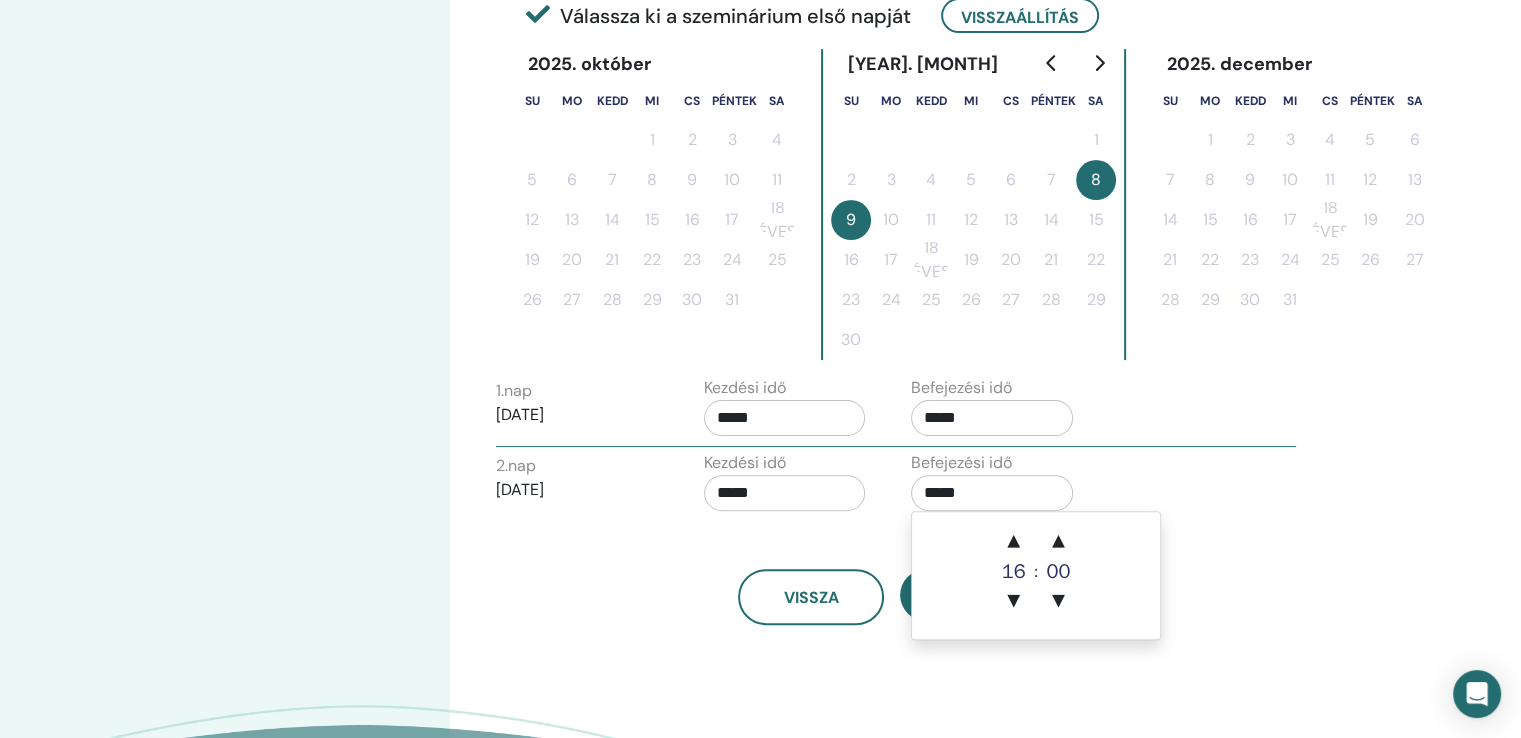 click on "Vissza Következő" at bounding box center [892, 573] 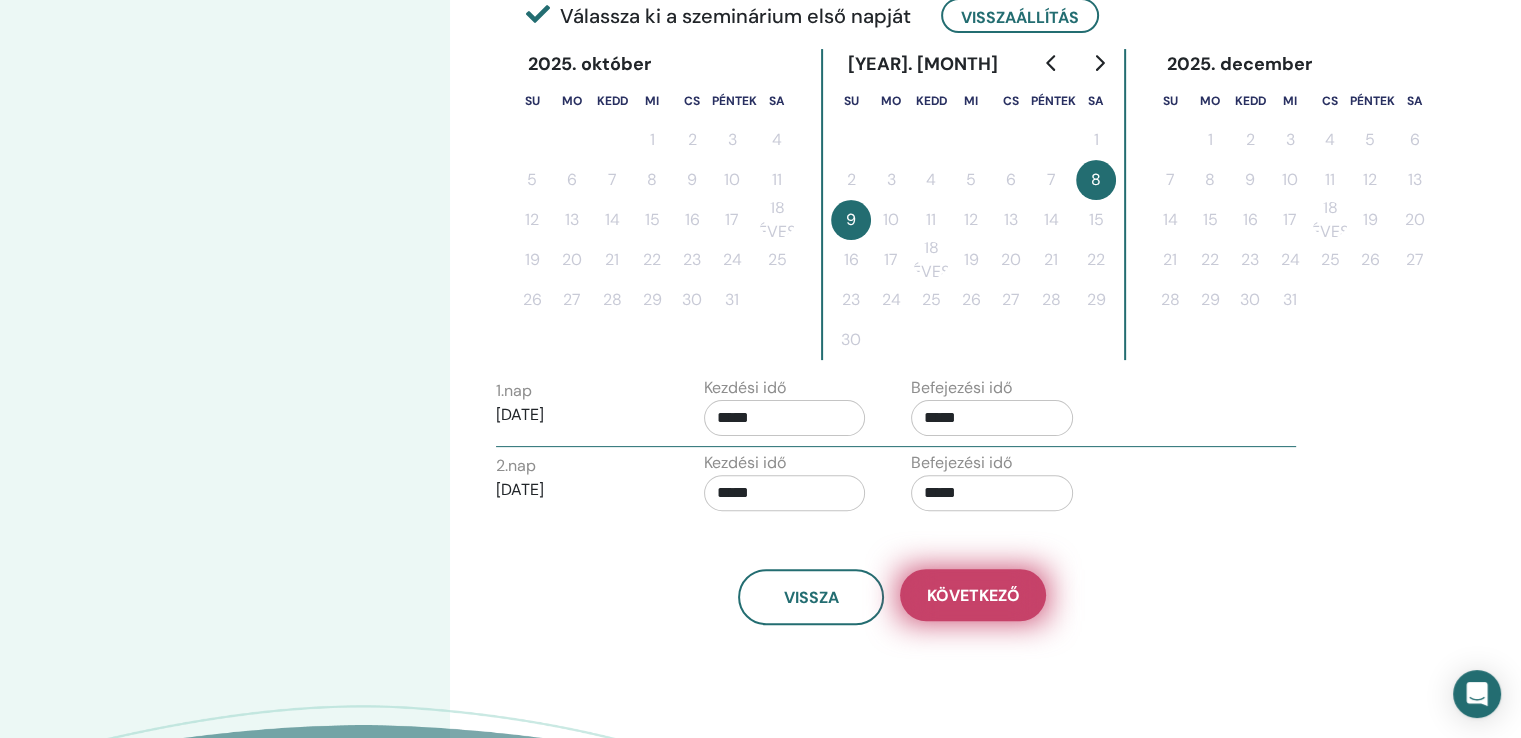 click on "Következő" at bounding box center (973, 595) 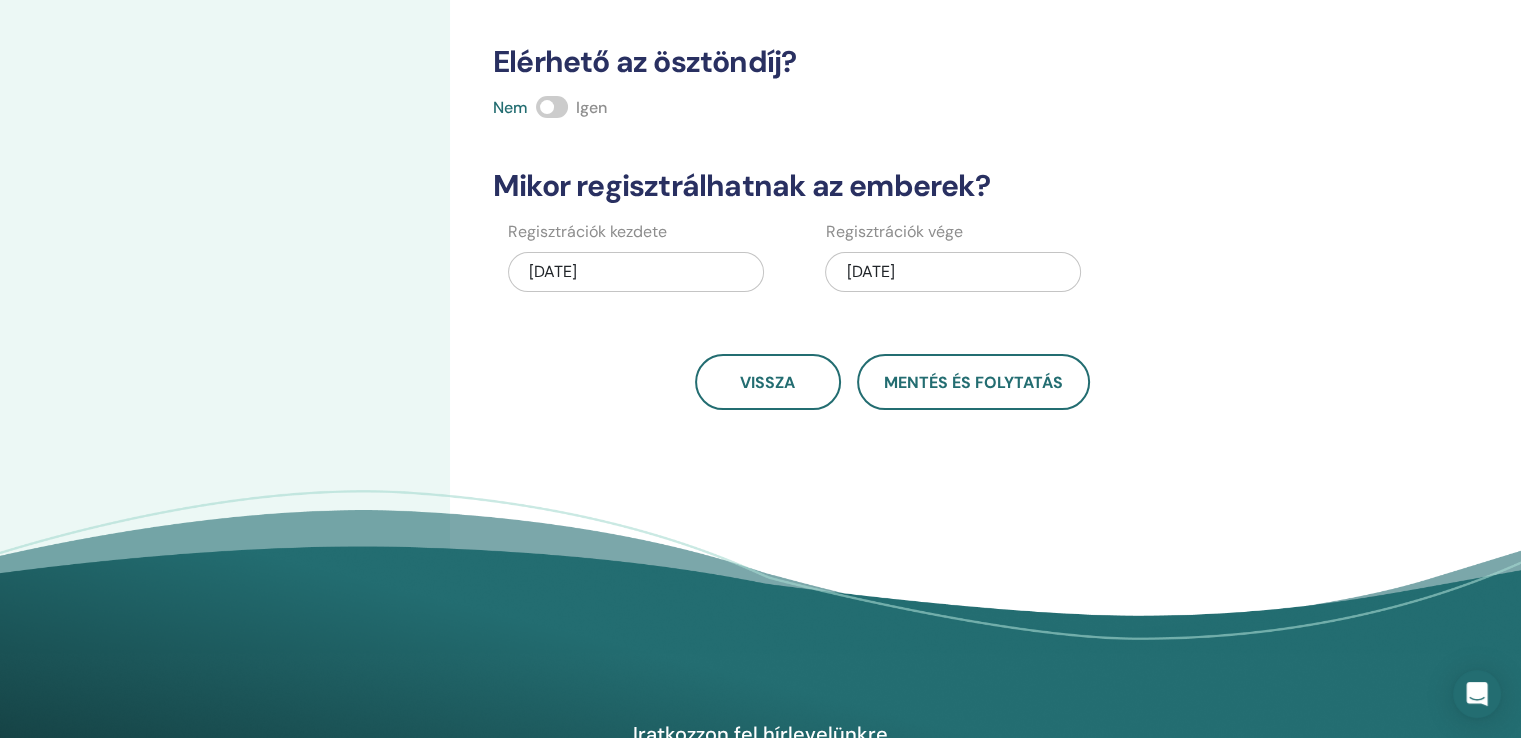 click at bounding box center [552, 107] 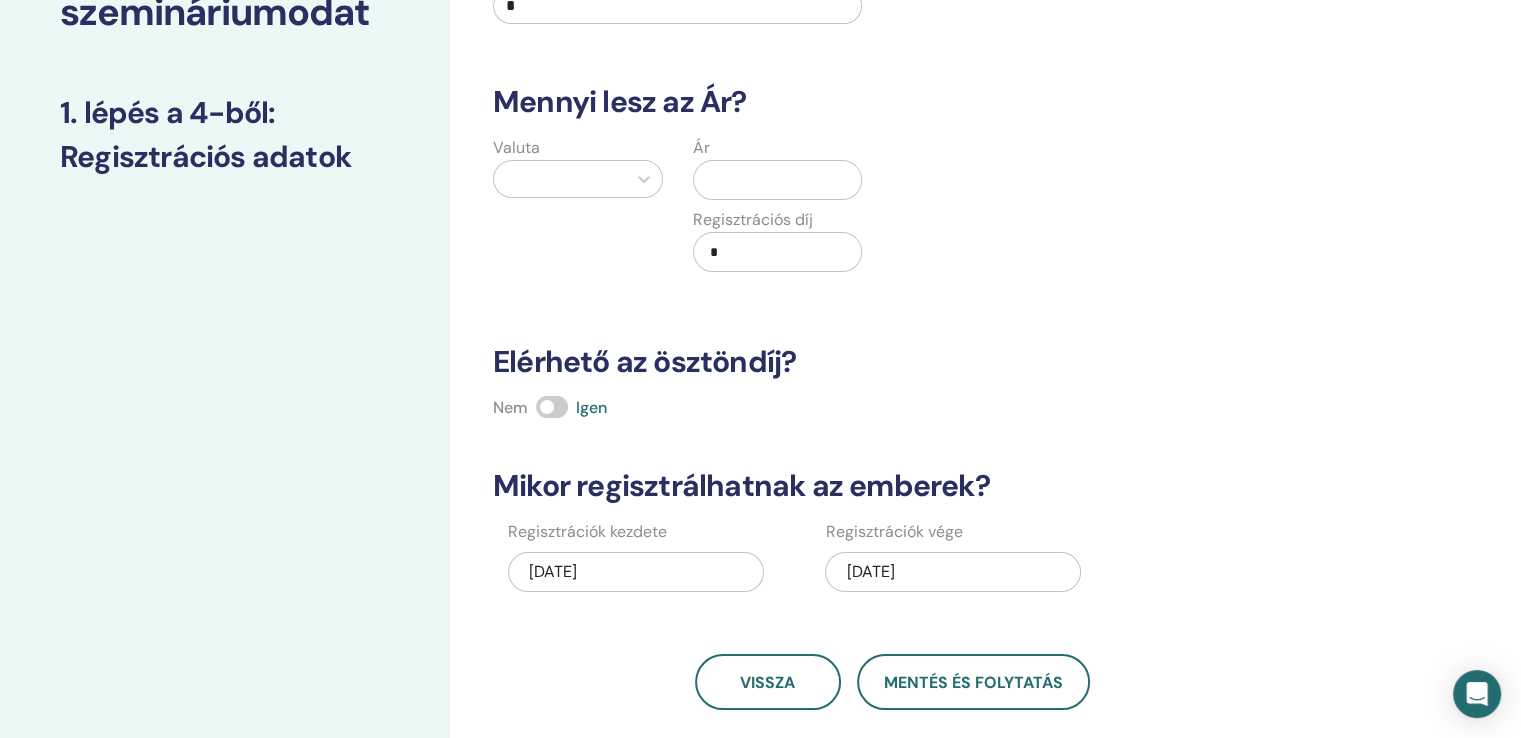 scroll, scrollTop: 0, scrollLeft: 0, axis: both 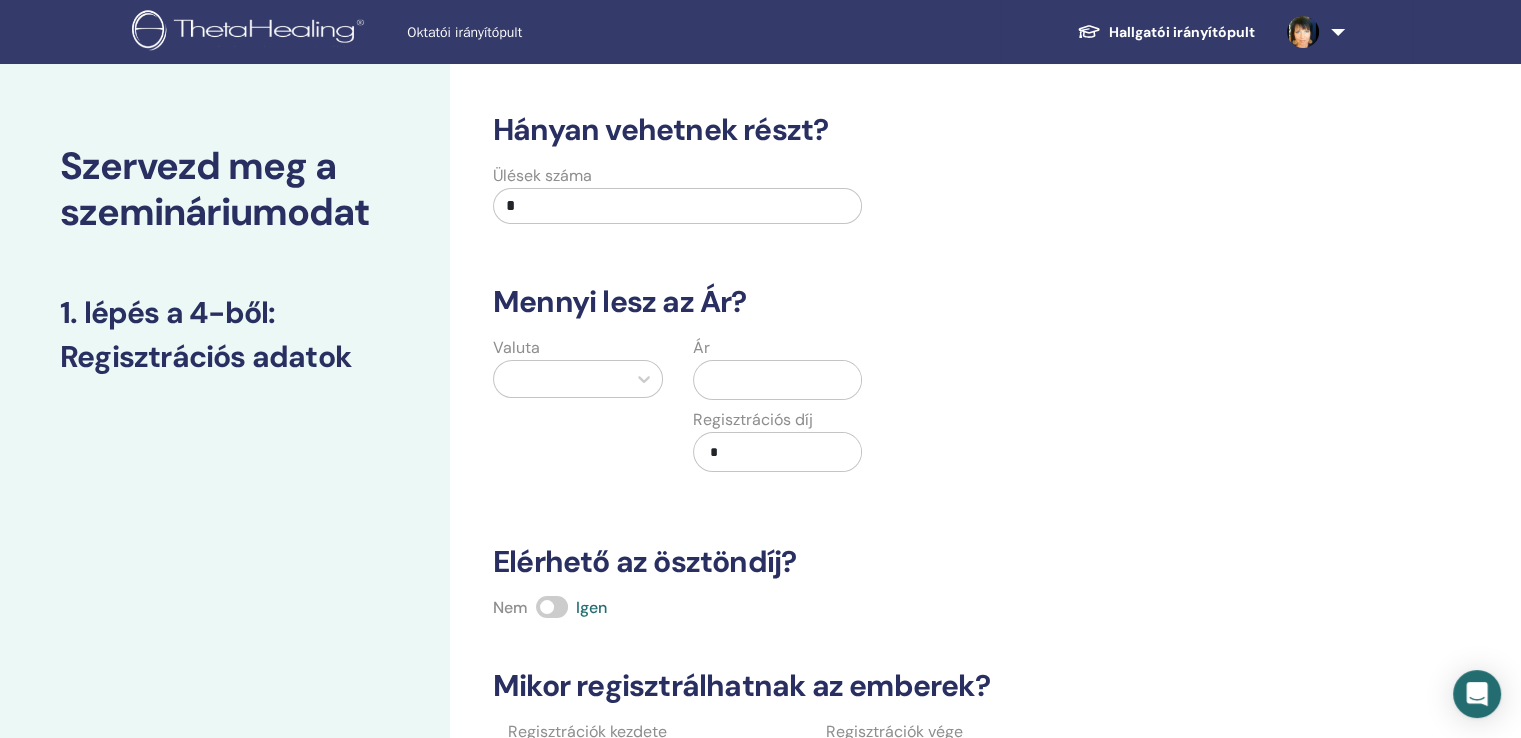 click on "*" at bounding box center (677, 206) 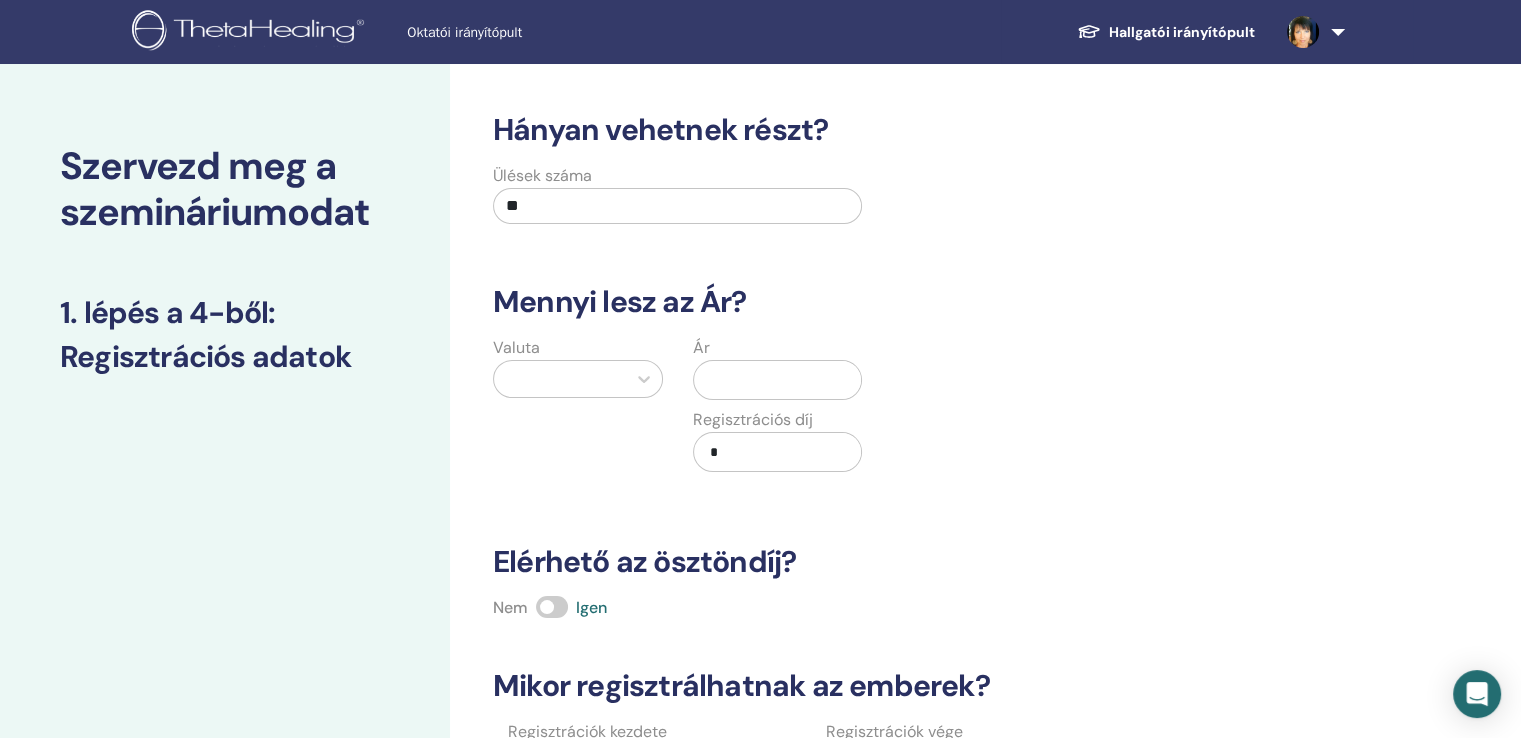 type on "**" 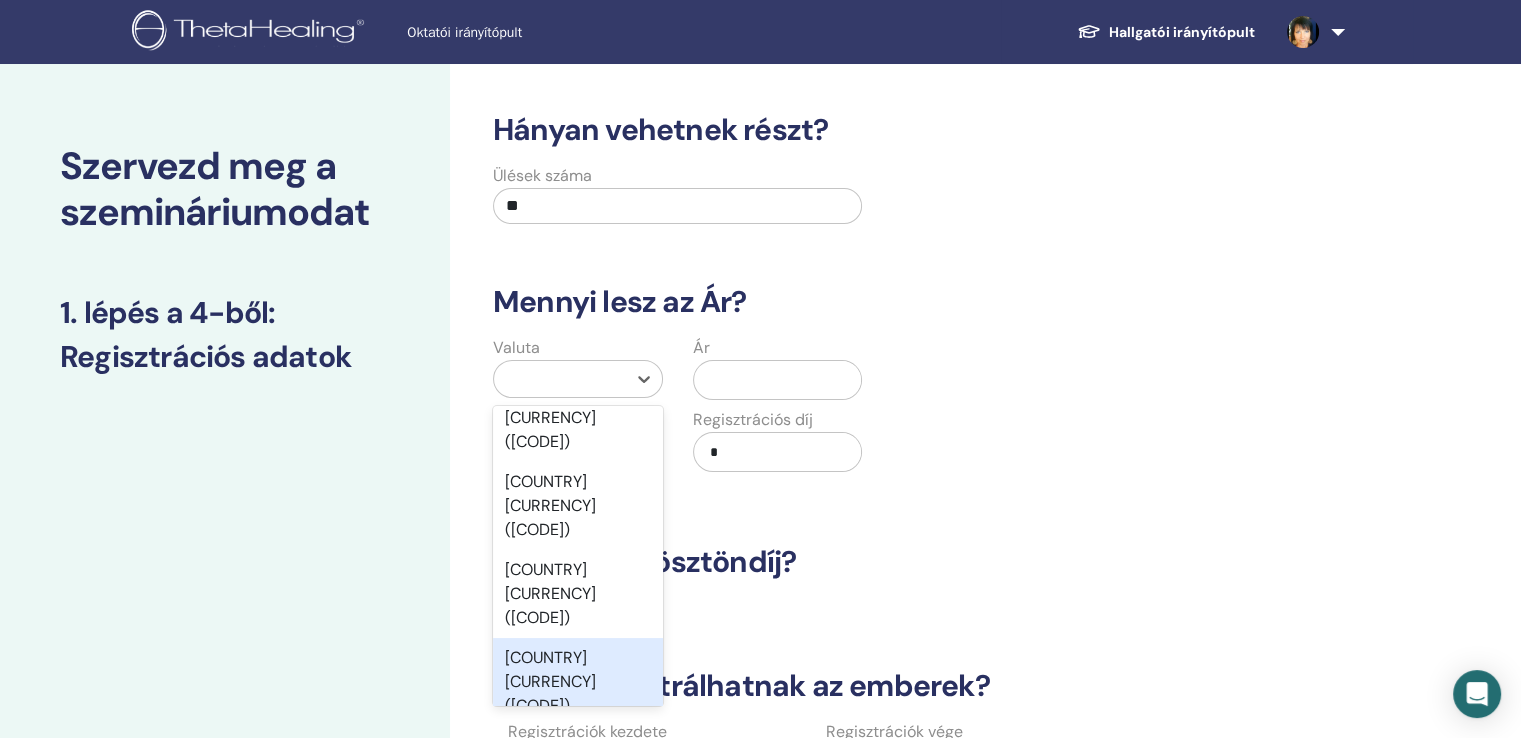 scroll, scrollTop: 1400, scrollLeft: 0, axis: vertical 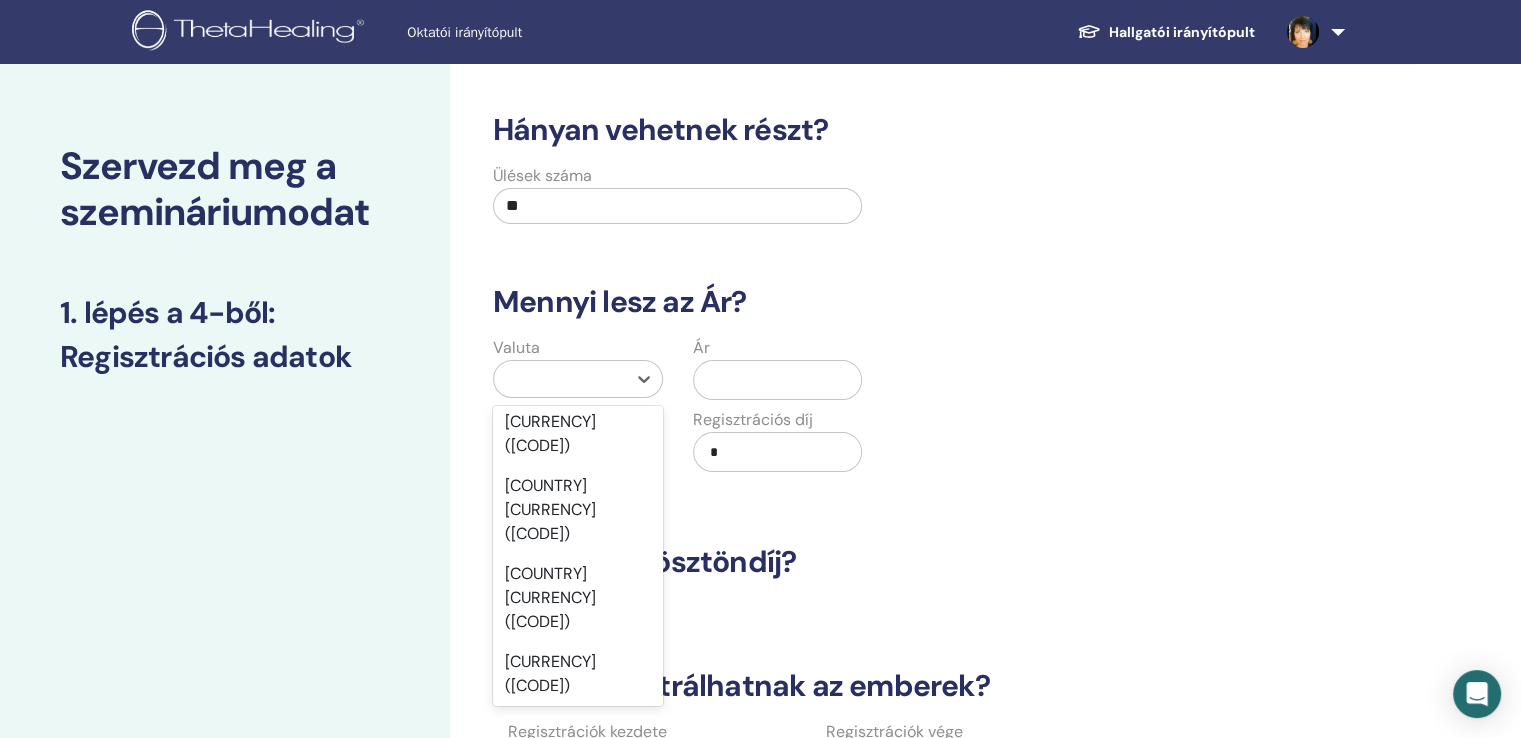 click on "Magyar forint (HUF)" at bounding box center [577, 789] 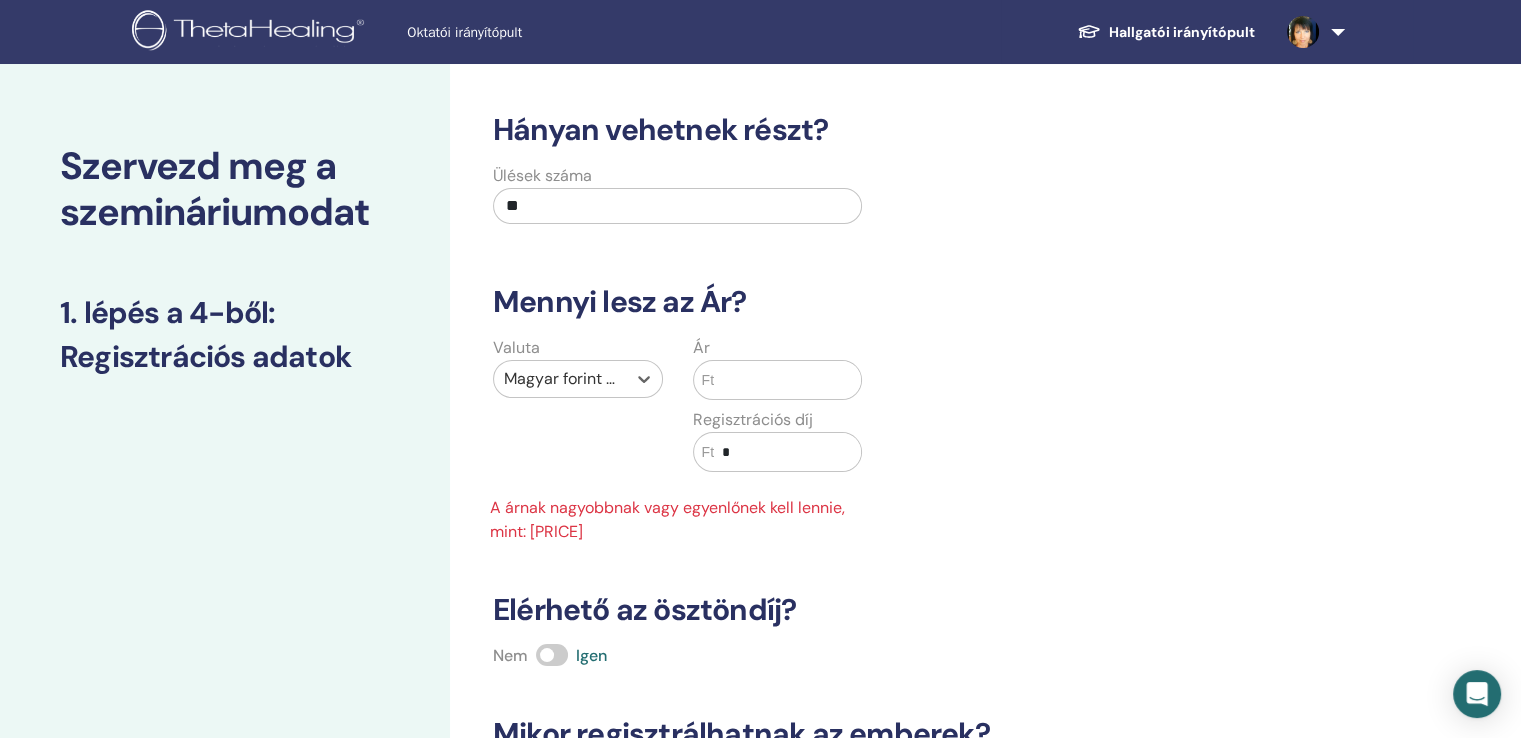 click at bounding box center [787, 380] 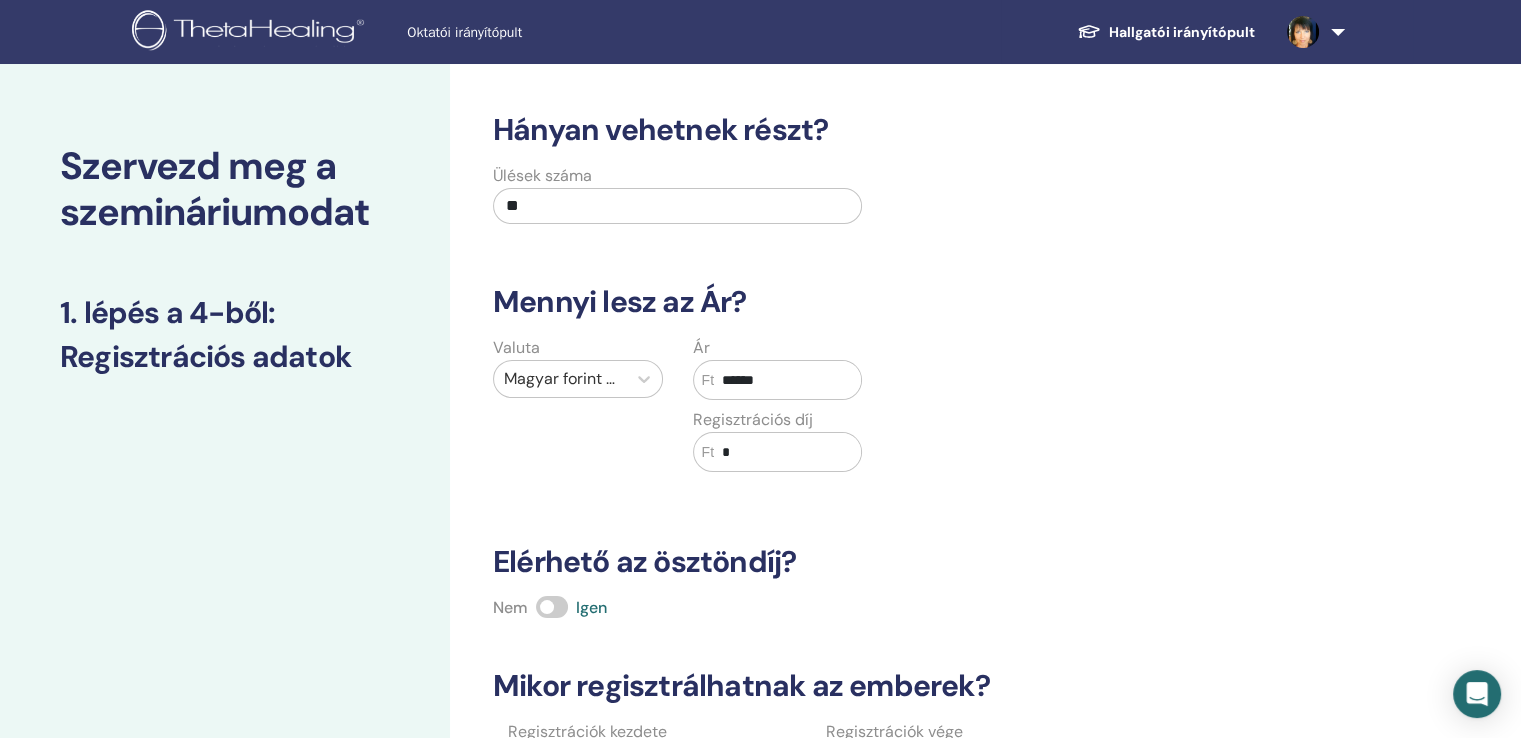 type on "******" 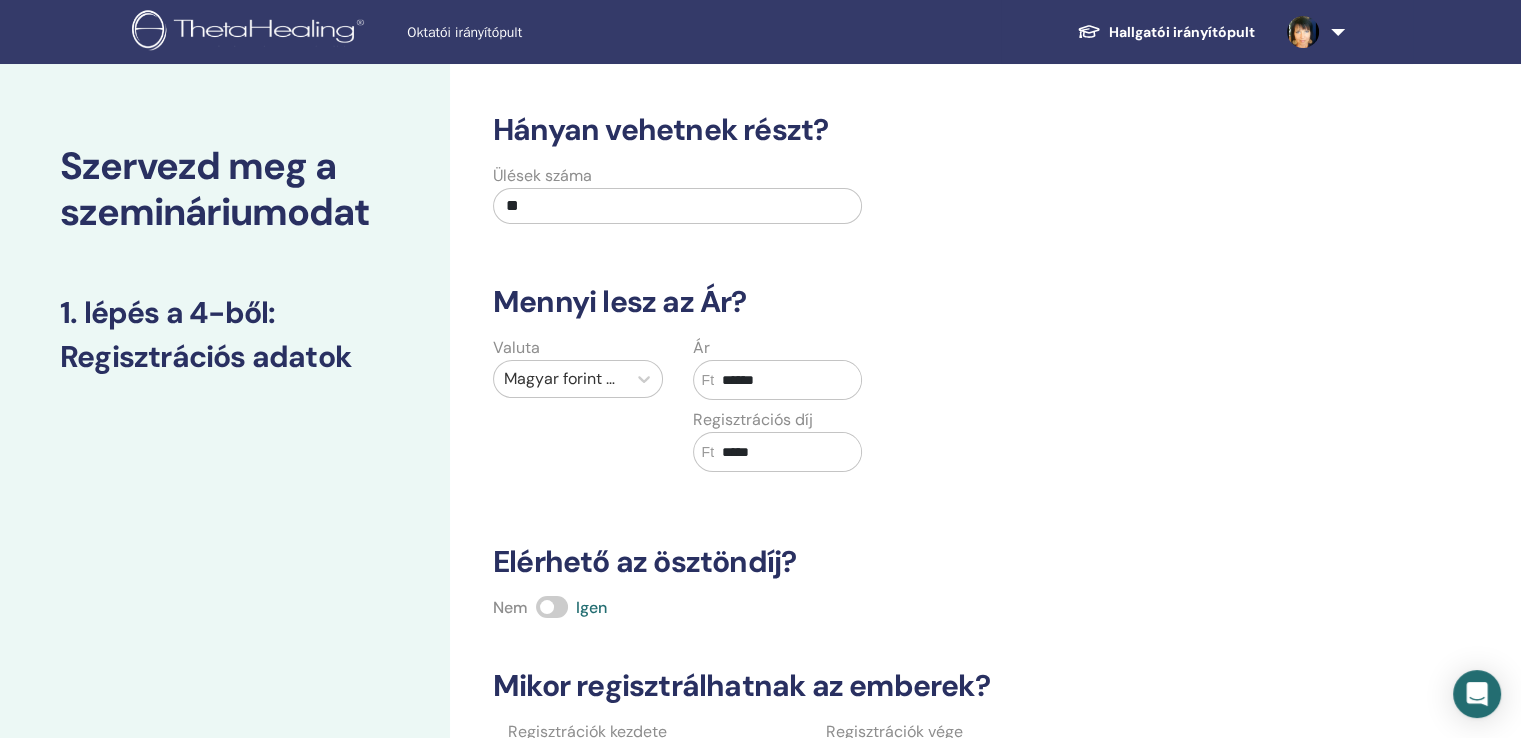 type on "*****" 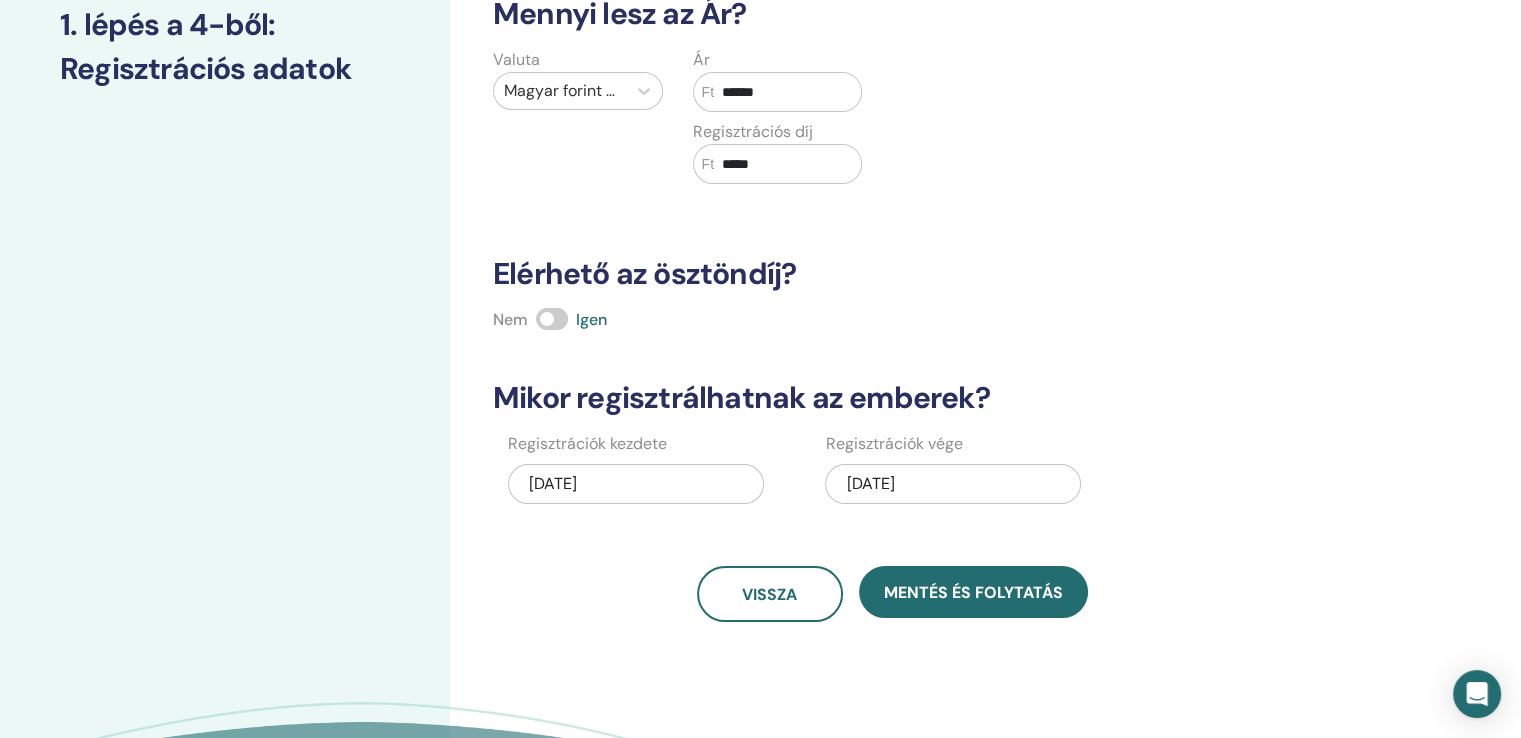 scroll, scrollTop: 300, scrollLeft: 0, axis: vertical 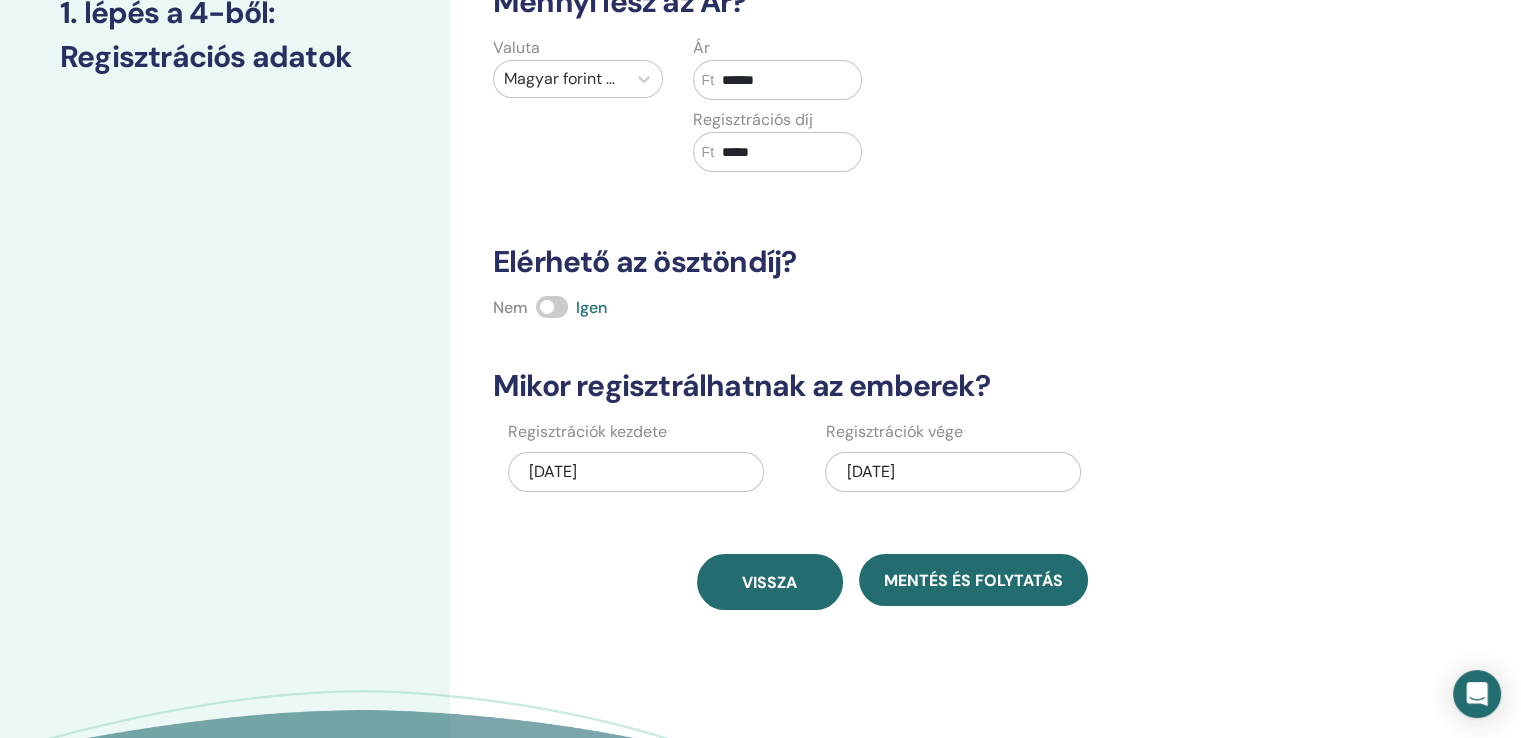 click on "Vissza" at bounding box center [769, 582] 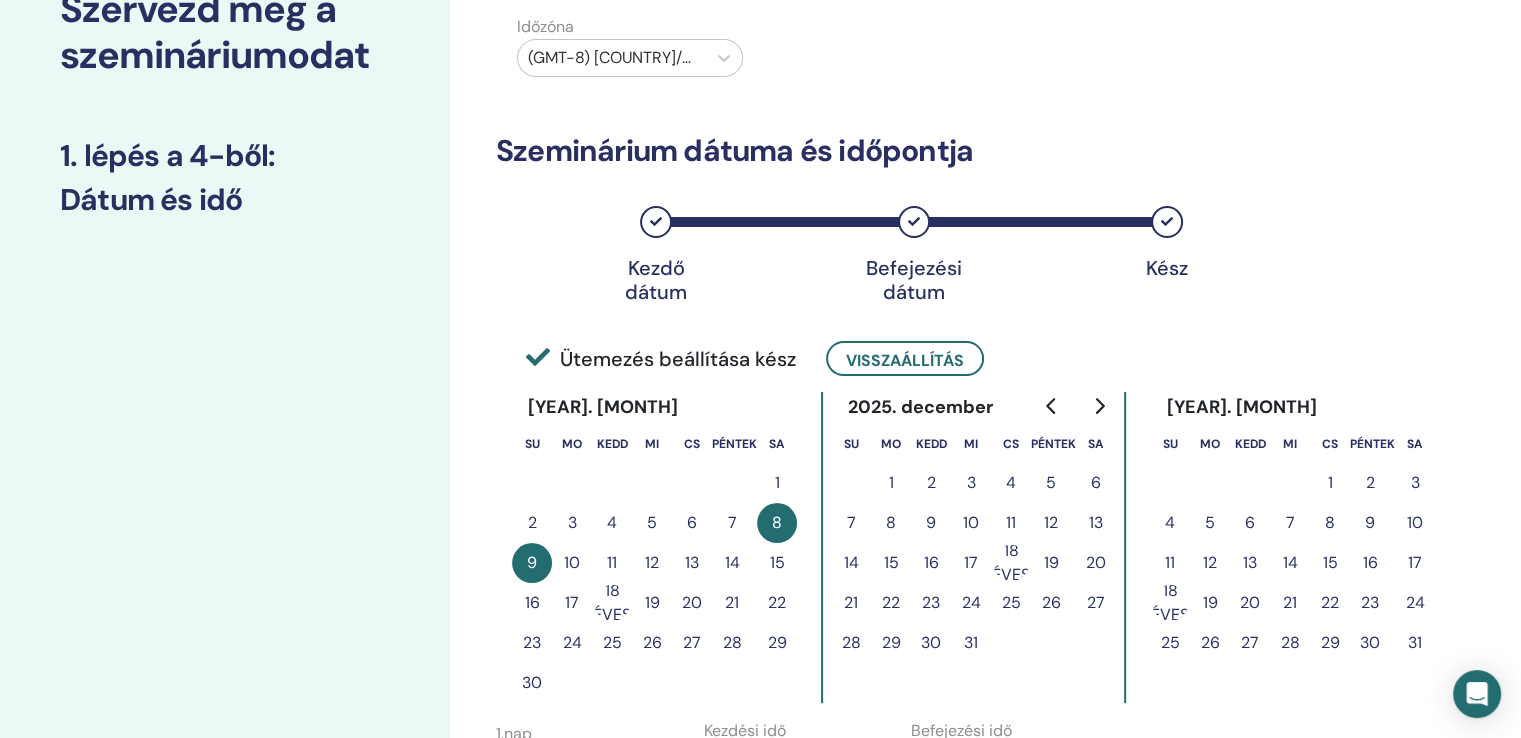 scroll, scrollTop: 0, scrollLeft: 0, axis: both 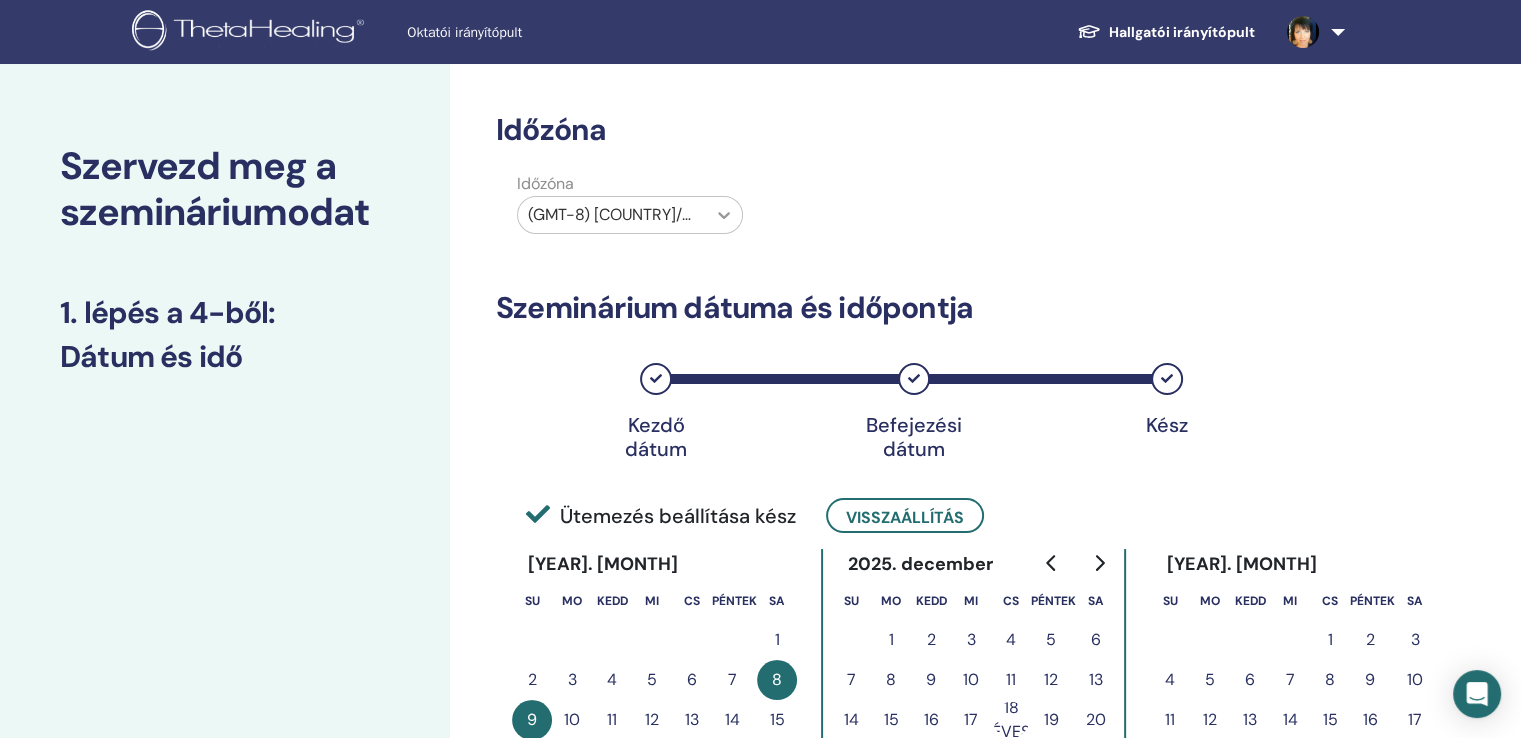 click 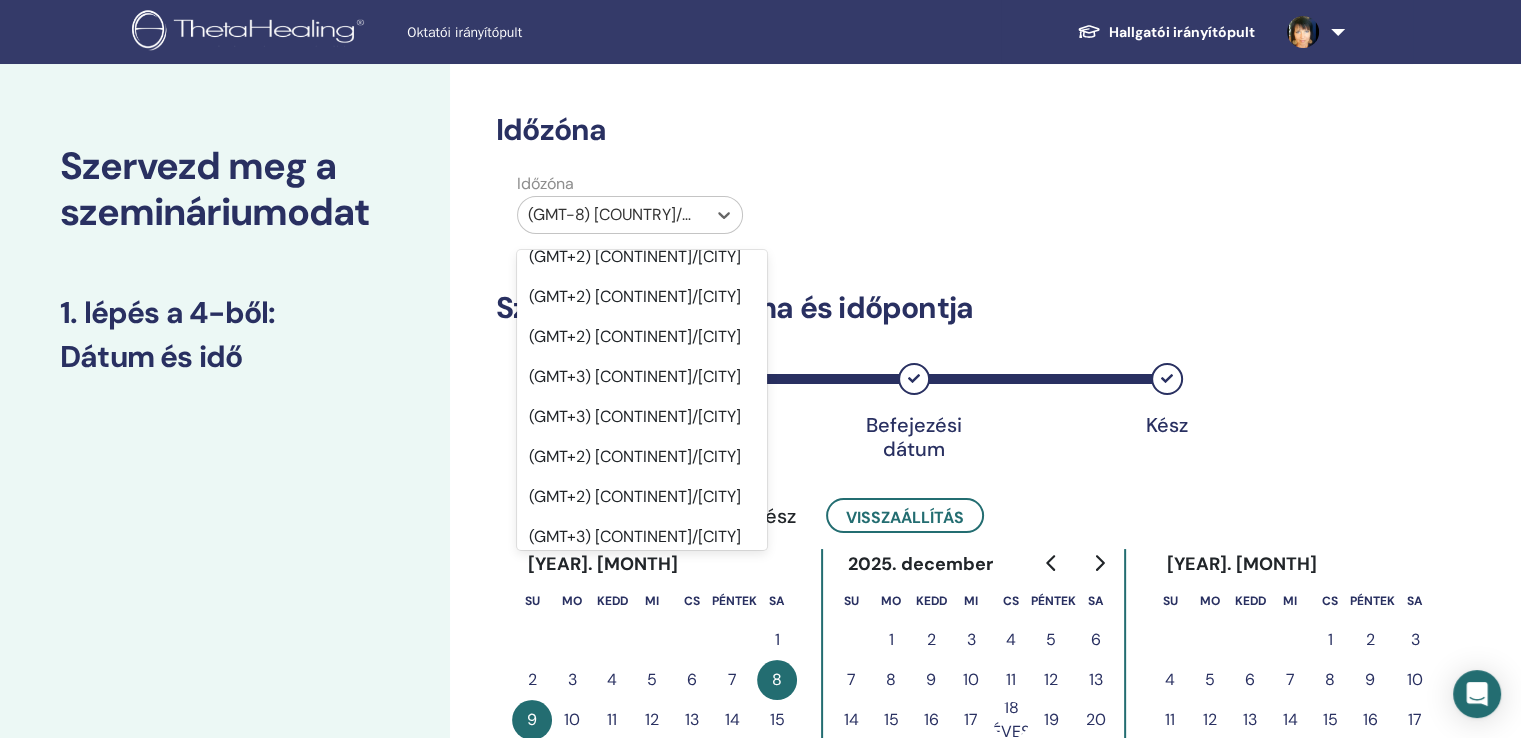 scroll, scrollTop: 20885, scrollLeft: 0, axis: vertical 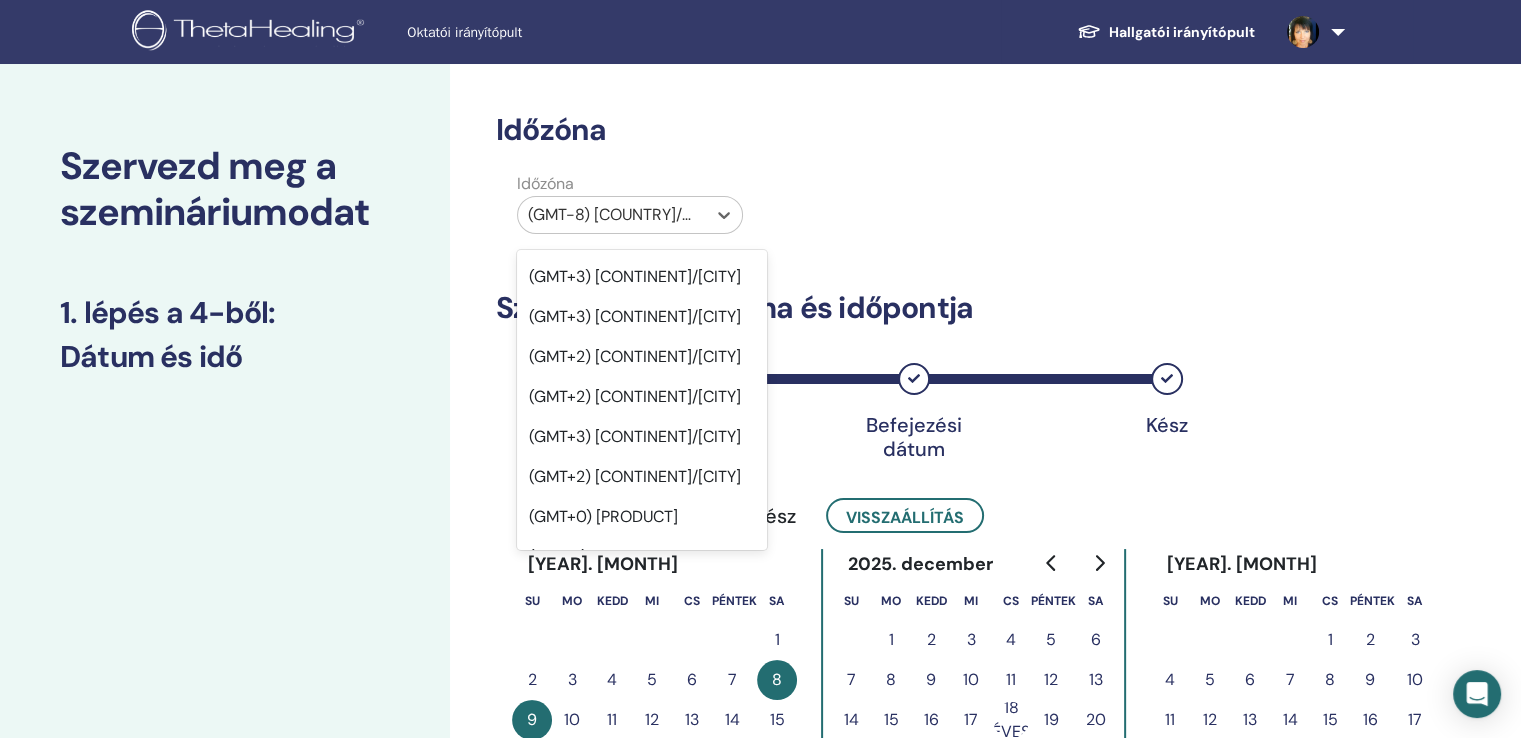 click on "(GMT+2) Európa/Budapest" at bounding box center [635, -1604] 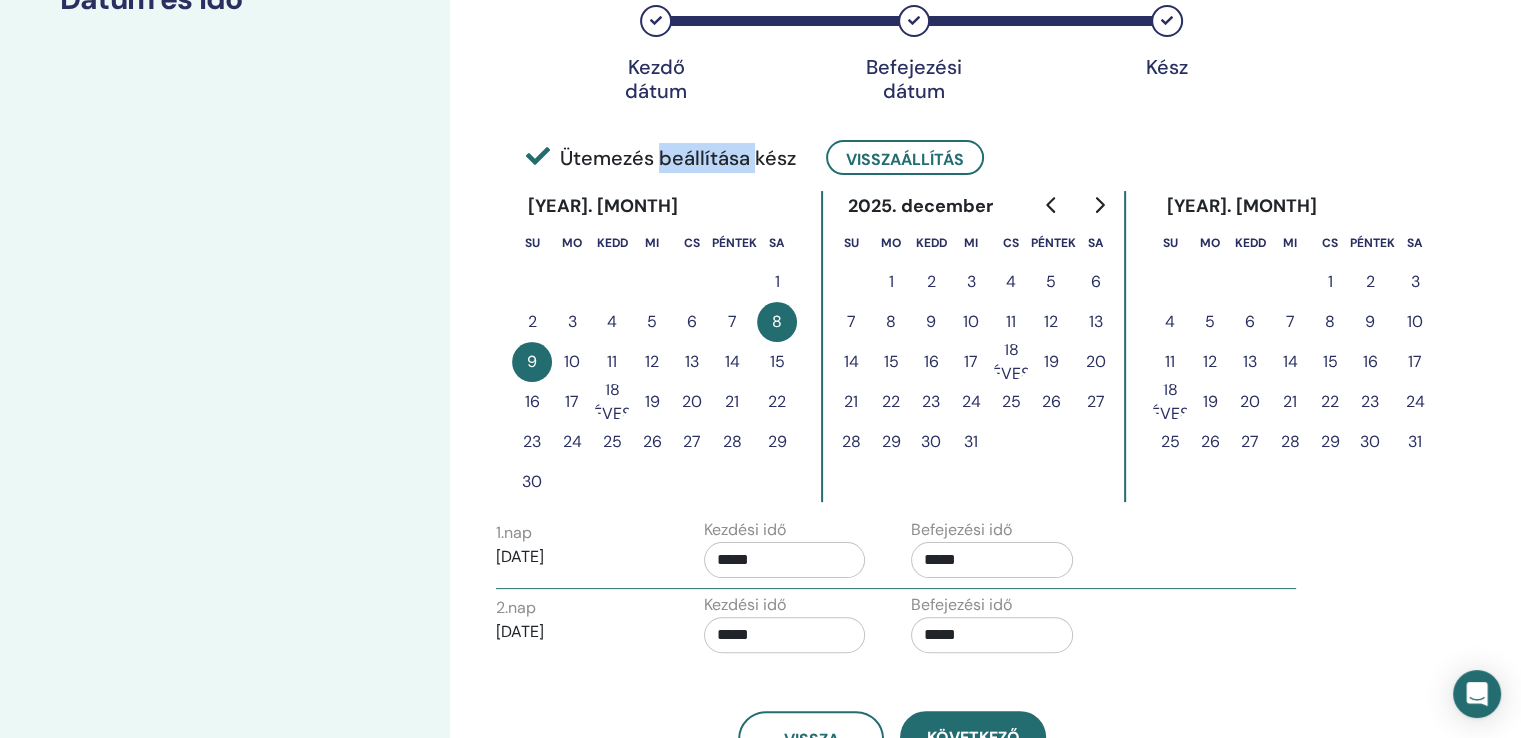scroll, scrollTop: 400, scrollLeft: 0, axis: vertical 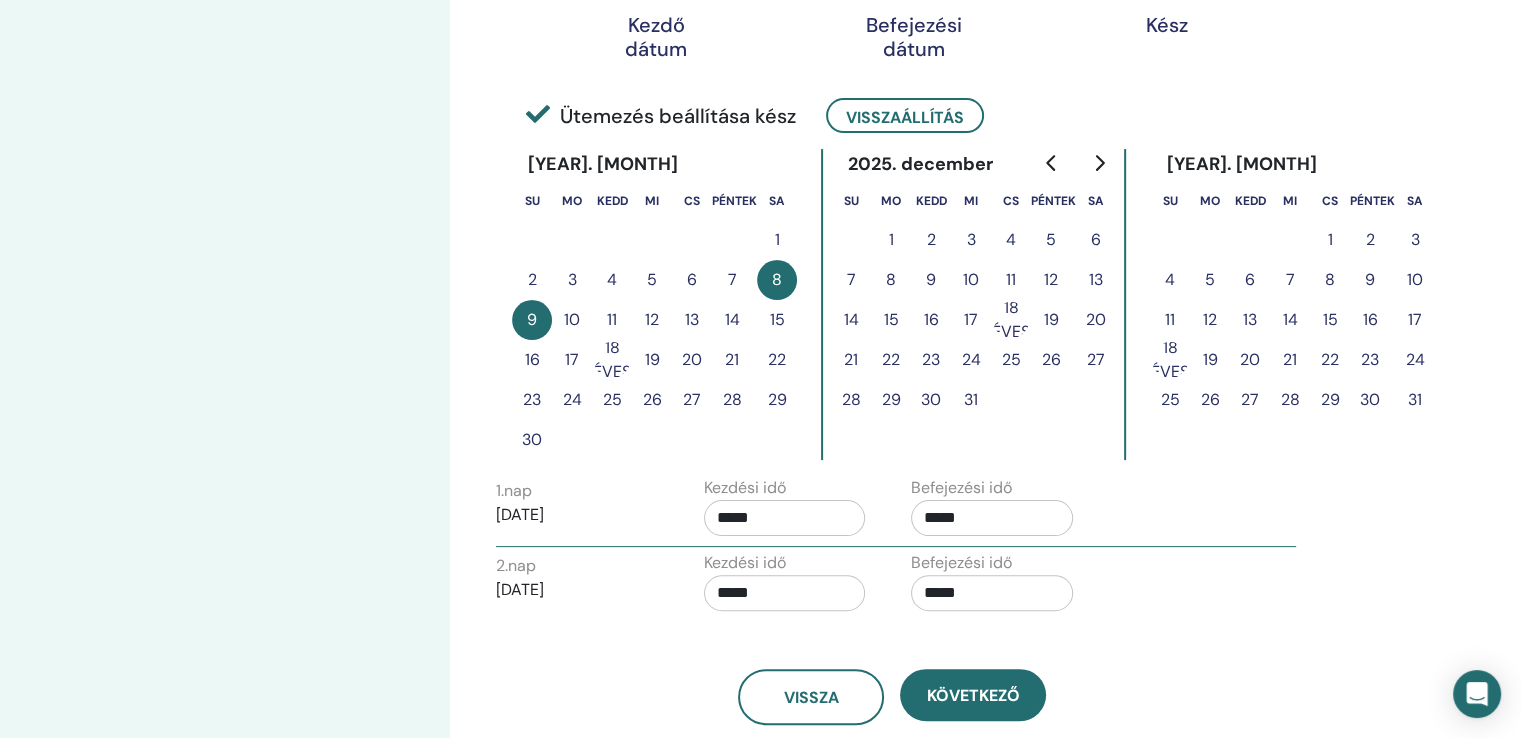 click on "*****" at bounding box center [992, 518] 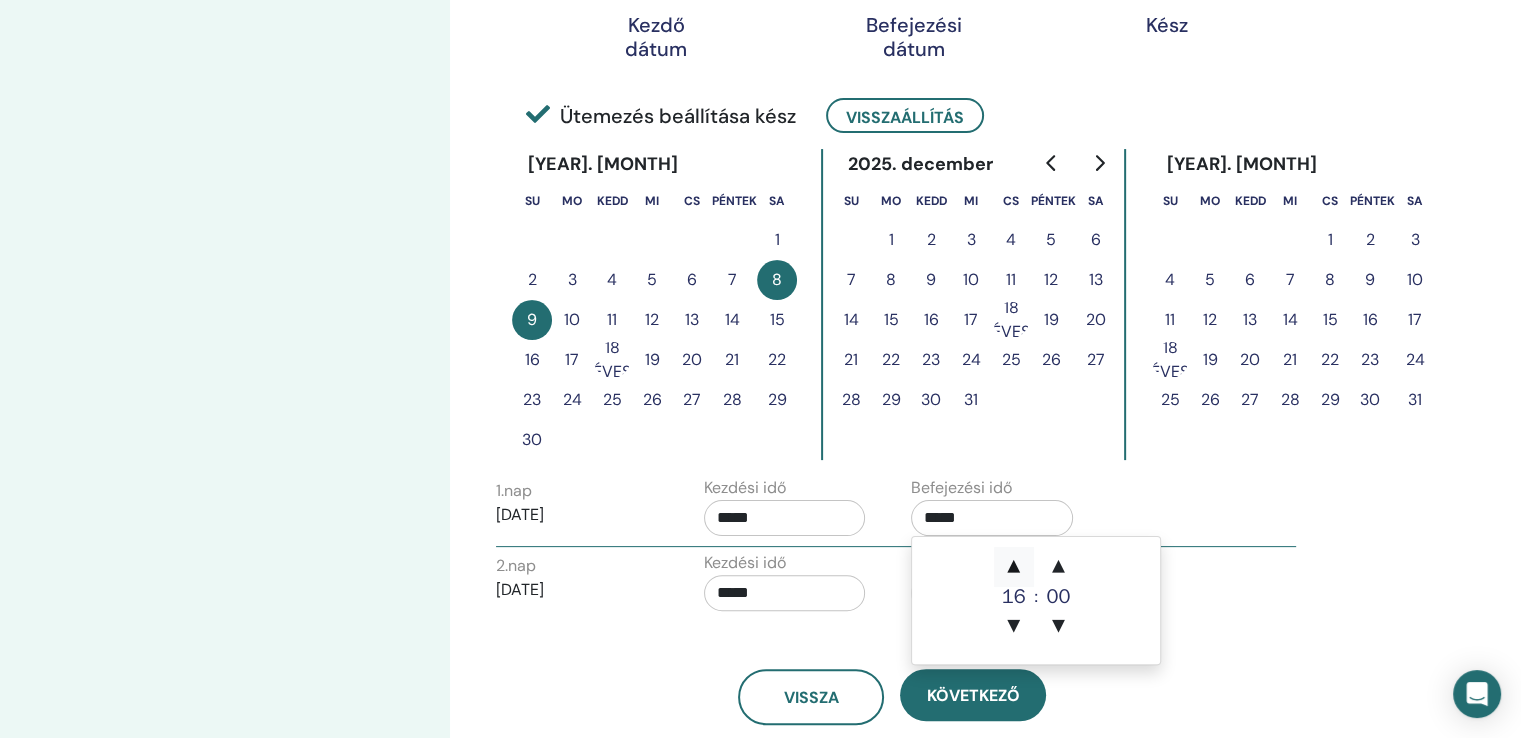 click on "▲" at bounding box center (1014, 567) 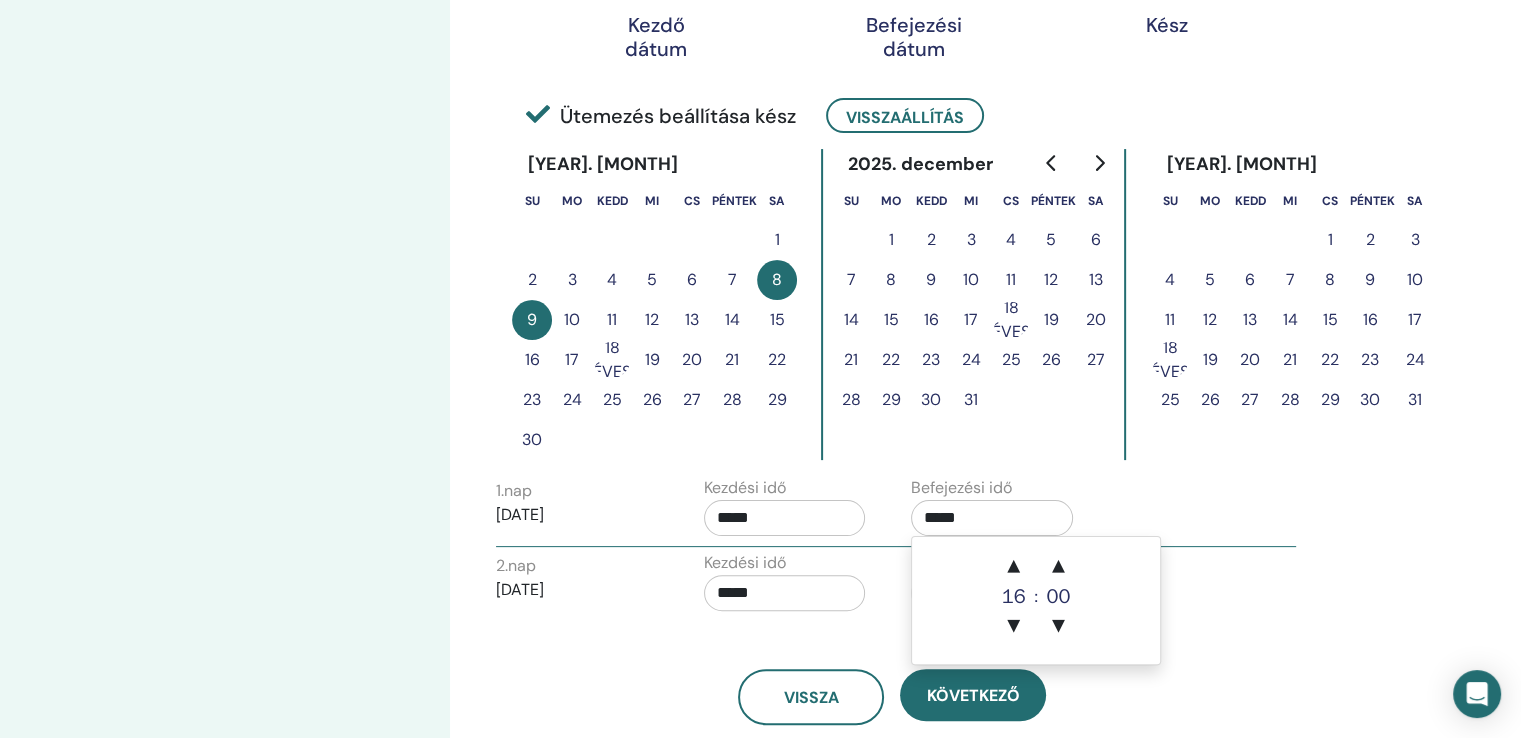 click on "2.  nap ​ 2025/11/09 Kezdési idő ***** Befejezési idő *****" at bounding box center (896, 586) 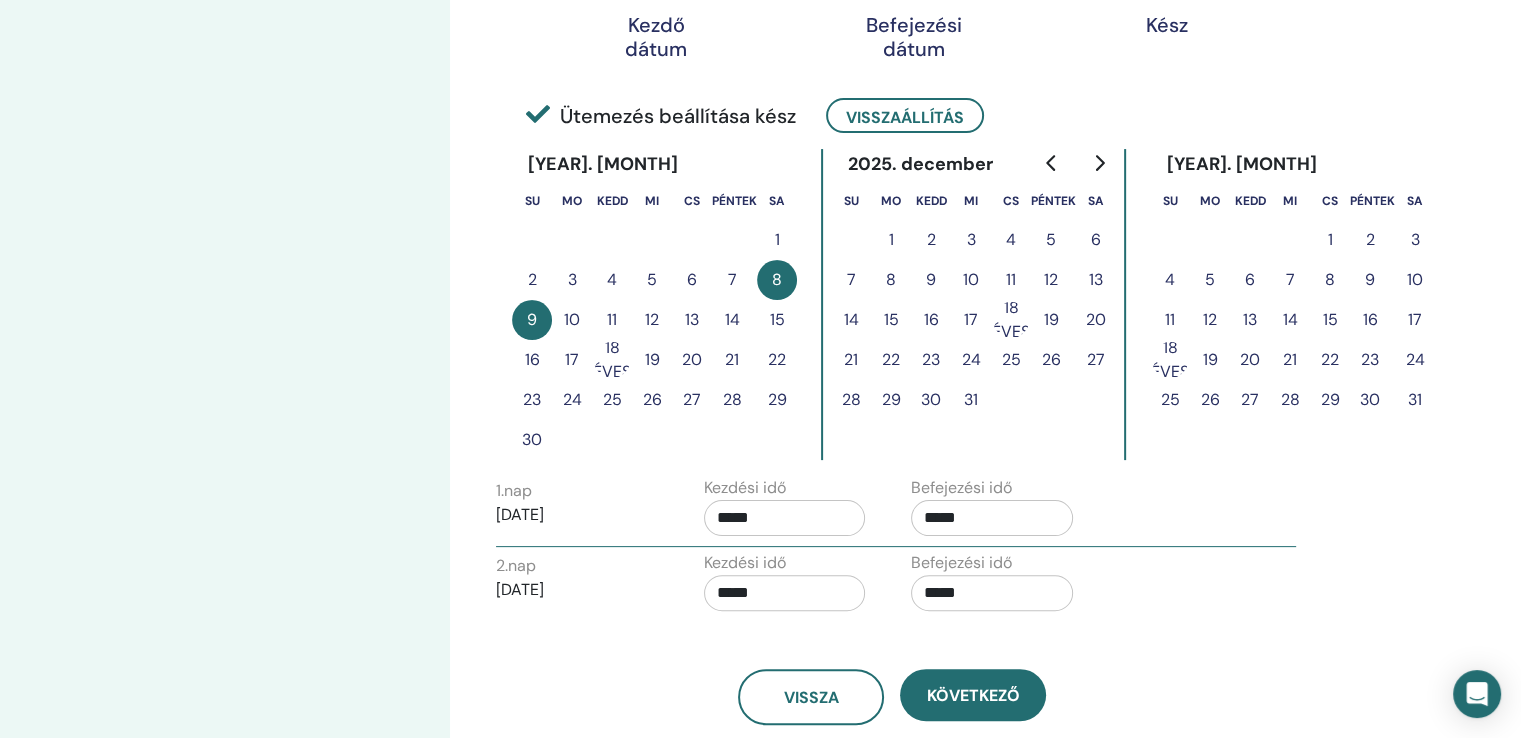 click on "*****" at bounding box center (992, 593) 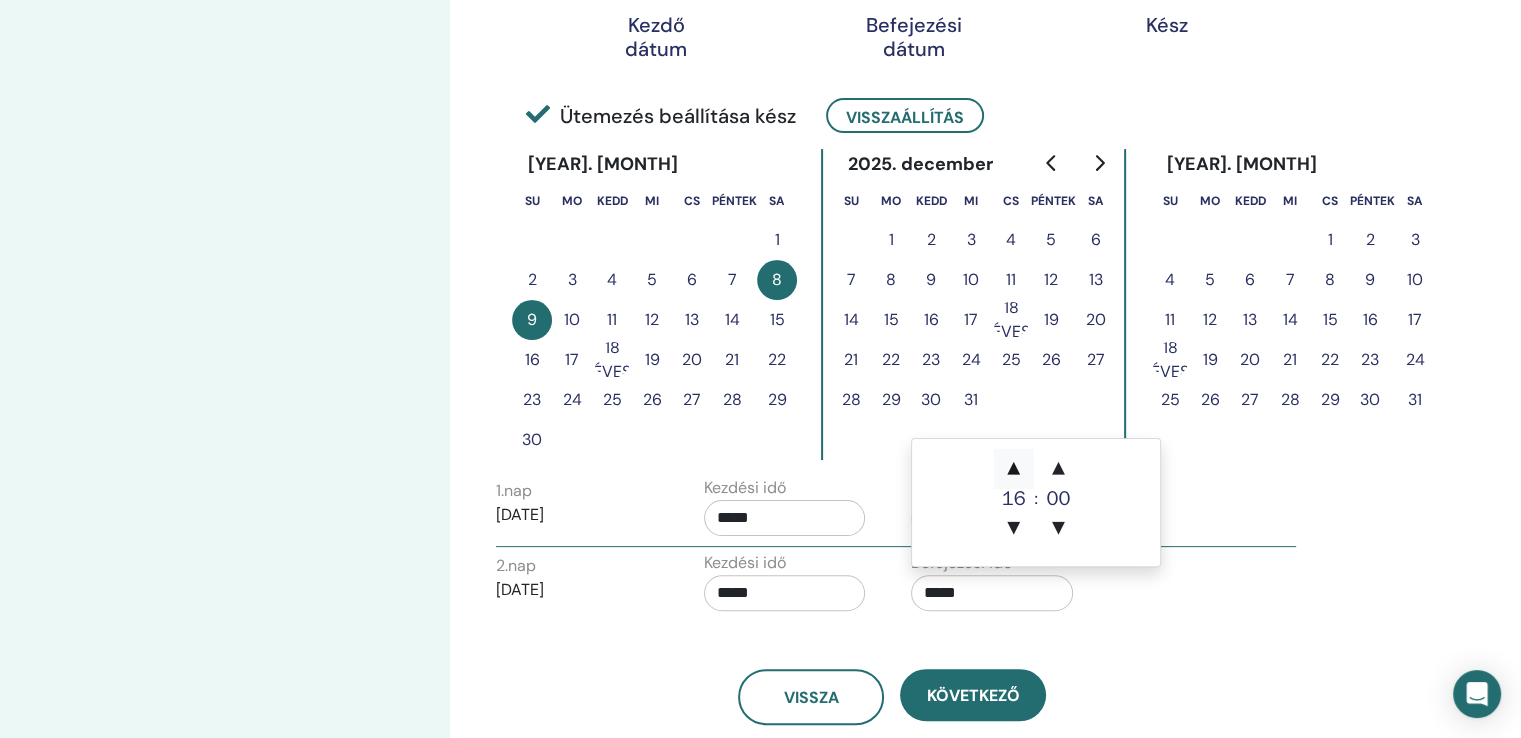 click on "▲" at bounding box center [1014, 469] 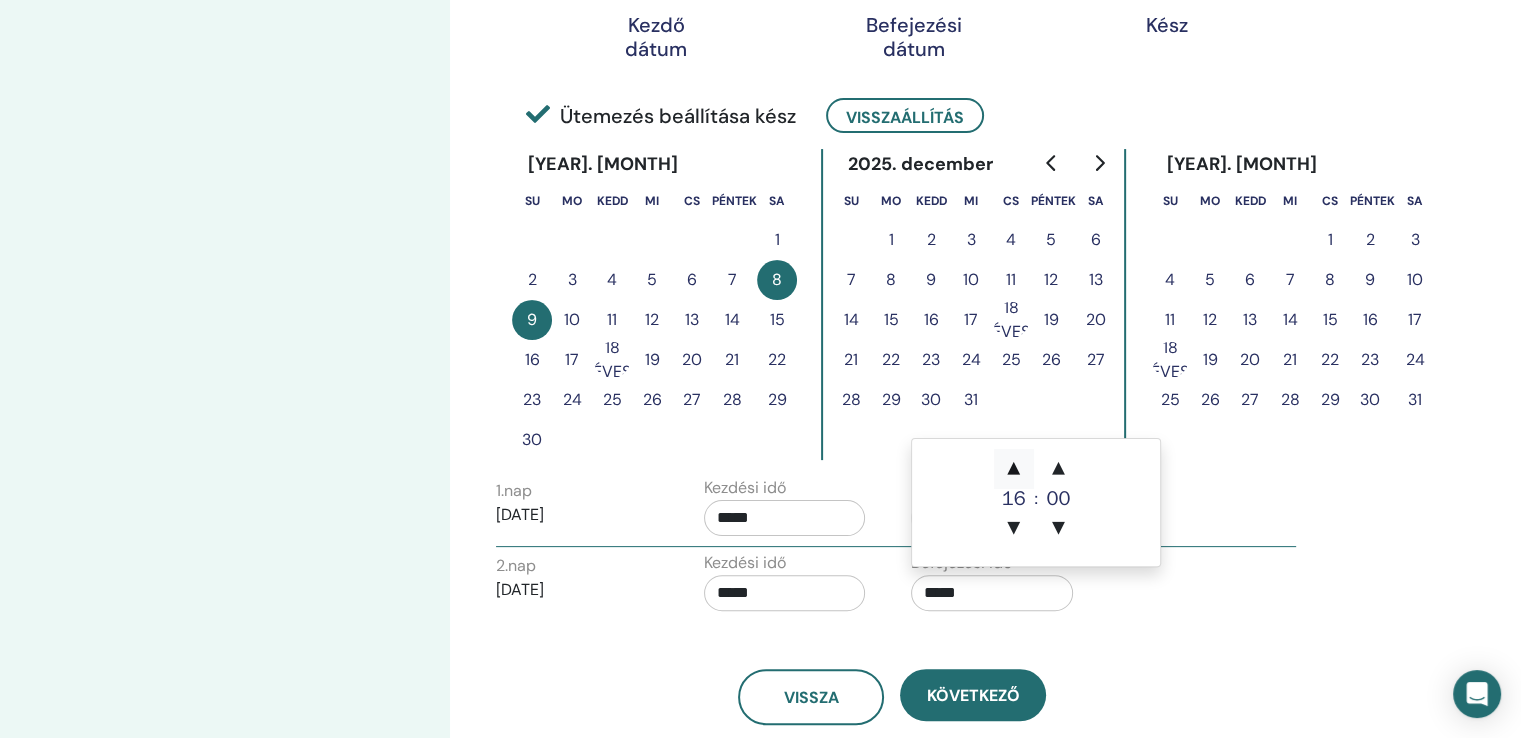type on "*****" 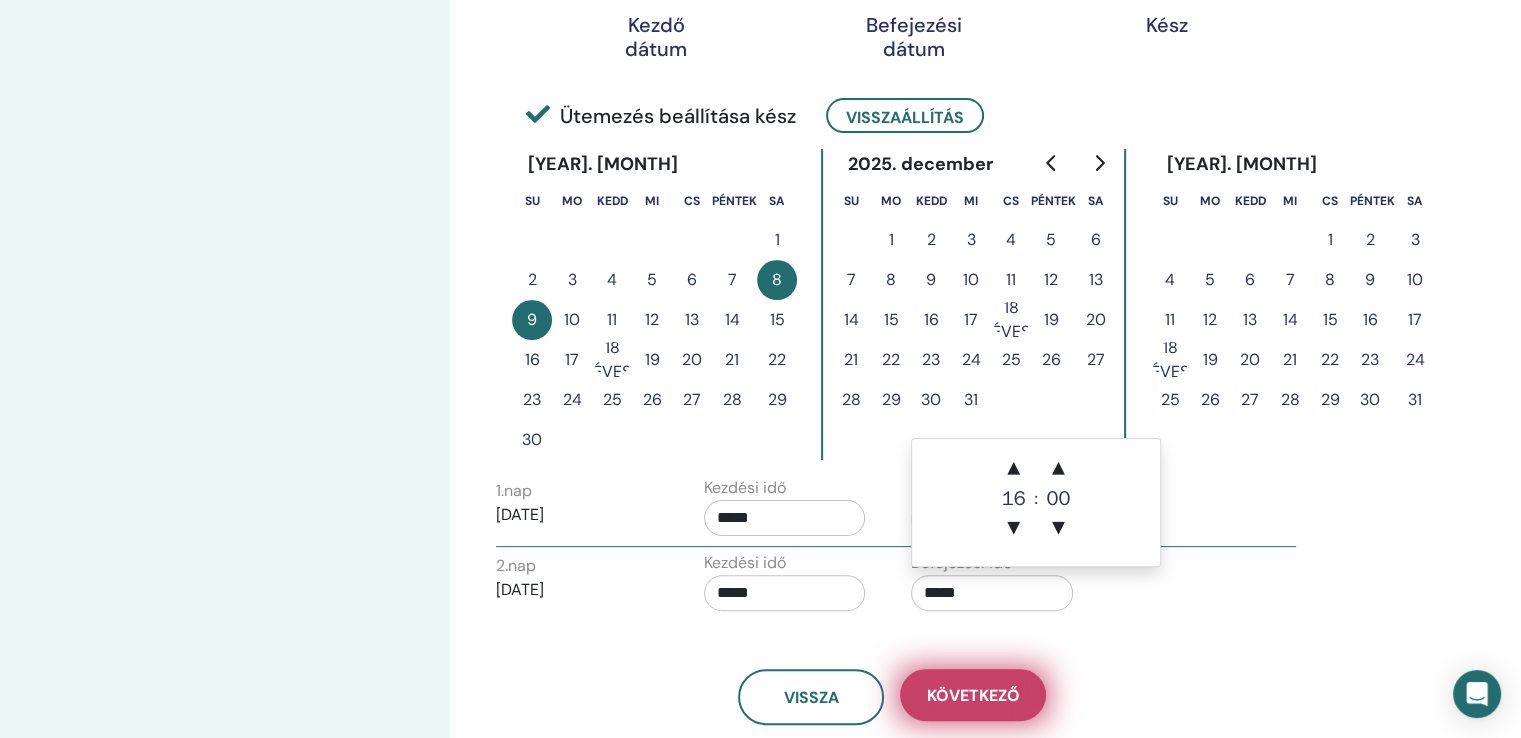 click on "Következő" at bounding box center (973, 695) 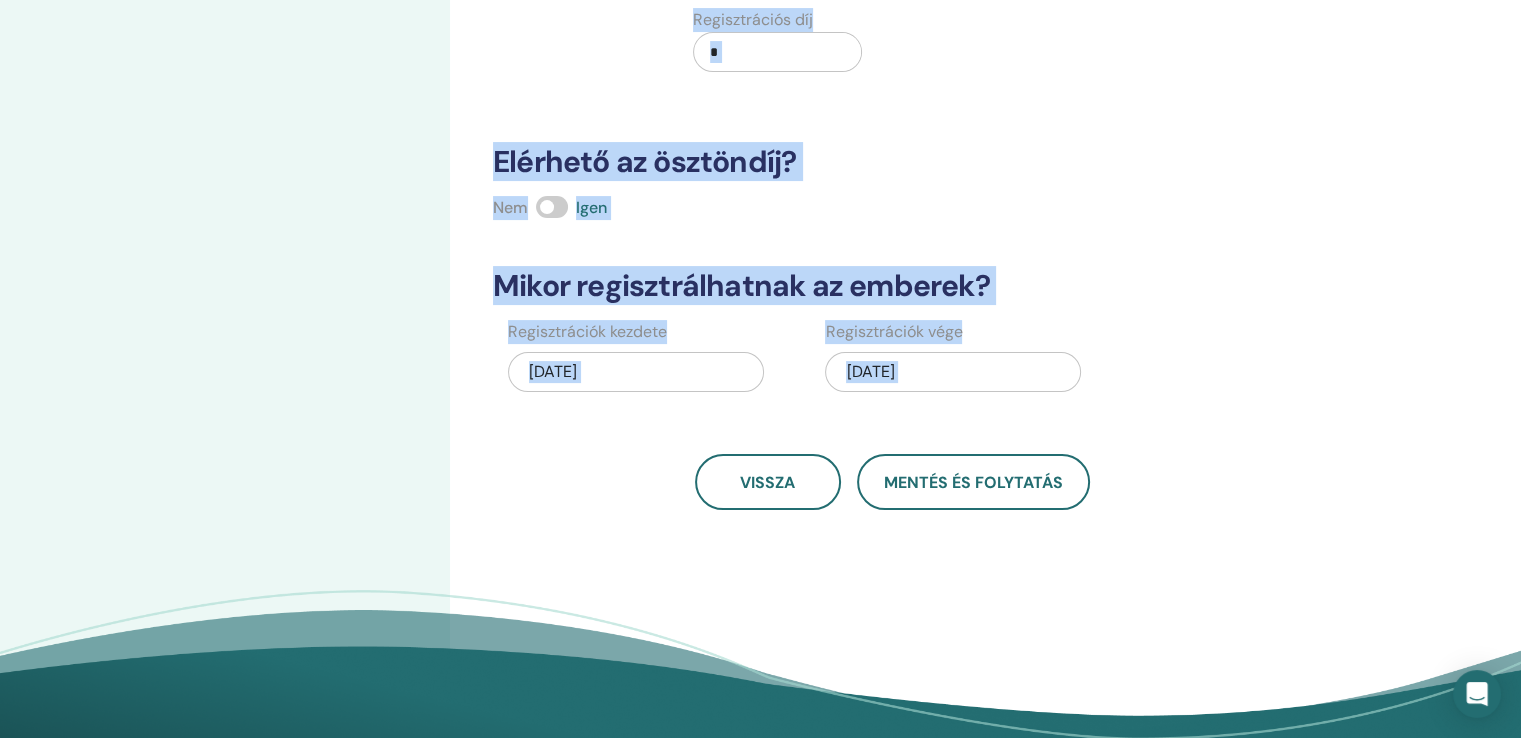click on "Iratkozzon fel hírlevelünkre
Kapj rendszeres ThetaHealing frissítéseket!
Theta gyógyítás
Mi a ThetaHealing?
Vállalat" at bounding box center [760, 933] 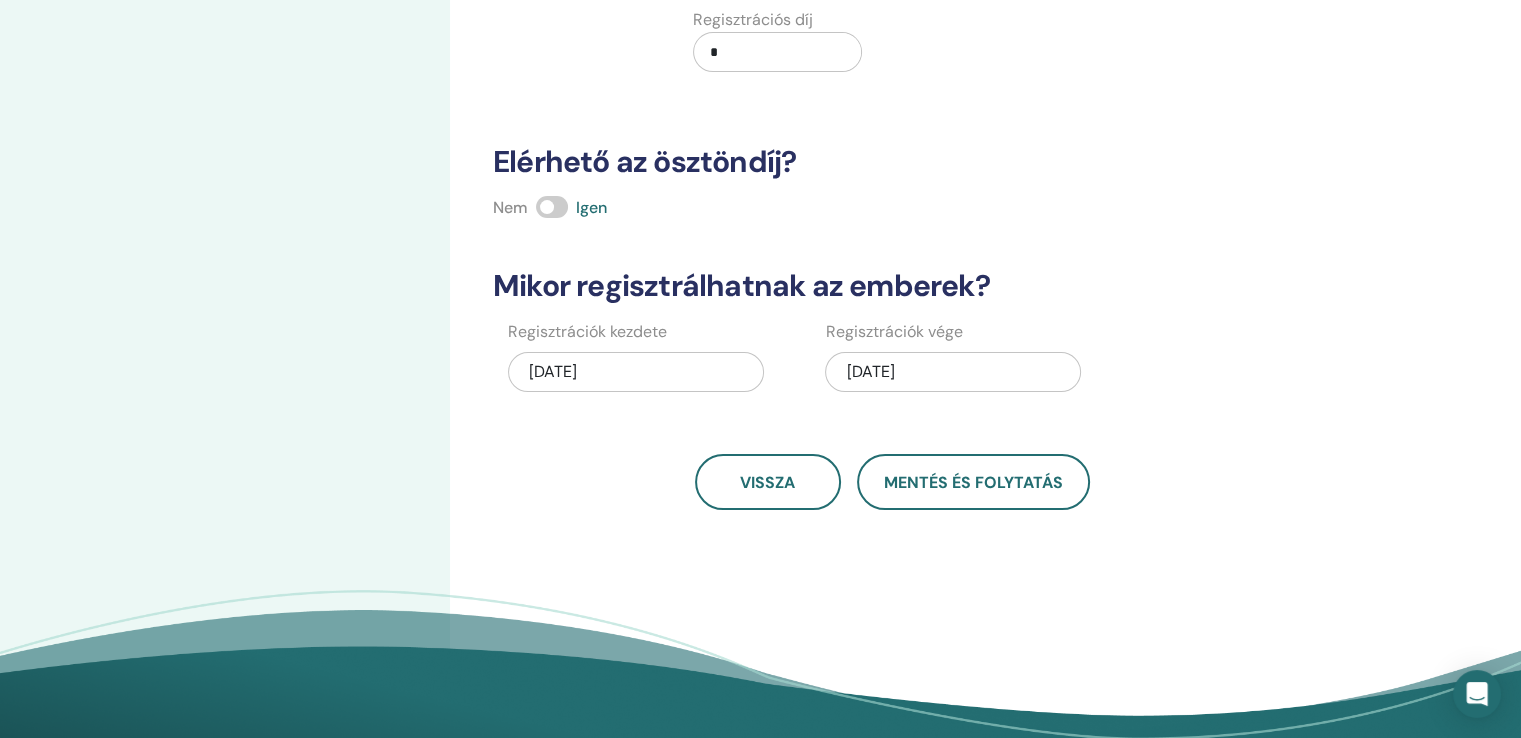 click on "Iratkozzon fel hírlevelünkre
Kapj rendszeres ThetaHealing frissítéseket!
Theta gyógyítás
Mi a ThetaHealing?
Vállalat" at bounding box center (760, 933) 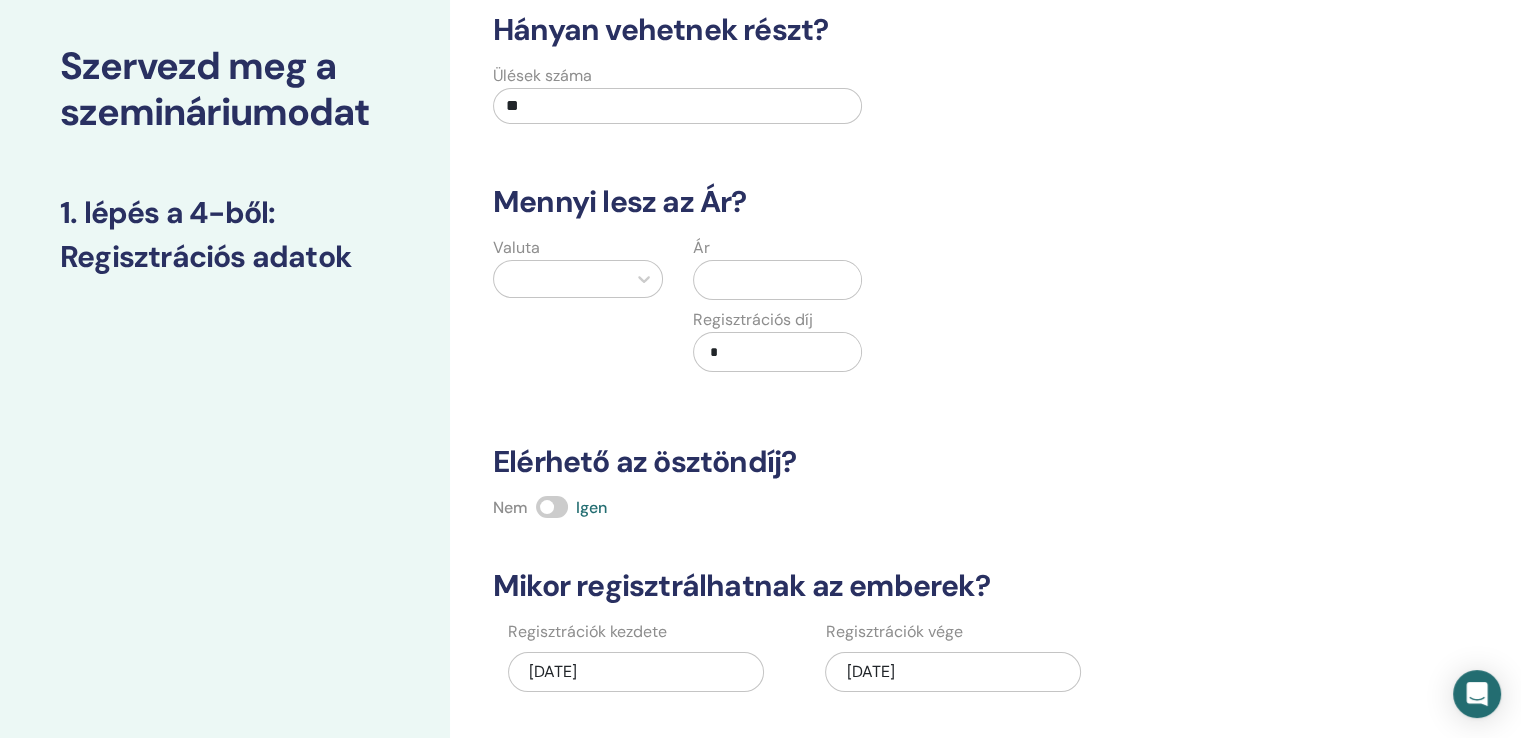 scroll, scrollTop: 0, scrollLeft: 0, axis: both 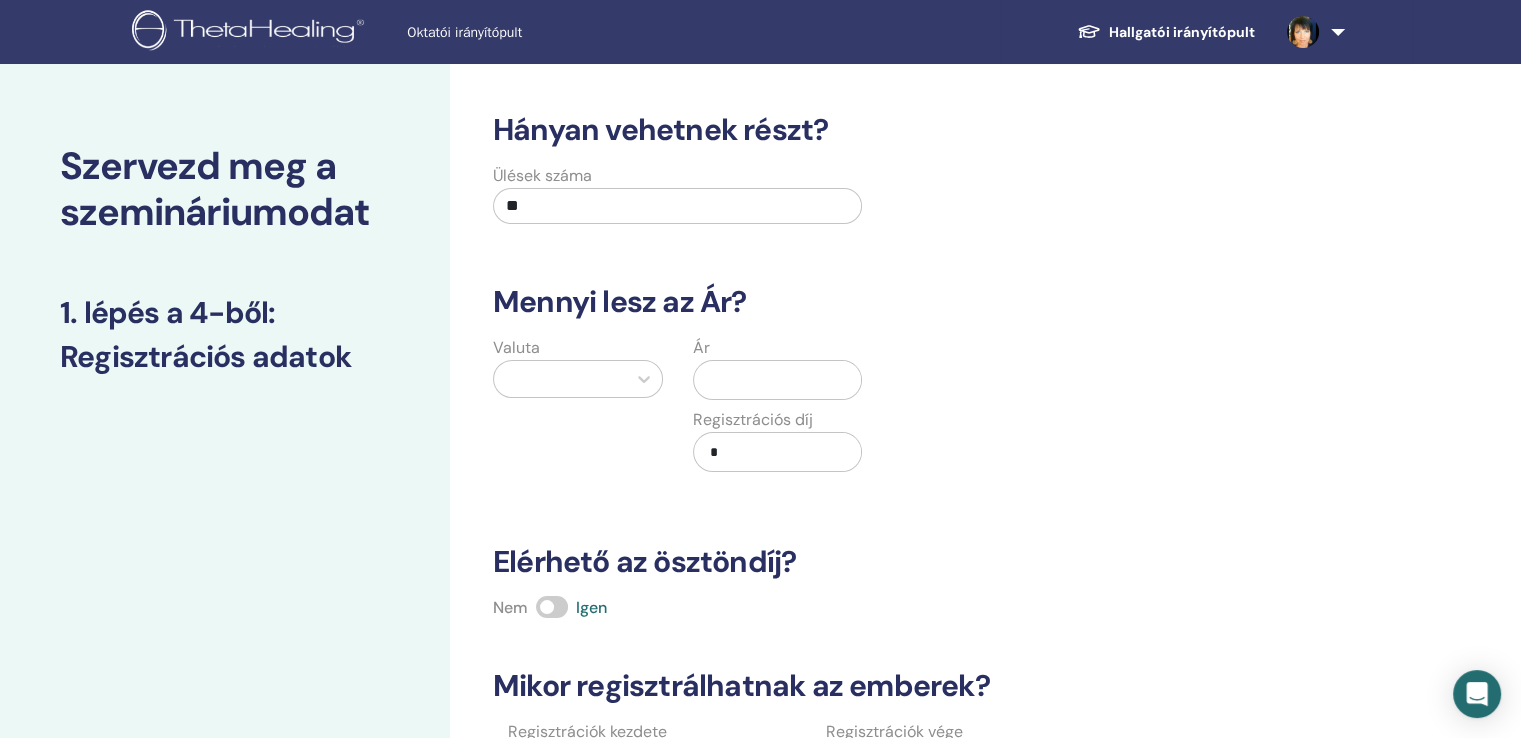 click at bounding box center [560, 379] 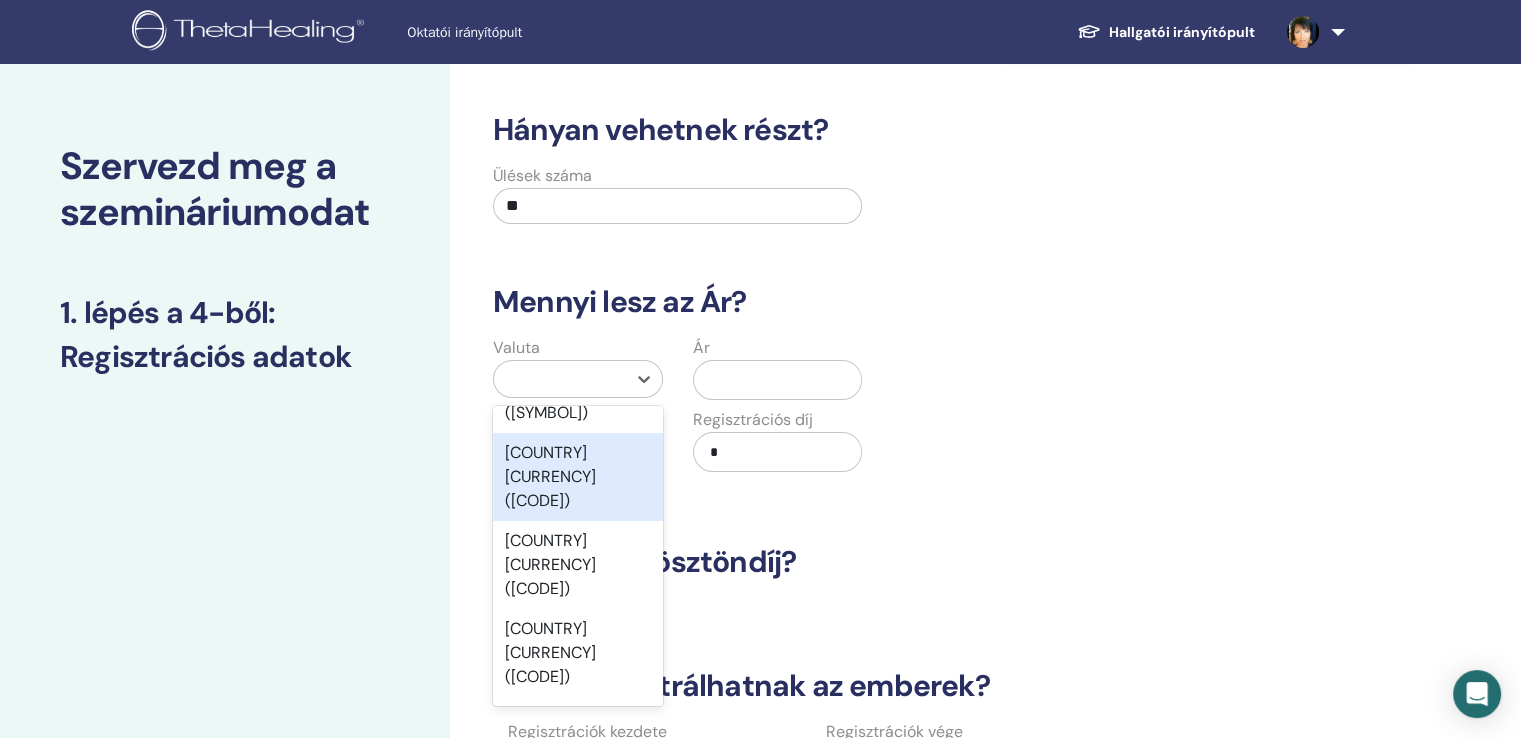 scroll, scrollTop: 1300, scrollLeft: 0, axis: vertical 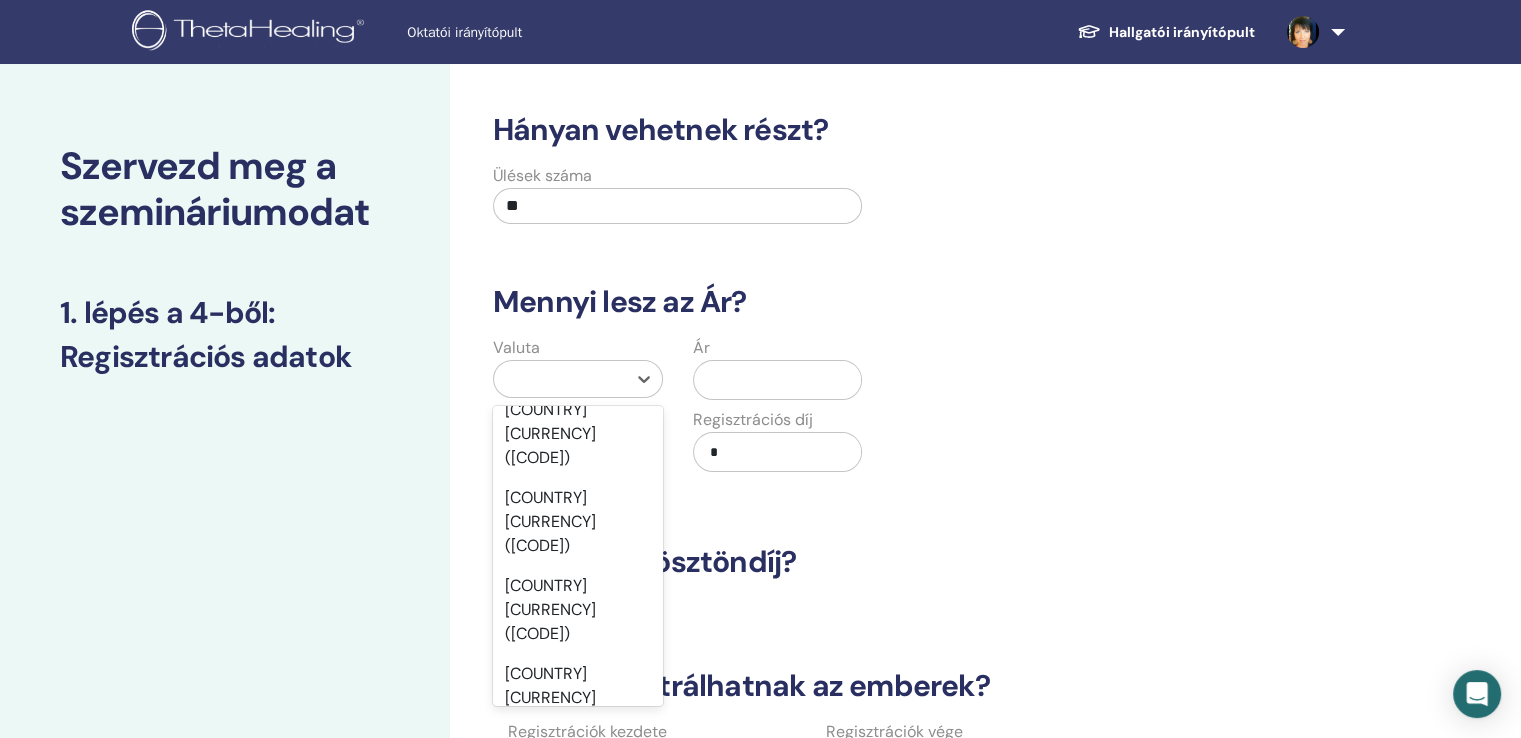 click on "Magyar forint (HUF)" at bounding box center (577, 889) 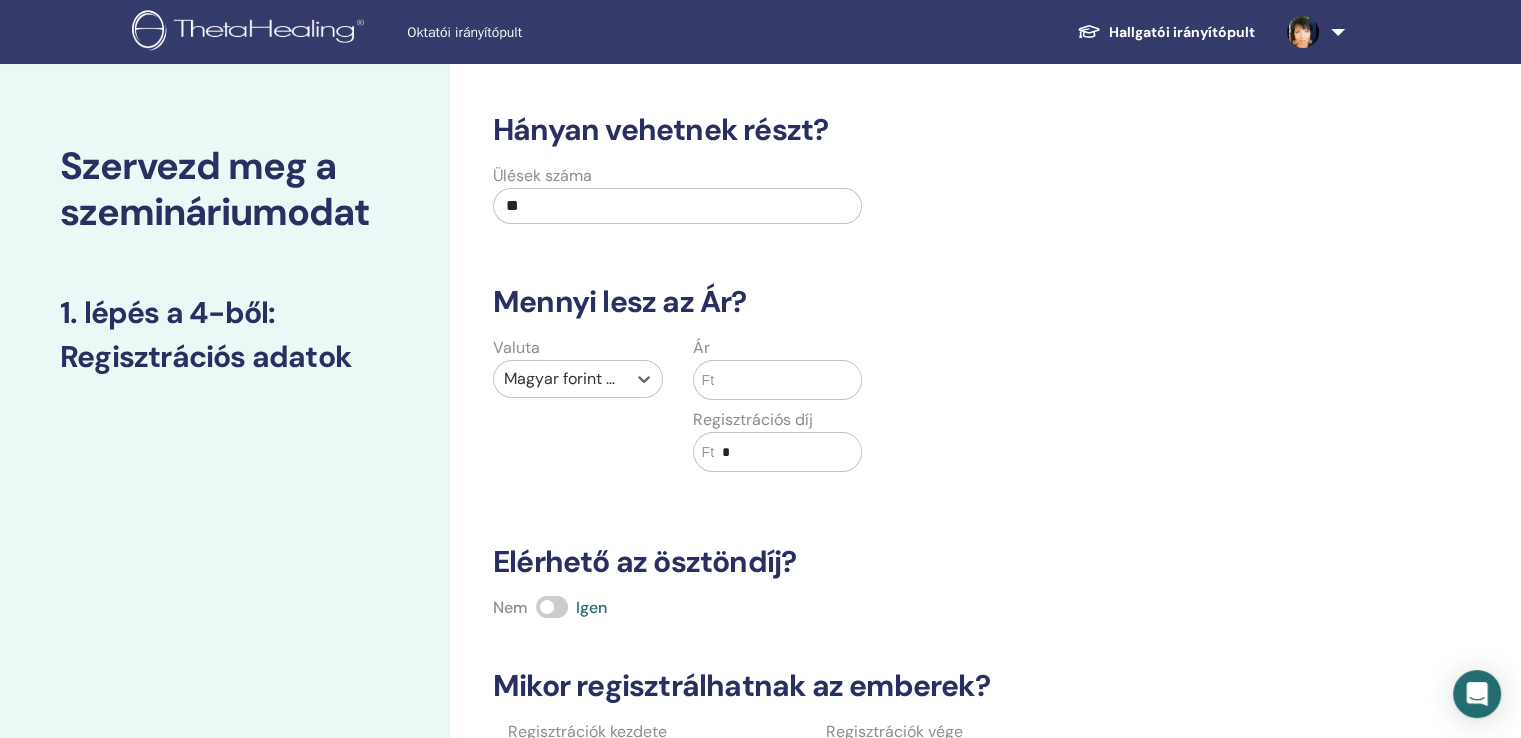 click at bounding box center [787, 380] 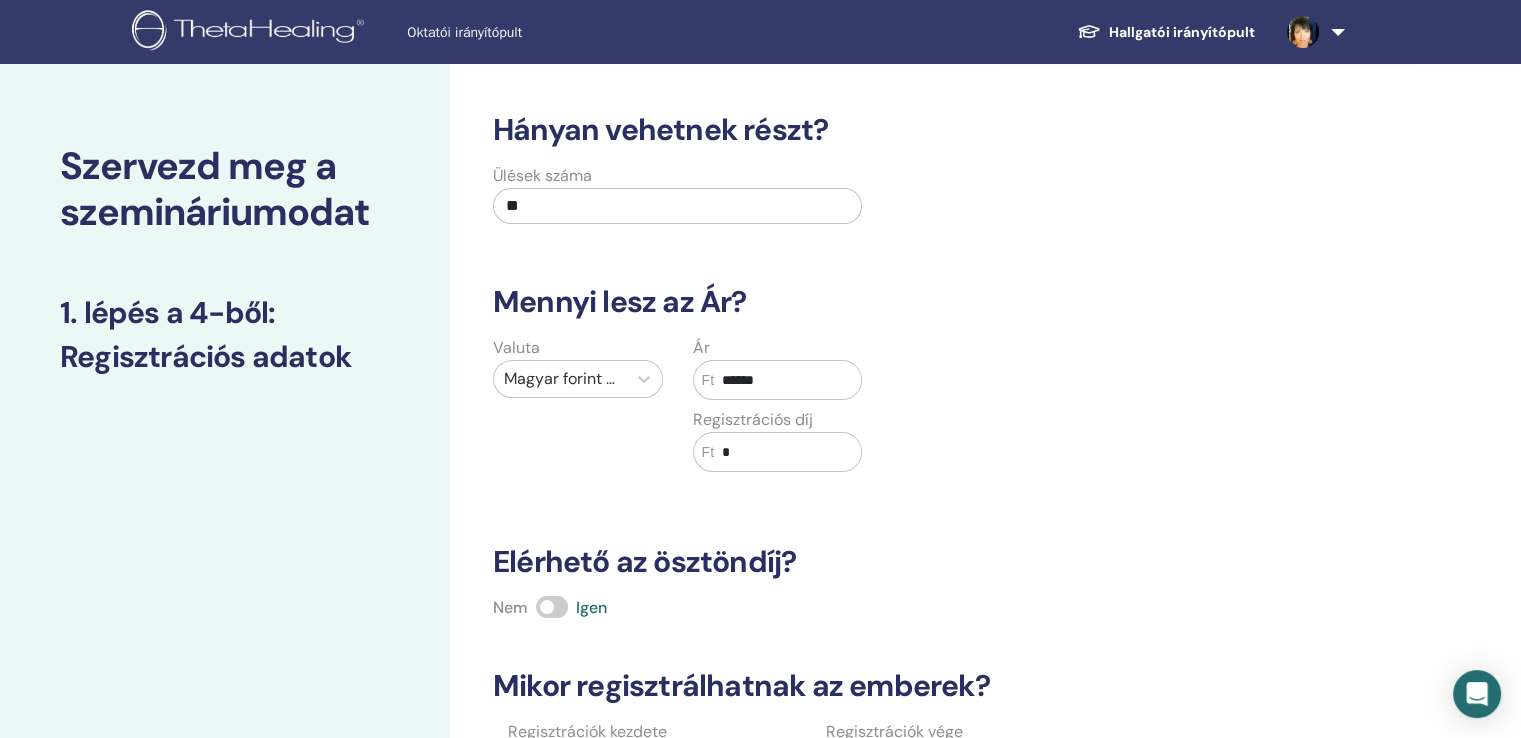 type on "******" 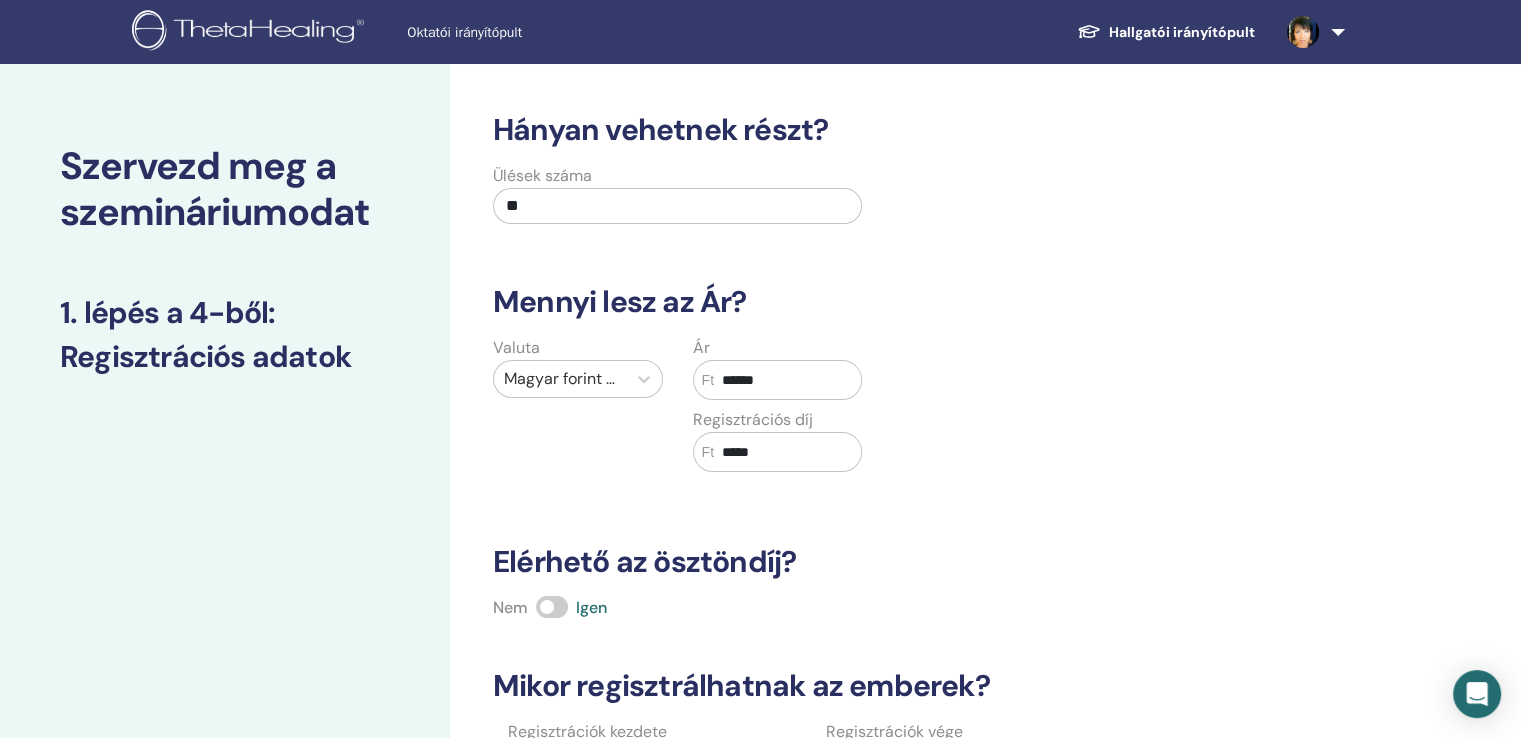type on "*****" 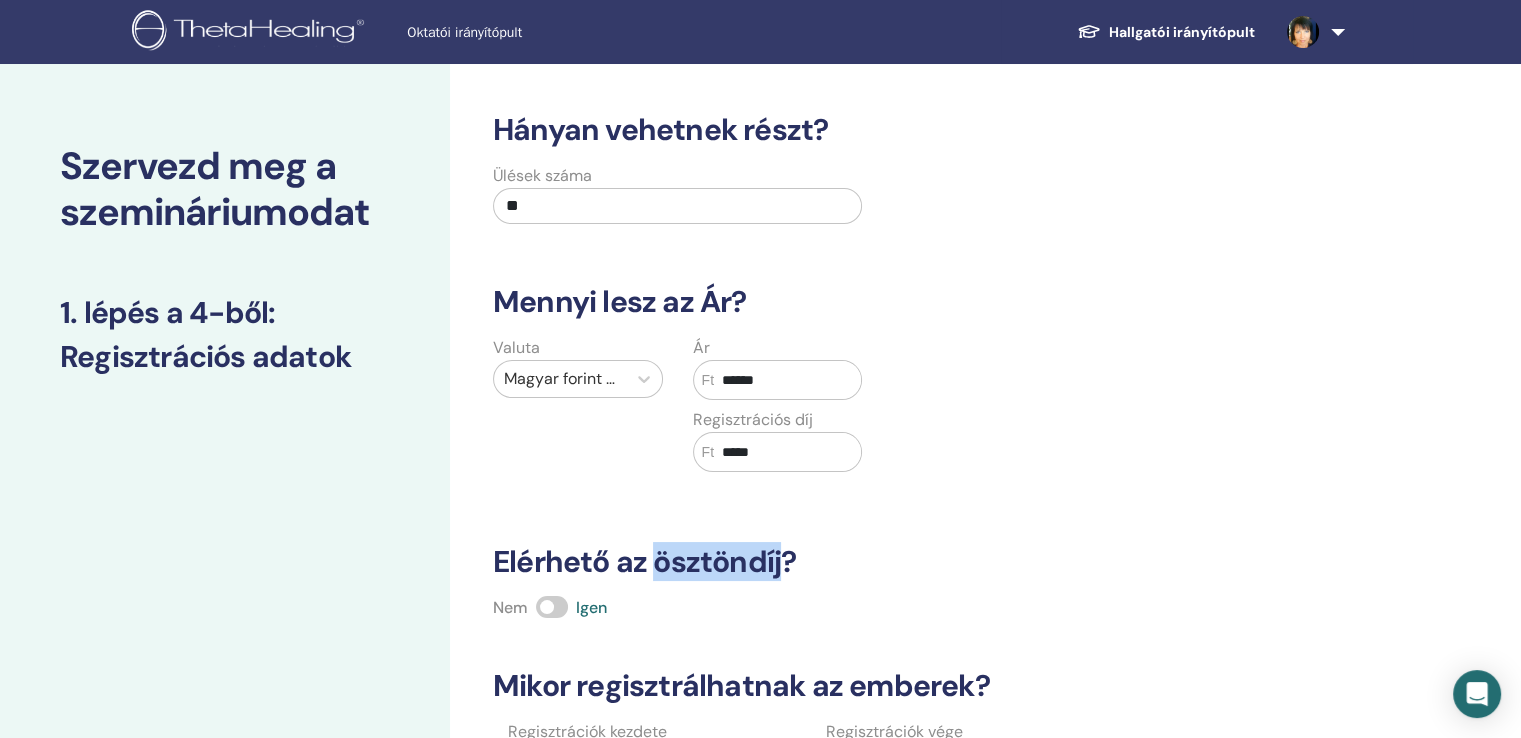 click on "Hányan vehetnek részt? Ülések száma ** Mennyi lesz az Ár? Valuta Magyar forint (HUF) Ár Ft ****** Regisztrációs díj Ft ***** Elérhető az ösztöndíj? Nem Igen Mikor regisztrálhatnak az emberek? Regisztrációk kezdete 2025.08.04. Regisztrációk vége 2025.11.09. Vissza Mentés és folytatás" at bounding box center [892, 511] 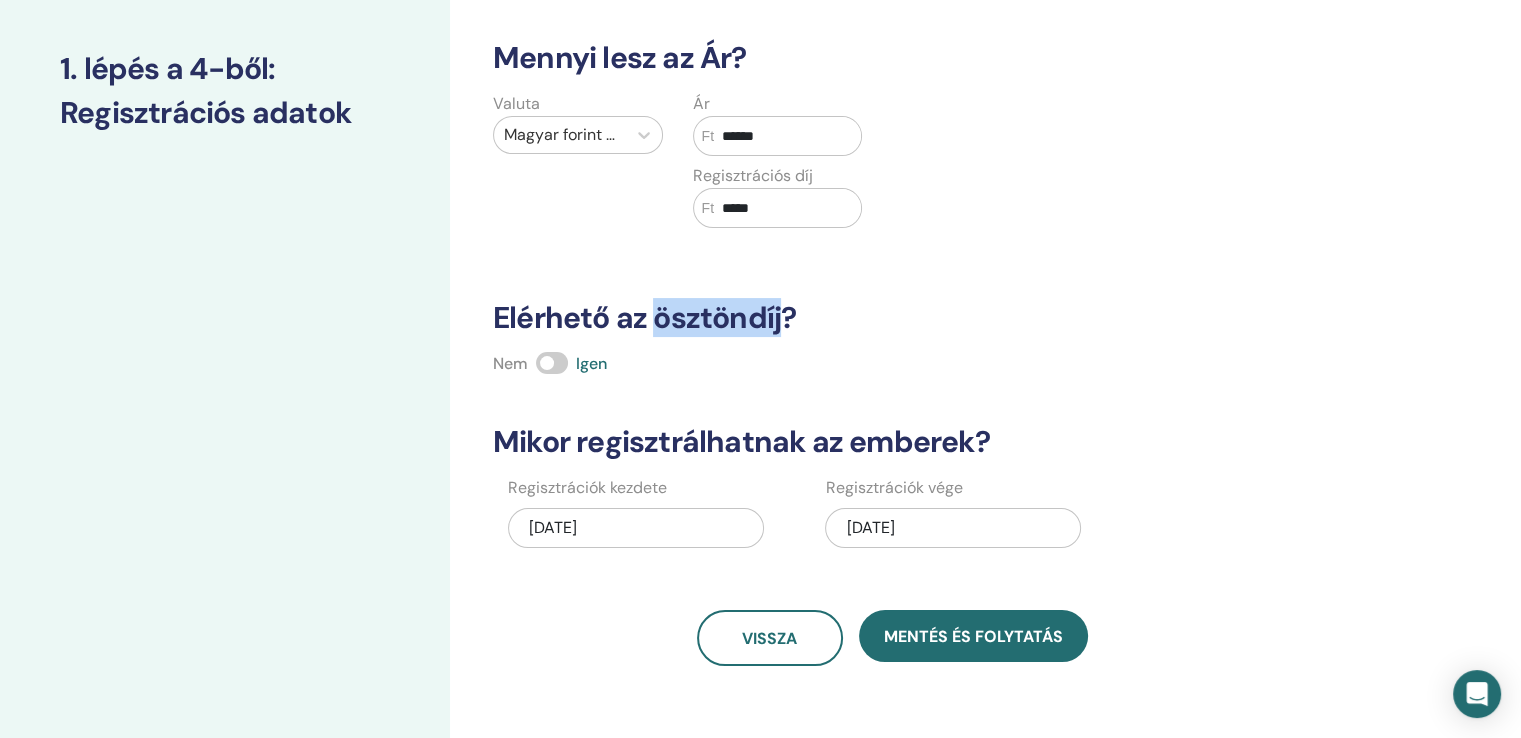 scroll, scrollTop: 300, scrollLeft: 0, axis: vertical 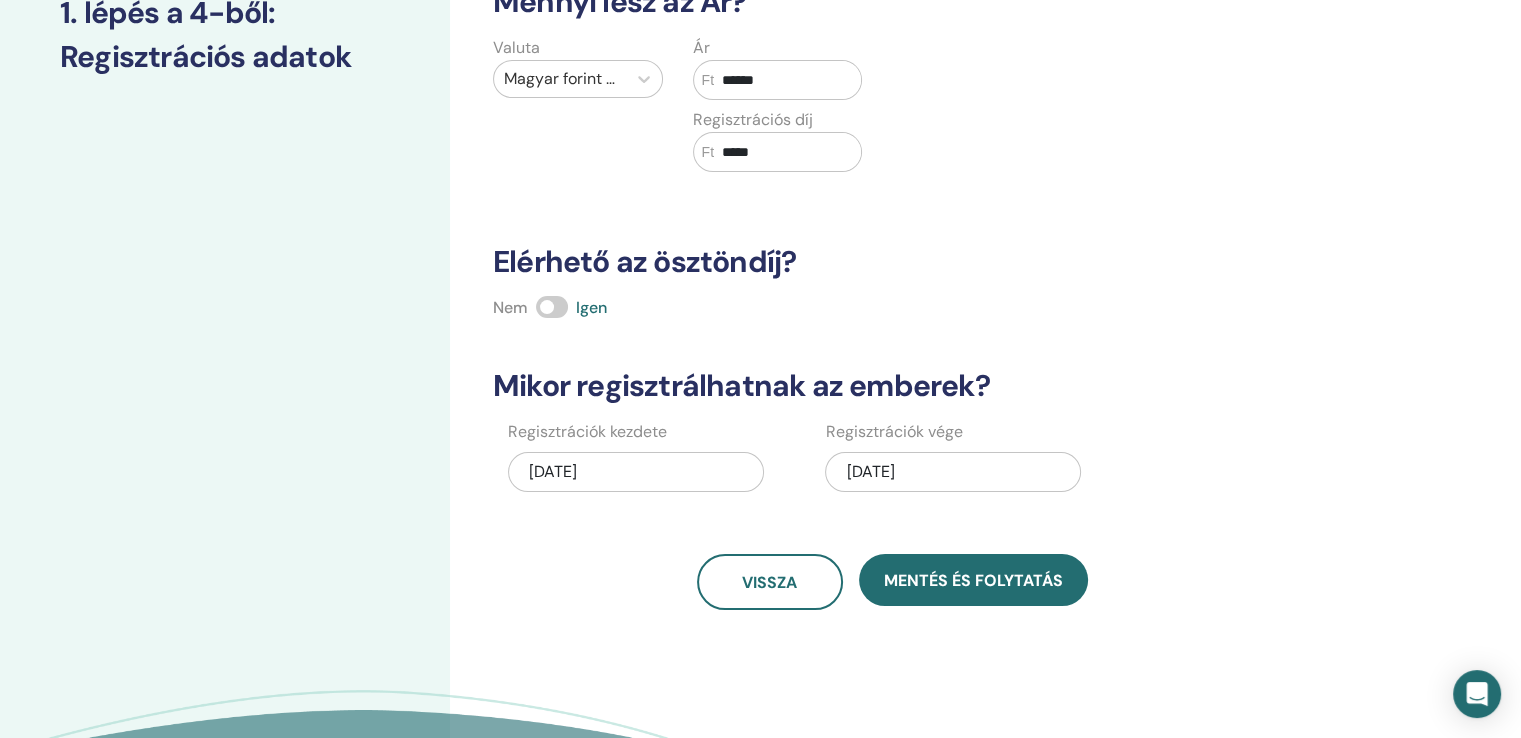 click on "Mikor regisztrálhatnak az emberek?" at bounding box center (892, 386) 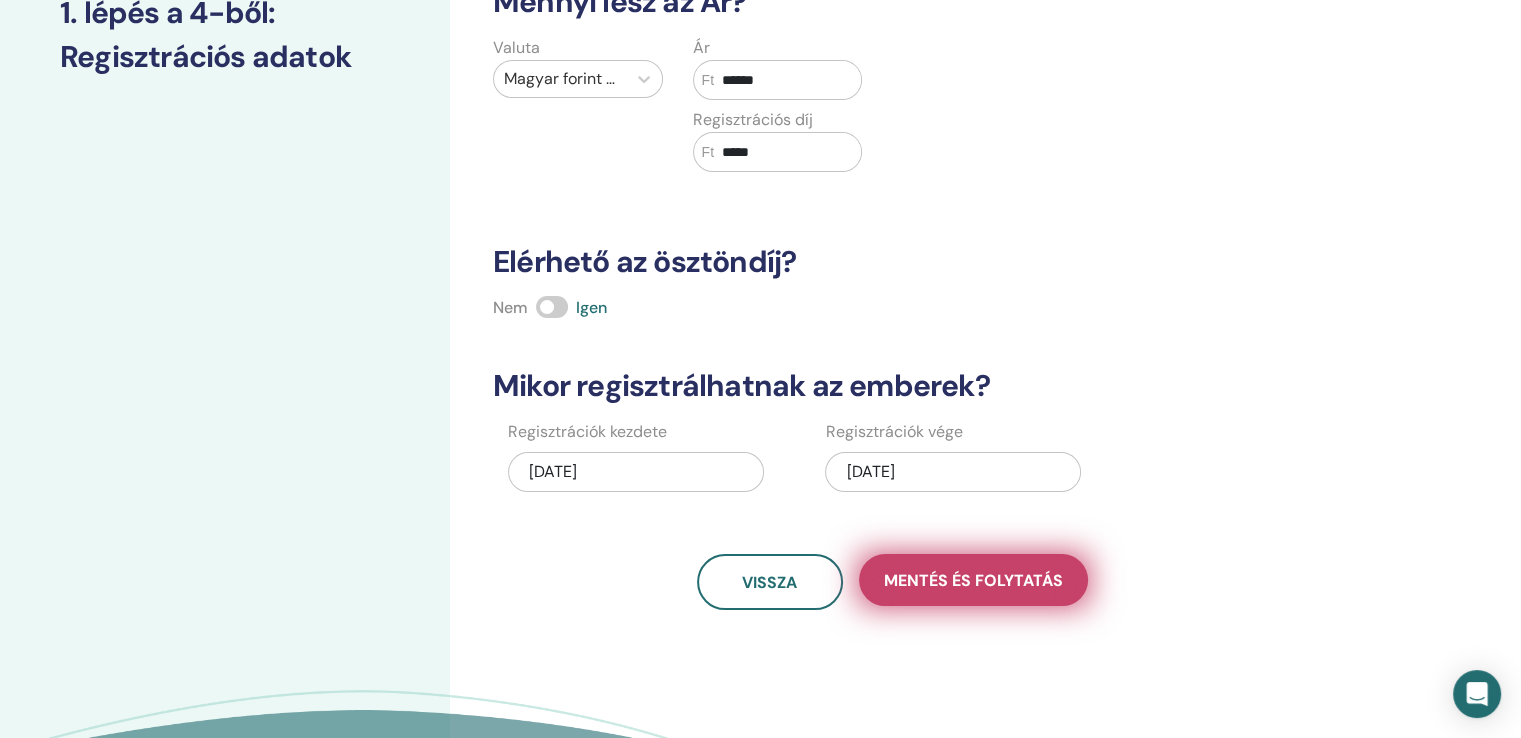 click on "Mentés és folytatás" at bounding box center [973, 580] 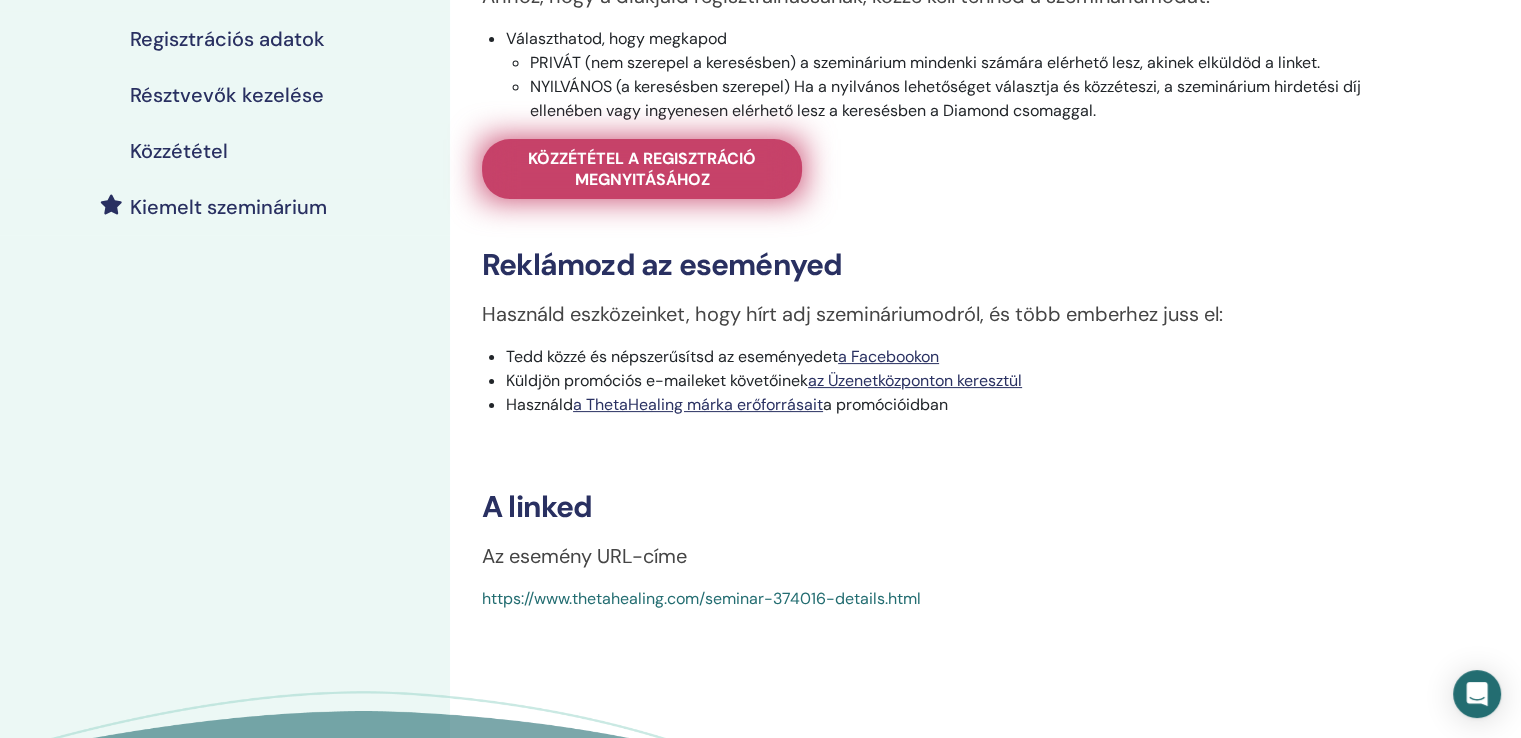scroll, scrollTop: 400, scrollLeft: 0, axis: vertical 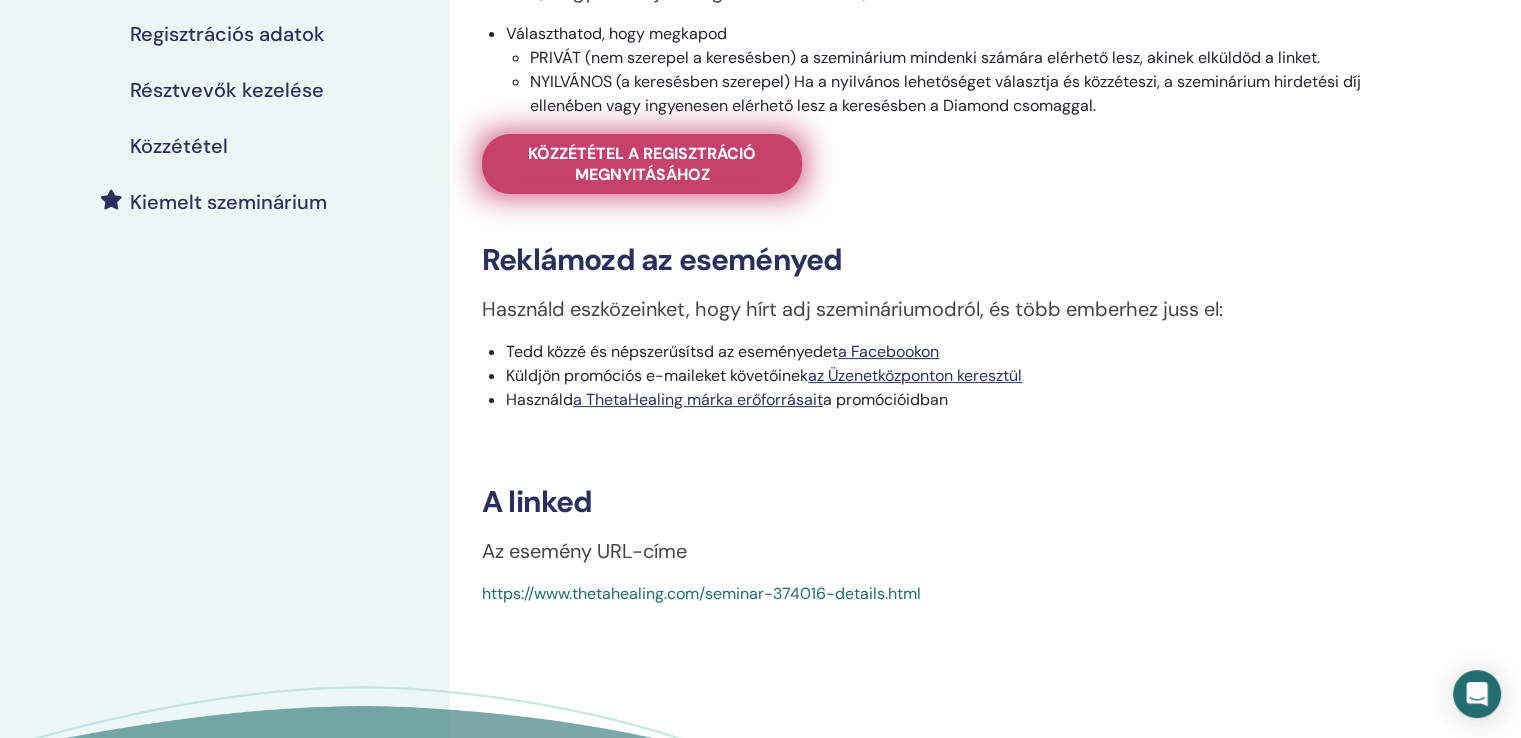 click on "Közzététel a regisztráció megnyitásához" at bounding box center [642, 164] 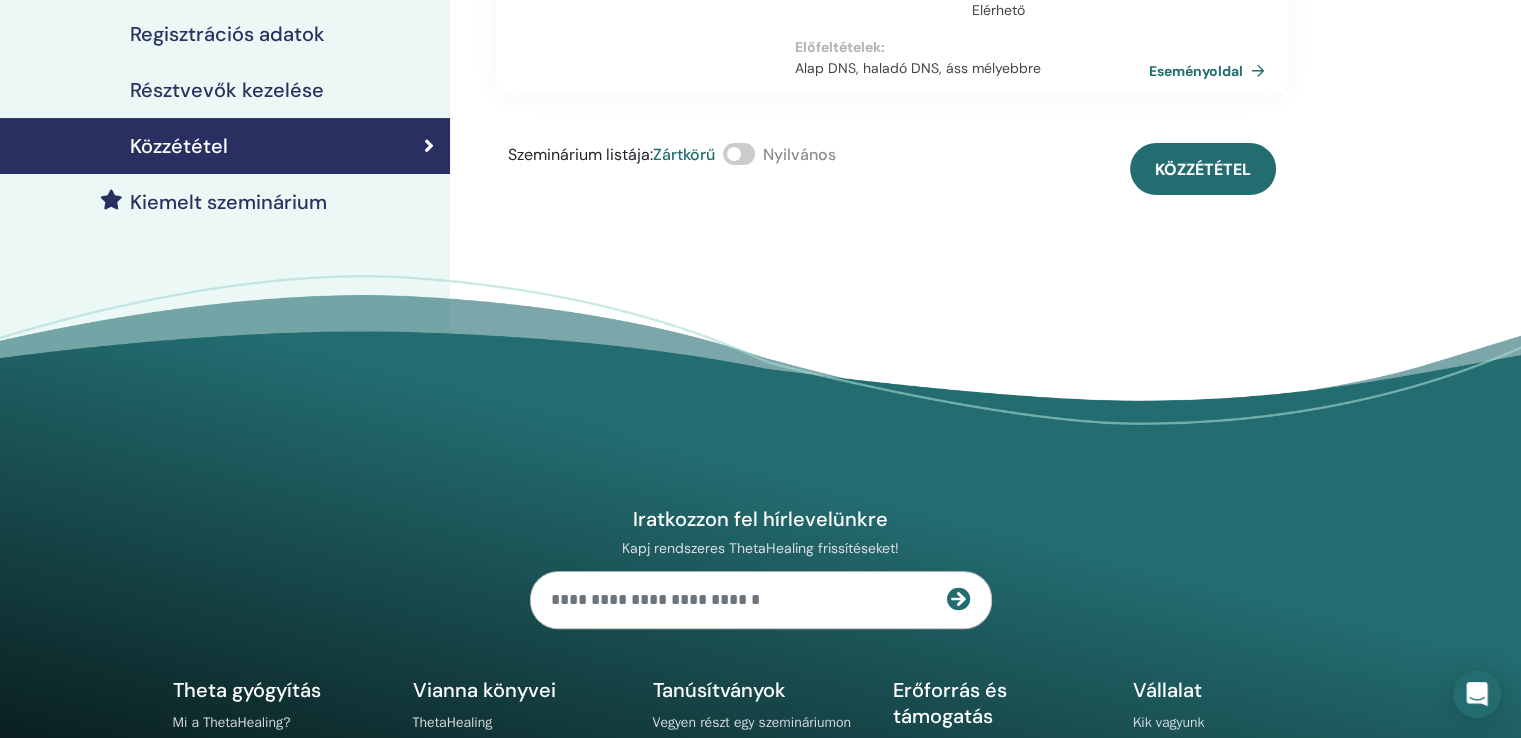 click at bounding box center [739, 154] 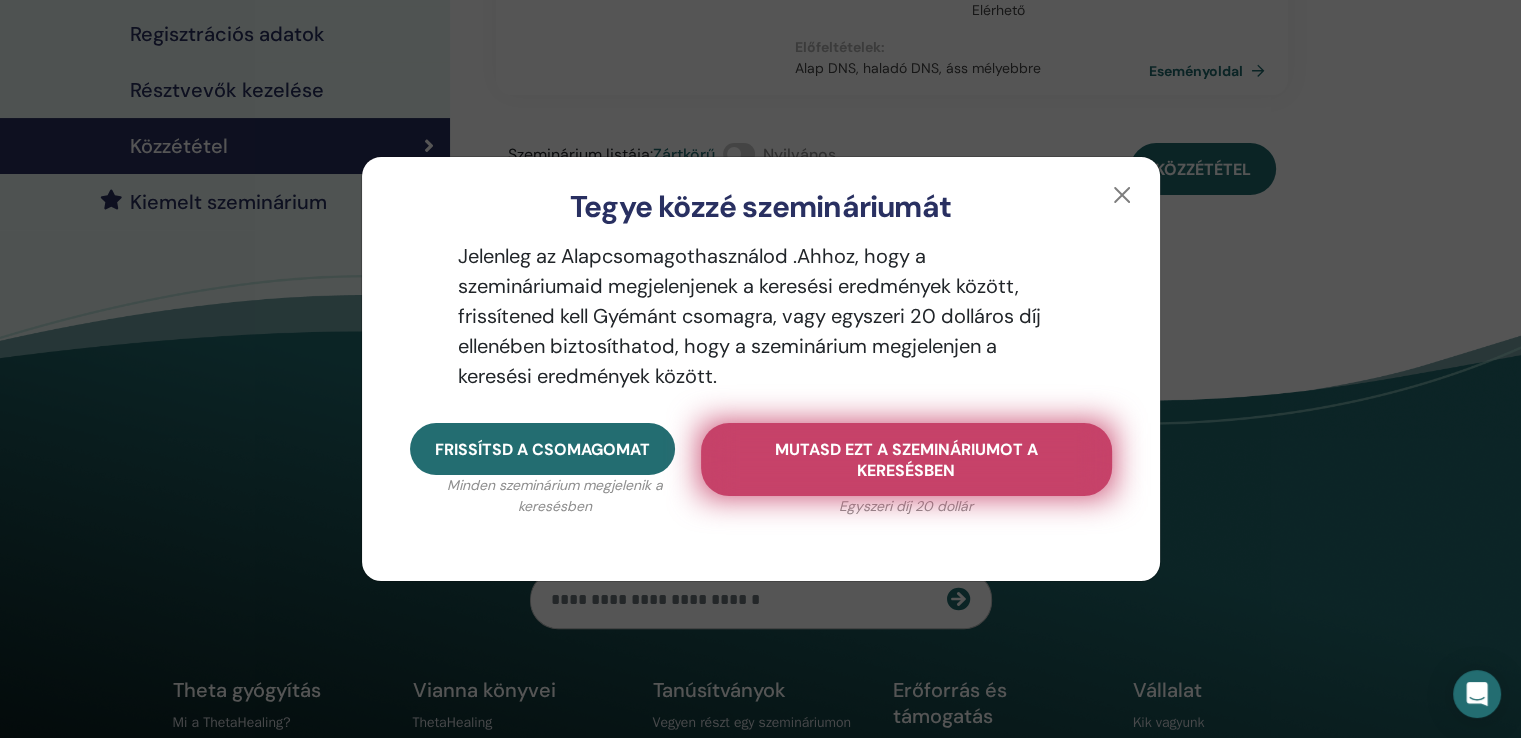 click on "Mutasd ezt a szemináriumot a keresésben" at bounding box center [906, 460] 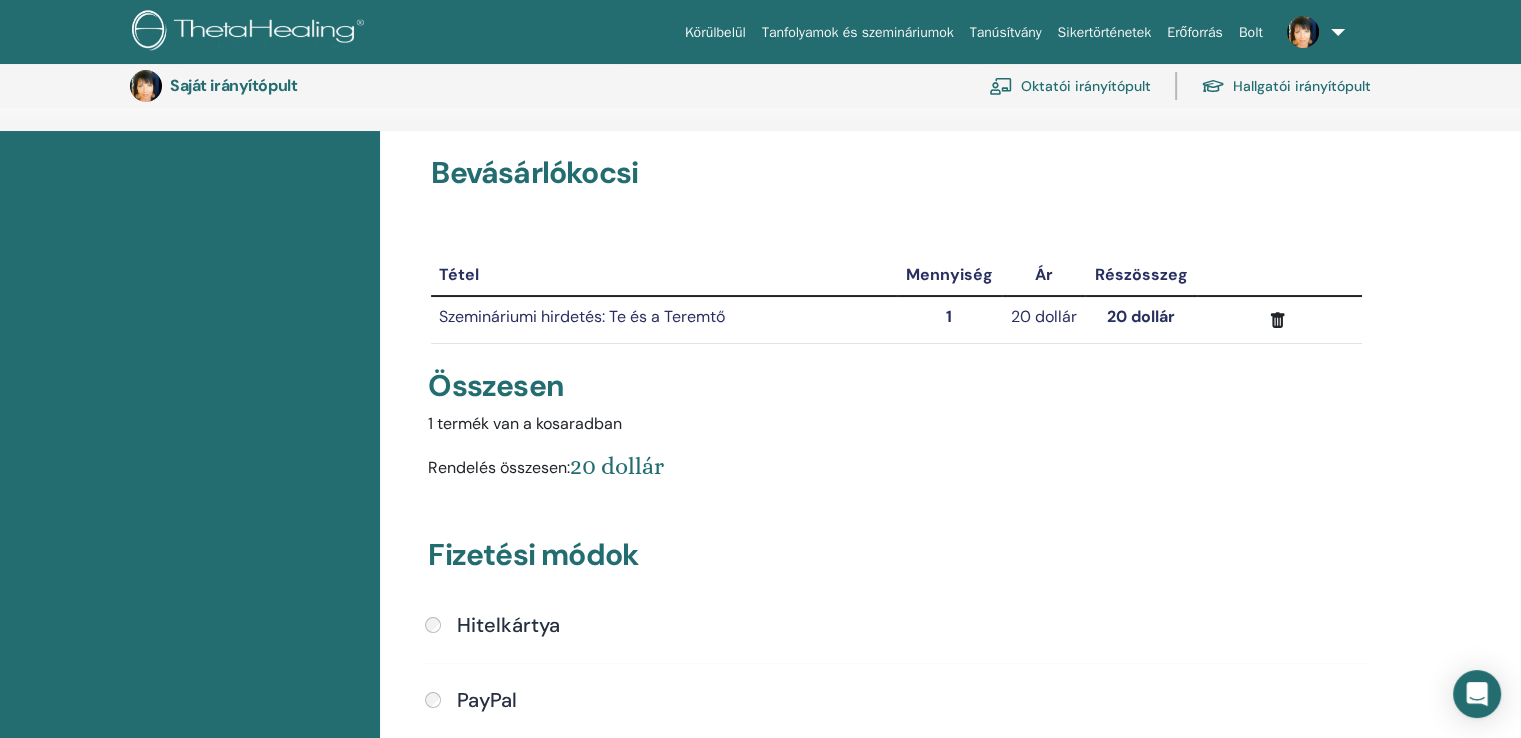 scroll, scrollTop: 0, scrollLeft: 0, axis: both 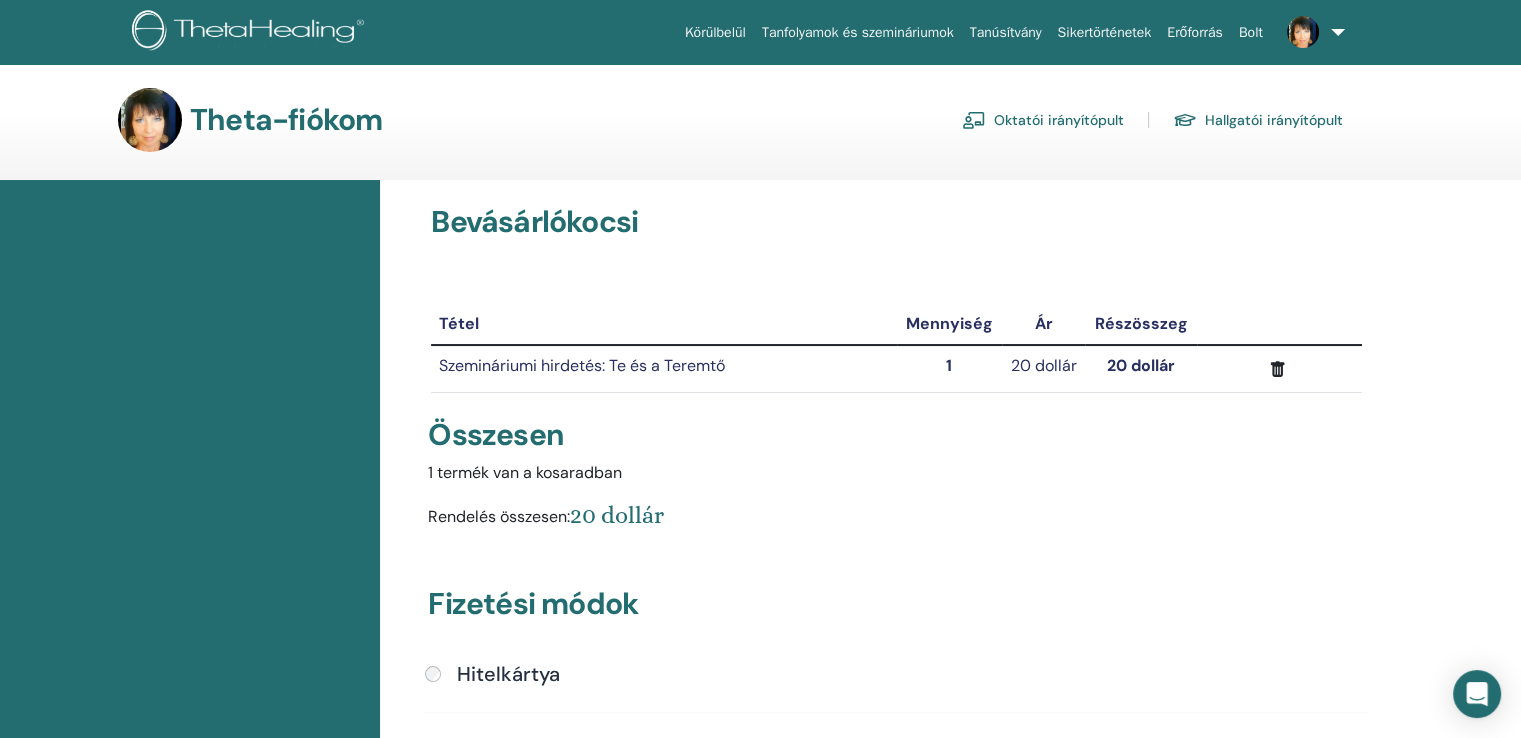 click at bounding box center [1303, 32] 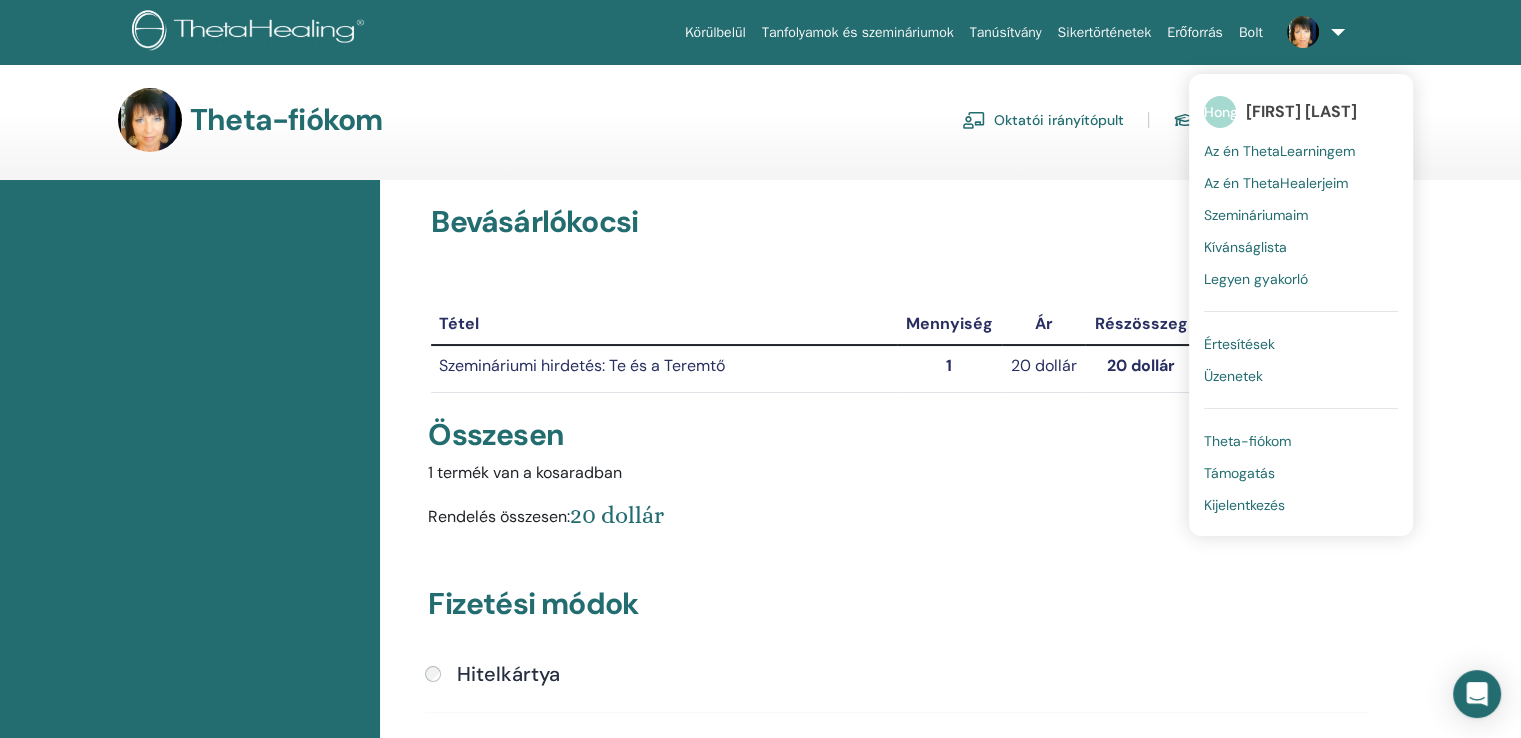 click on "Szemináriumaim" at bounding box center [1256, 215] 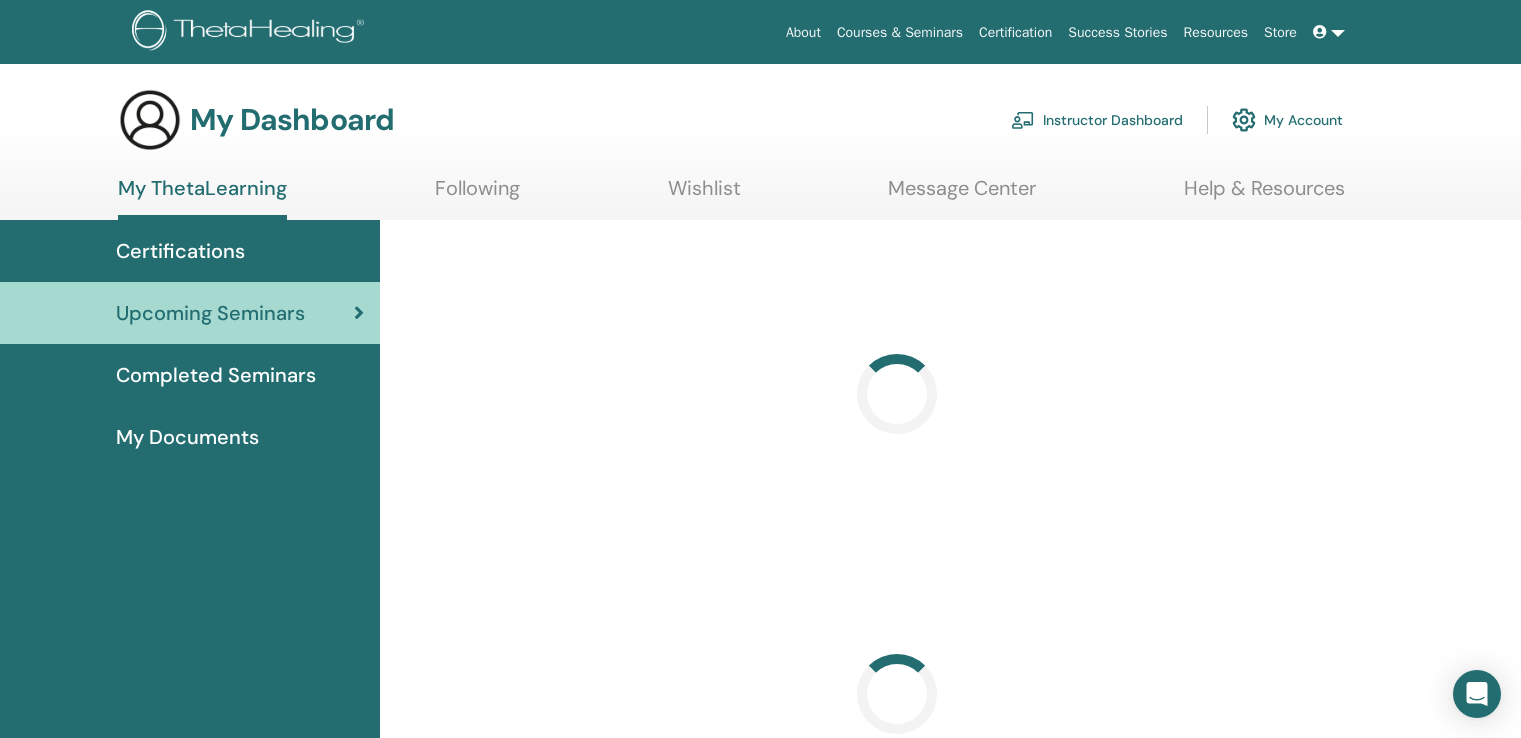 scroll, scrollTop: 0, scrollLeft: 0, axis: both 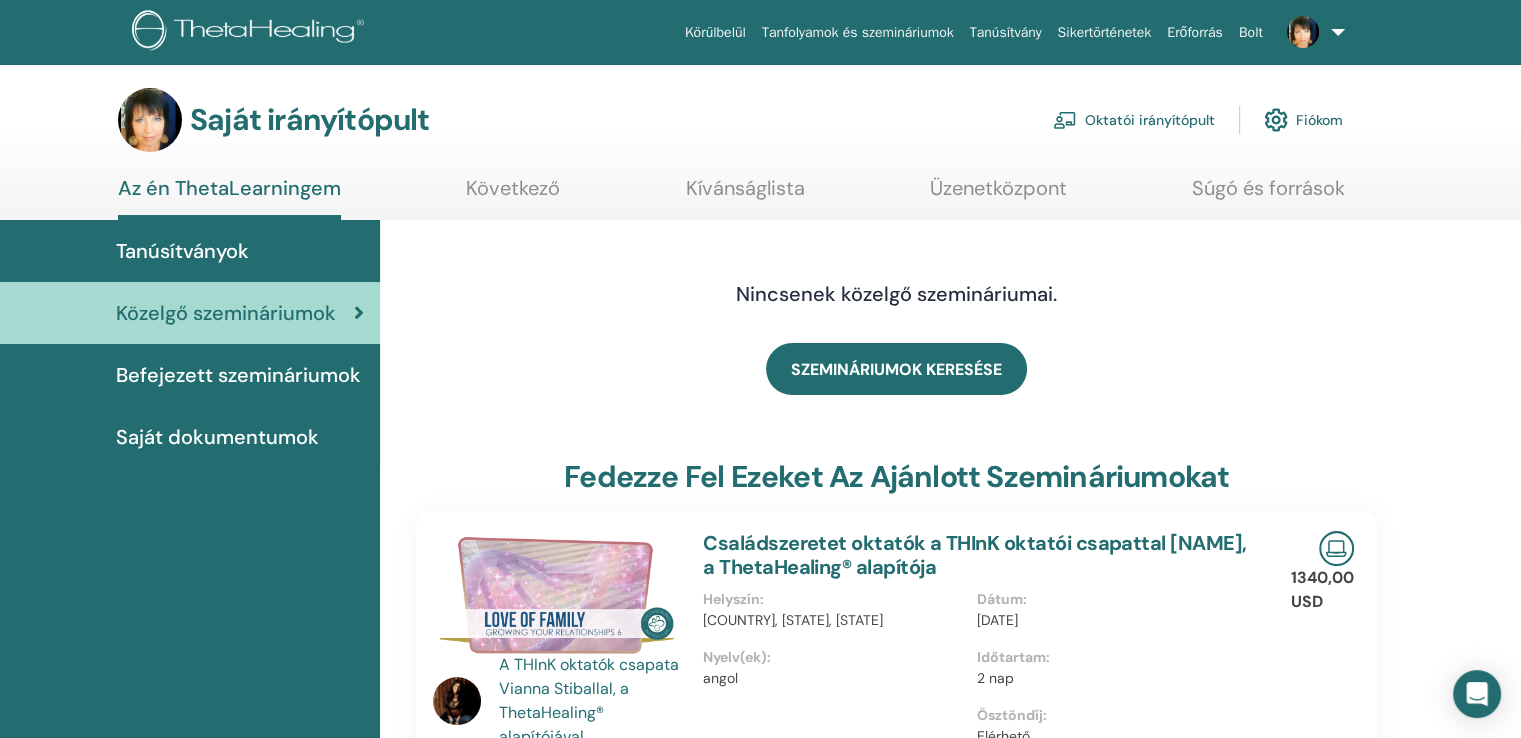 click on "Oktatói irányítópult" at bounding box center [1134, 120] 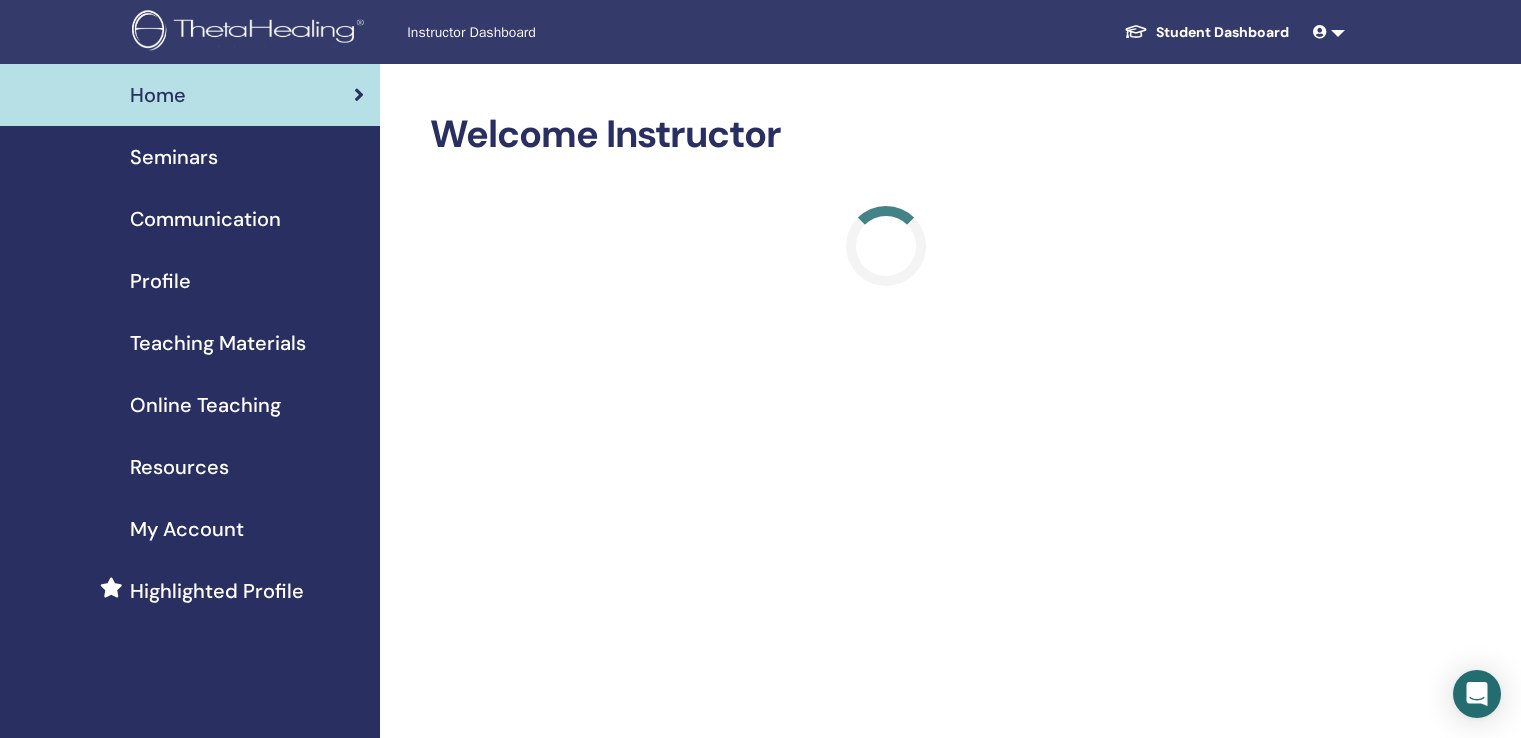 scroll, scrollTop: 0, scrollLeft: 0, axis: both 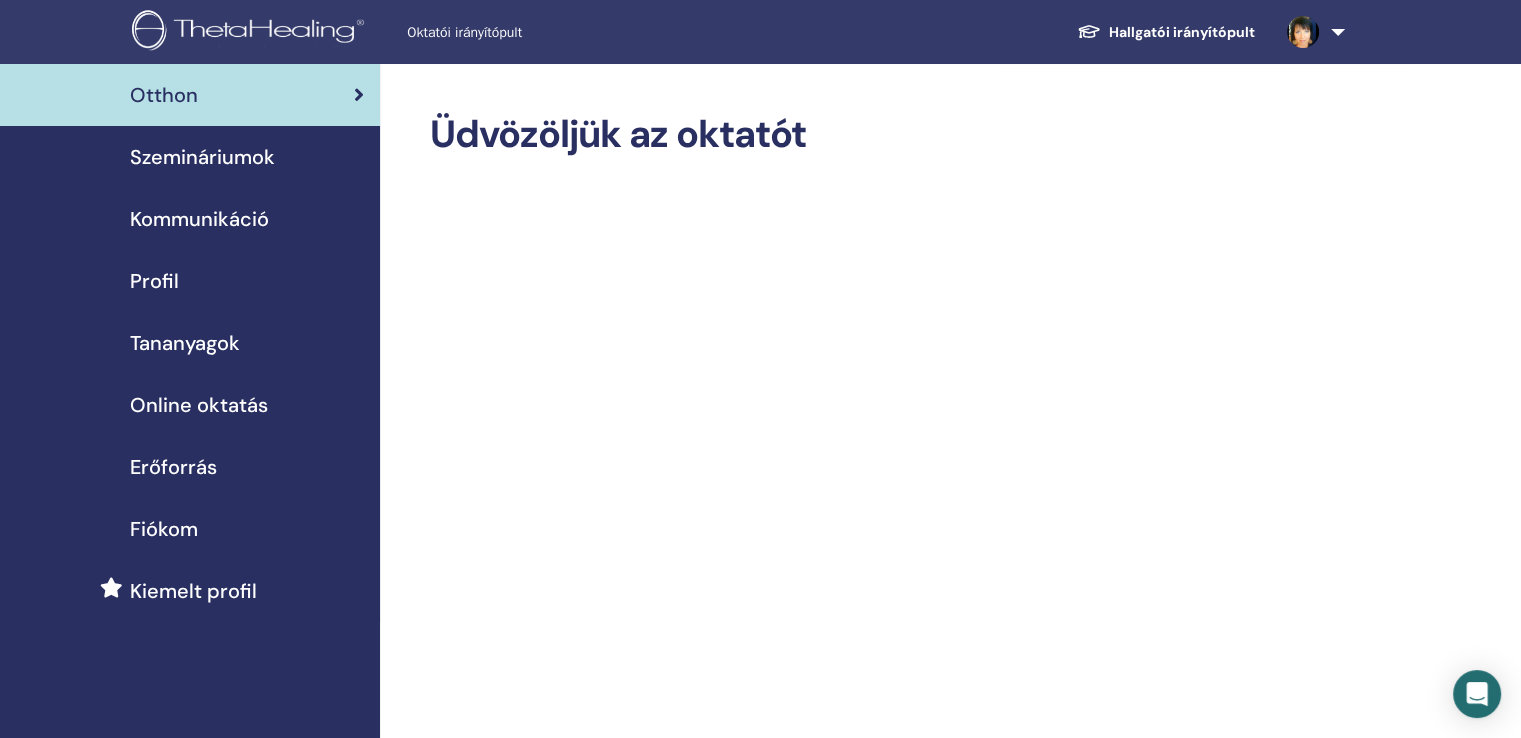 click on "Szemináriumok" at bounding box center (202, 157) 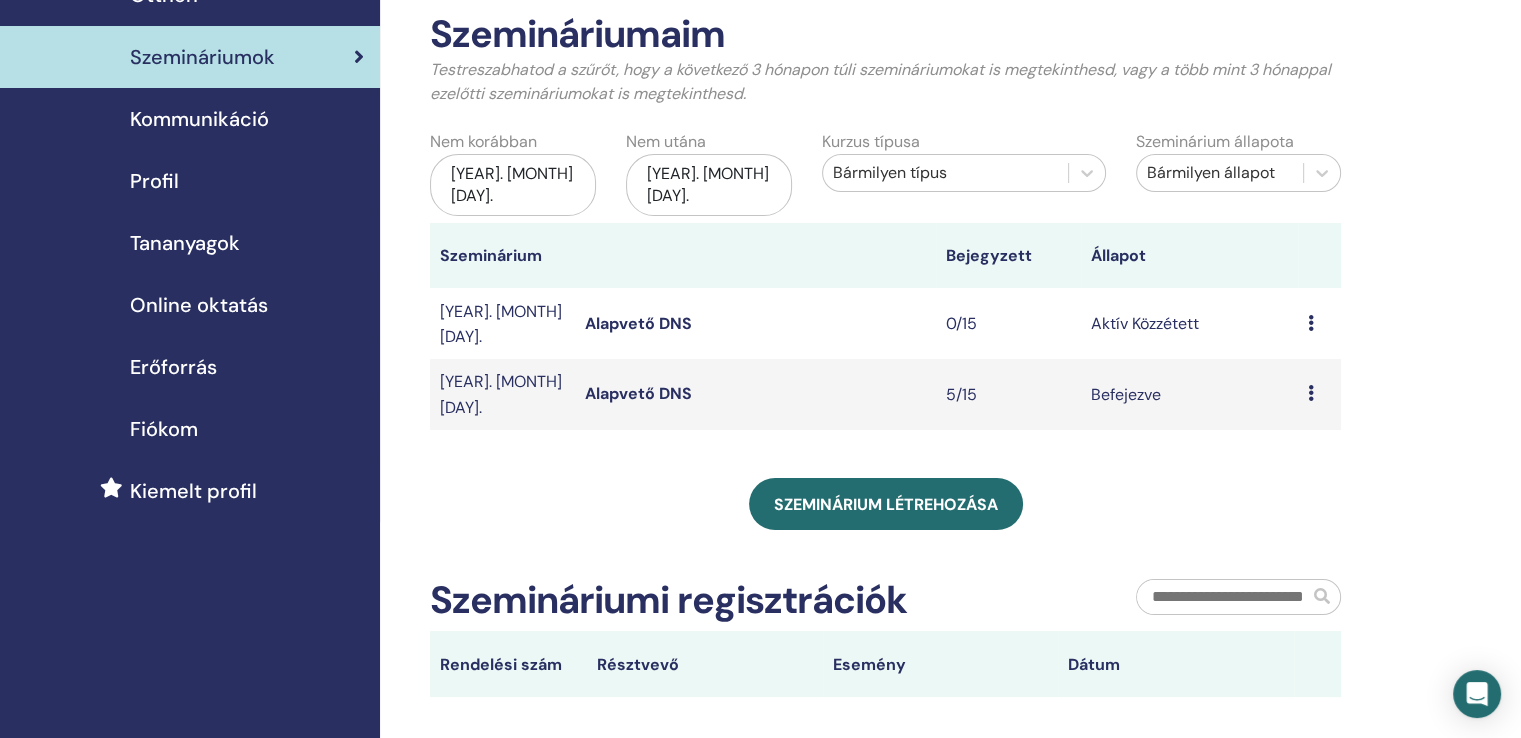scroll, scrollTop: 0, scrollLeft: 0, axis: both 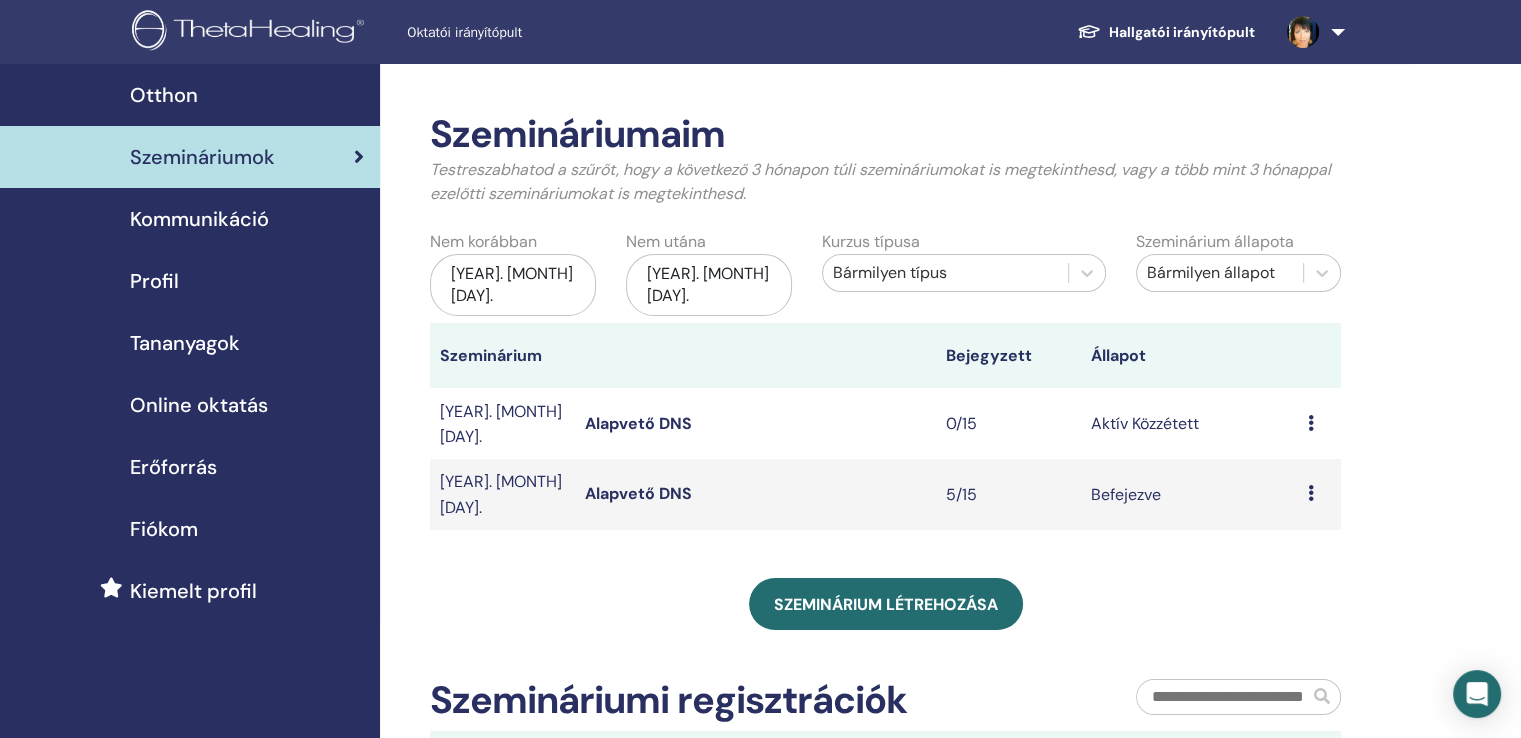 click on "[YEAR]. [MONTH] [DAY]." at bounding box center (709, 285) 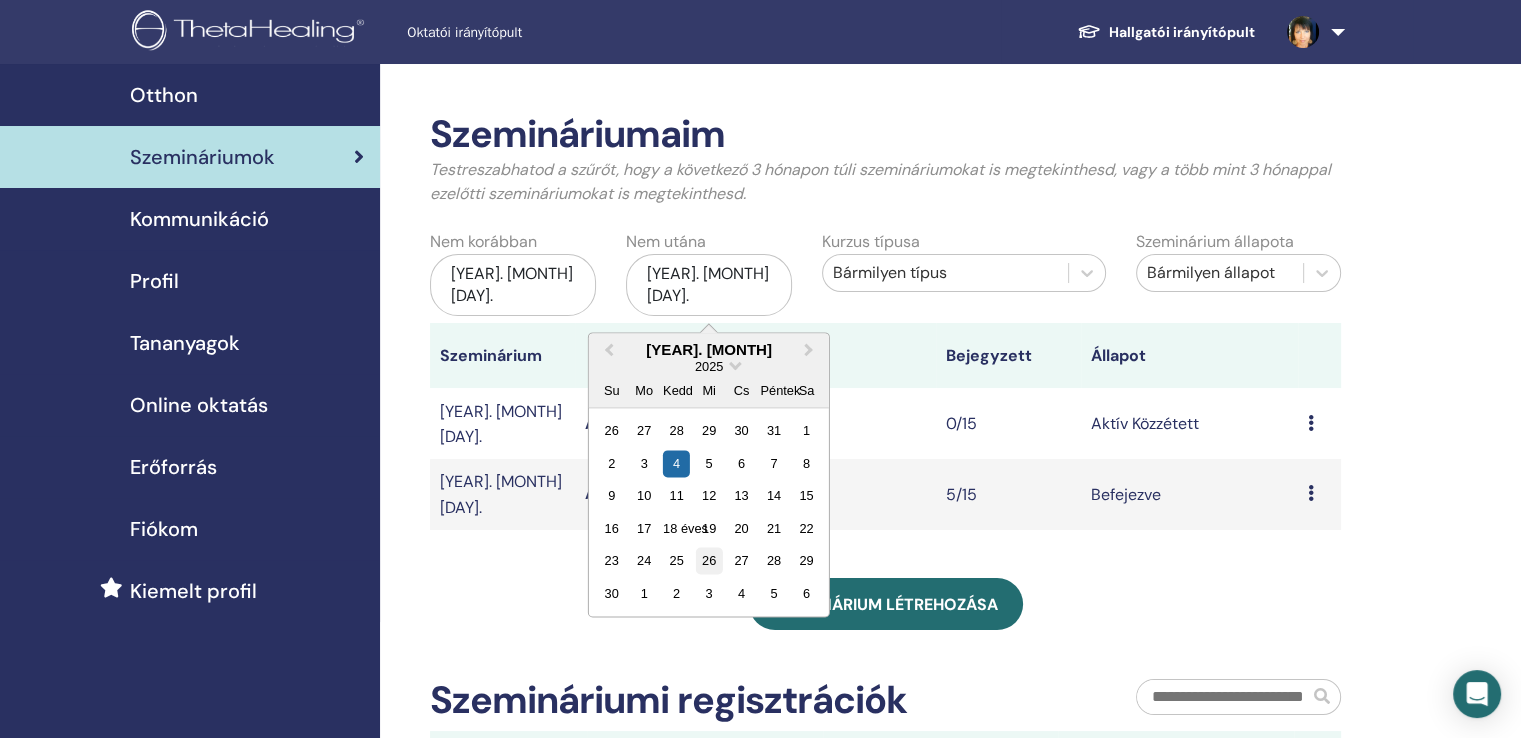 click on "26" at bounding box center (709, 560) 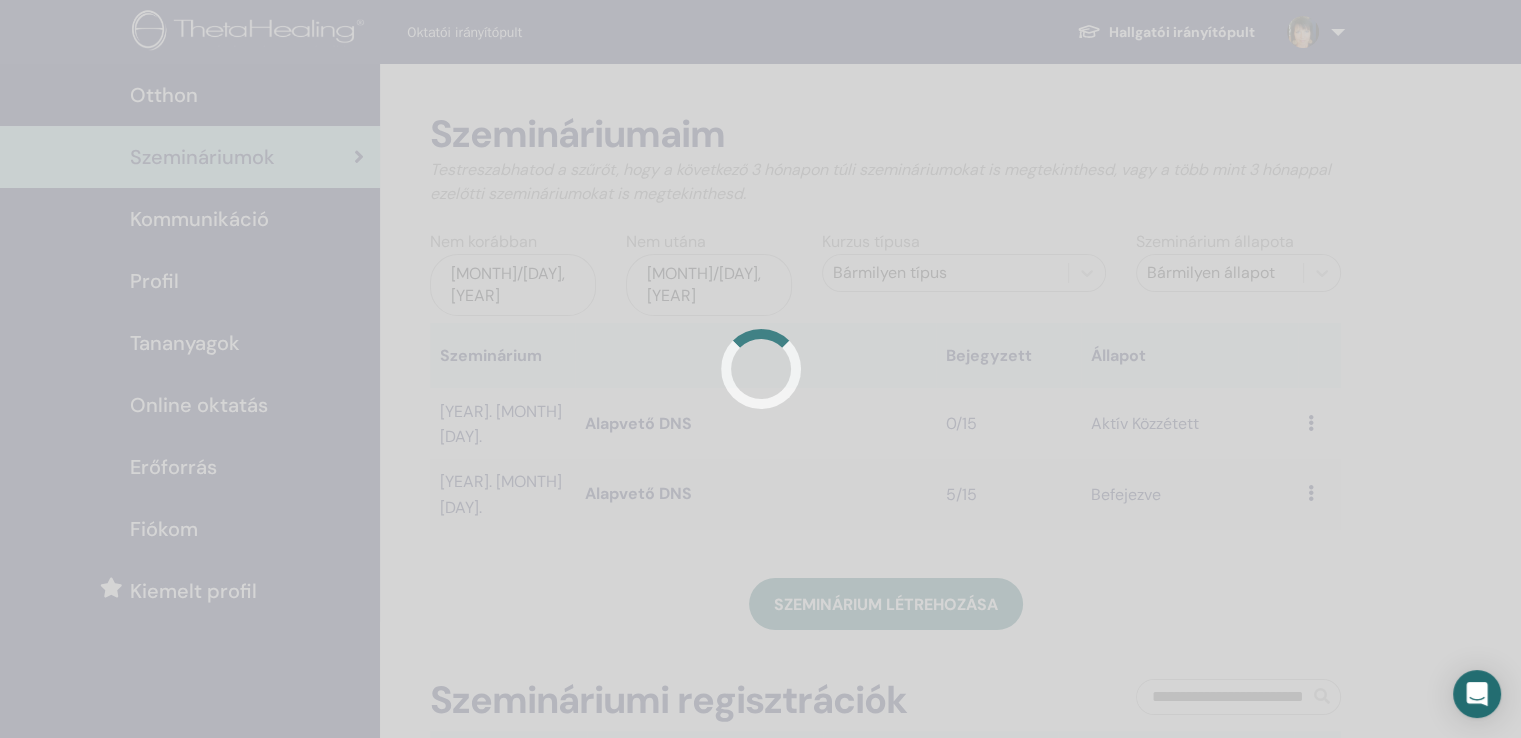 click at bounding box center [760, 369] 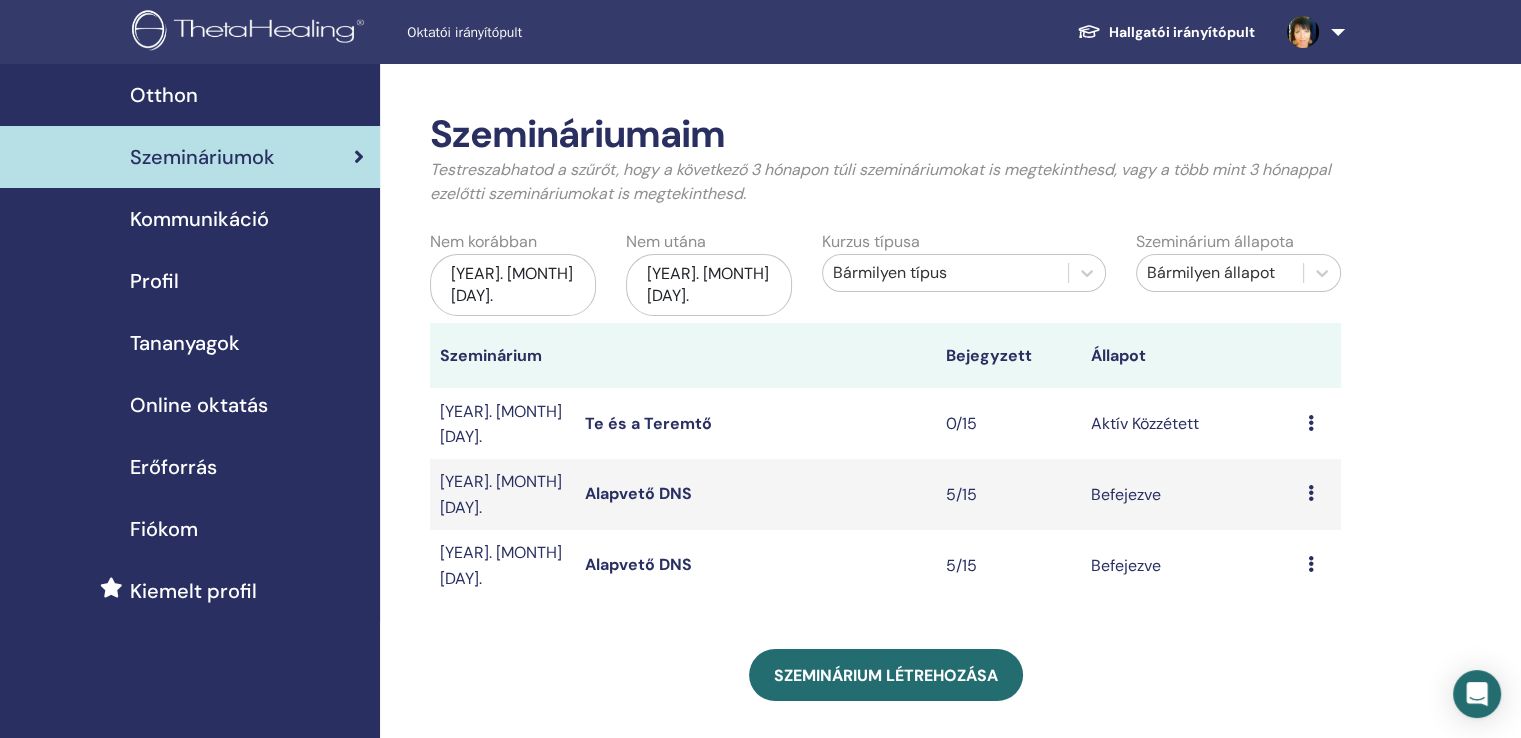 click on "Szemináriumaim Testreszabhatod a szűrőt, hogy a következő 3 hónapon túli szemináriumokat is megtekinthesd, vagy a több mint 3 hónappal ezelőtti szemináriumokat is megtekinthesd. Nem korábban 2025. május 4. Nem utána 2025. november 26. Kurzus típusa Bármilyen típus Szeminárium állapota Bármilyen állapot Szeminárium Bejegyzett Állapot 2025. október 3. Te és a Teremtő 0/15 Aktív Közzétett Előnézet Szerkesztés Résztvevők Mégsem 2025. május 9. Alapvető DNS 5/15 Befejezve Előnézet Szerkesztés Résztvevők Mégsem 2025. május 9. Alapvető DNS 5/15 Befejezve Előnézet Résztvevők Szeminárium létrehozása Szemináriumi regisztrációk Rendelési szám Résztvevő Esemény Dátum" at bounding box center [950, 606] 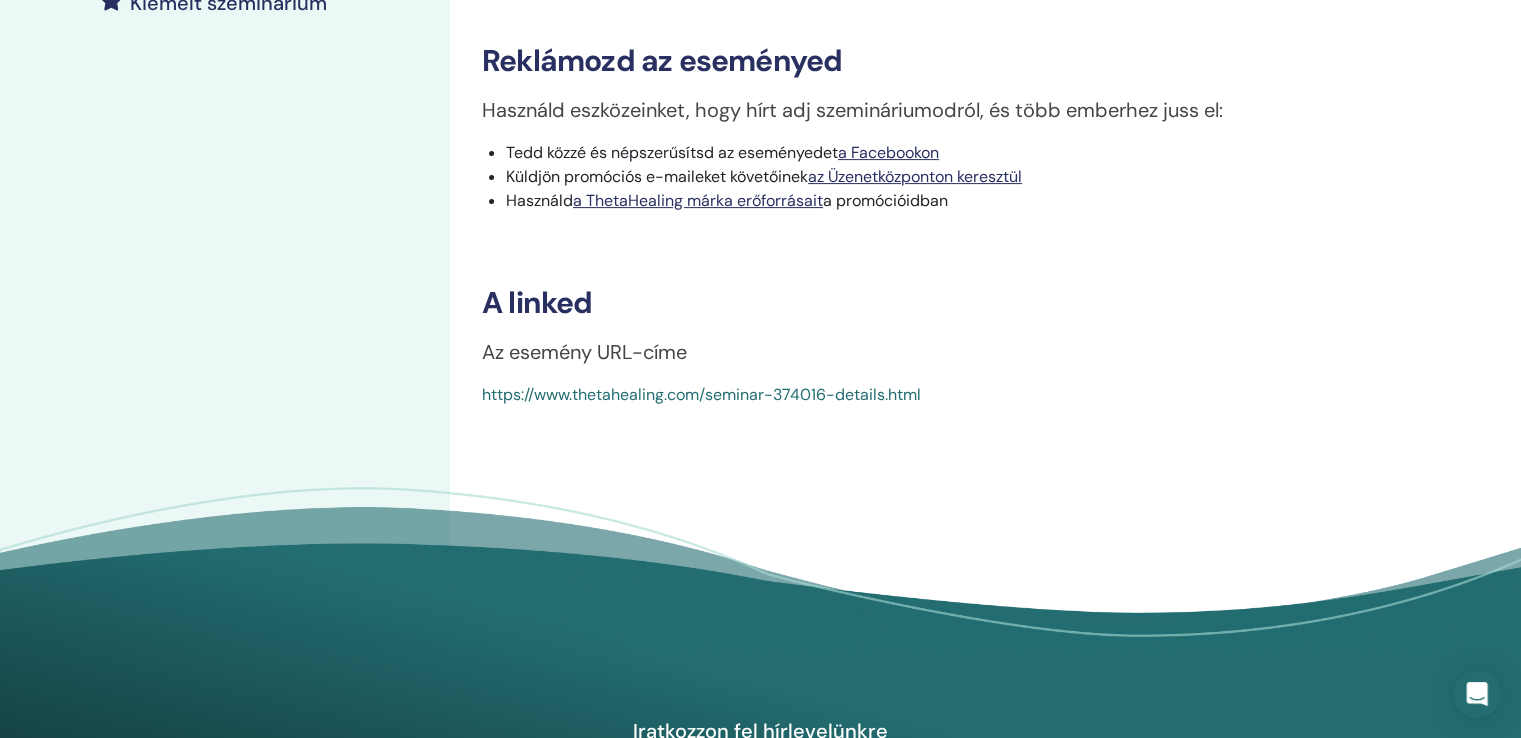 scroll, scrollTop: 600, scrollLeft: 0, axis: vertical 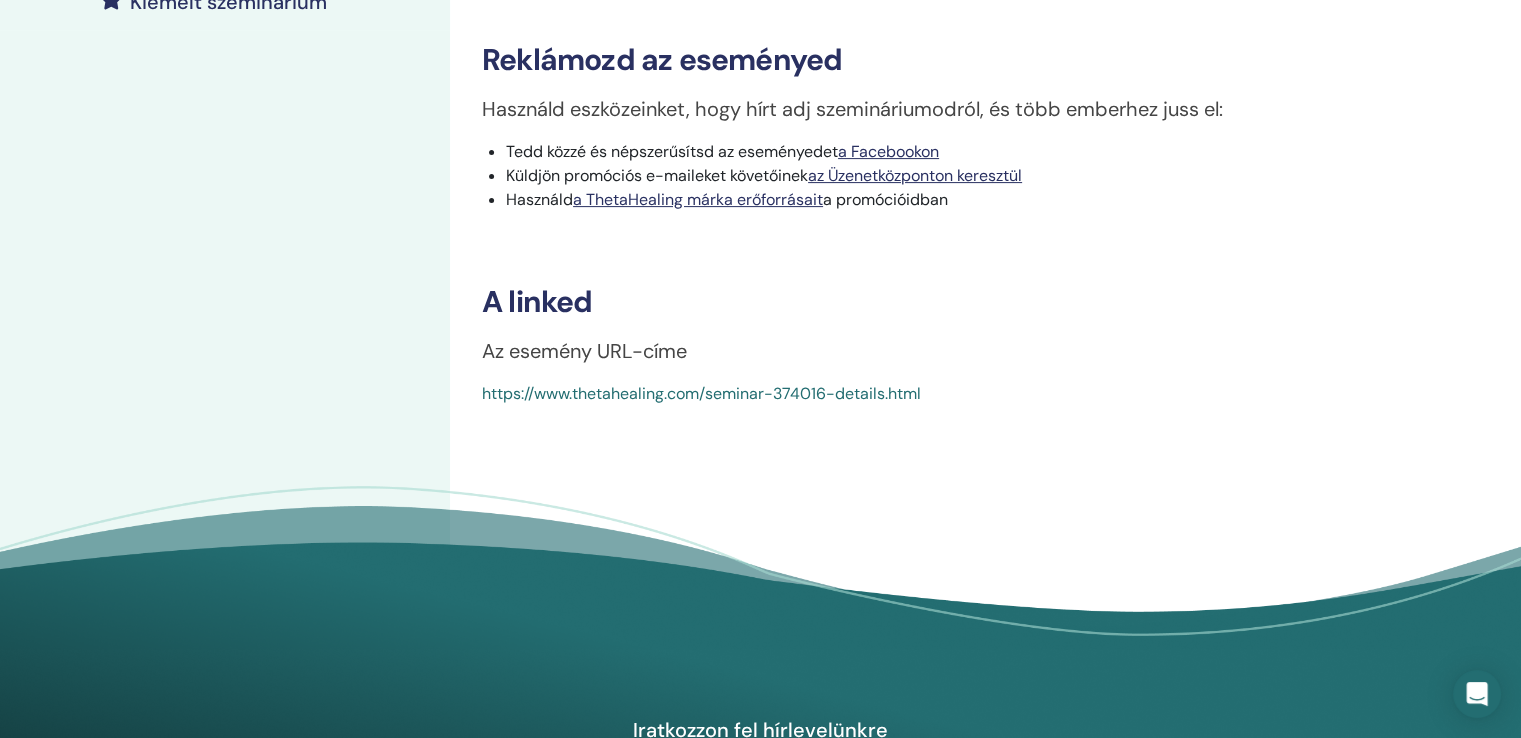 click on "https://www.thetahealing.com/seminar-374016-details.html" at bounding box center [878, 394] 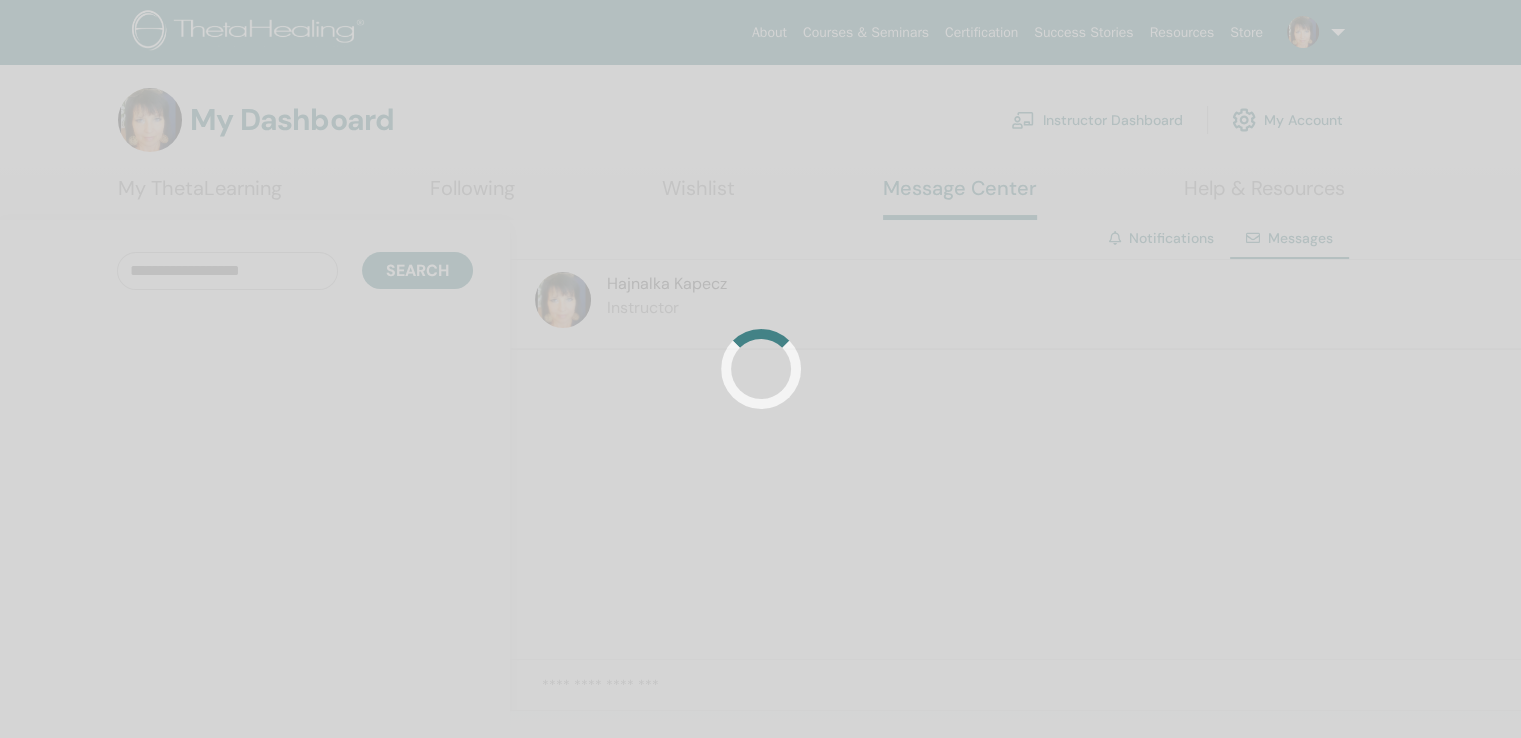 scroll, scrollTop: 26, scrollLeft: 0, axis: vertical 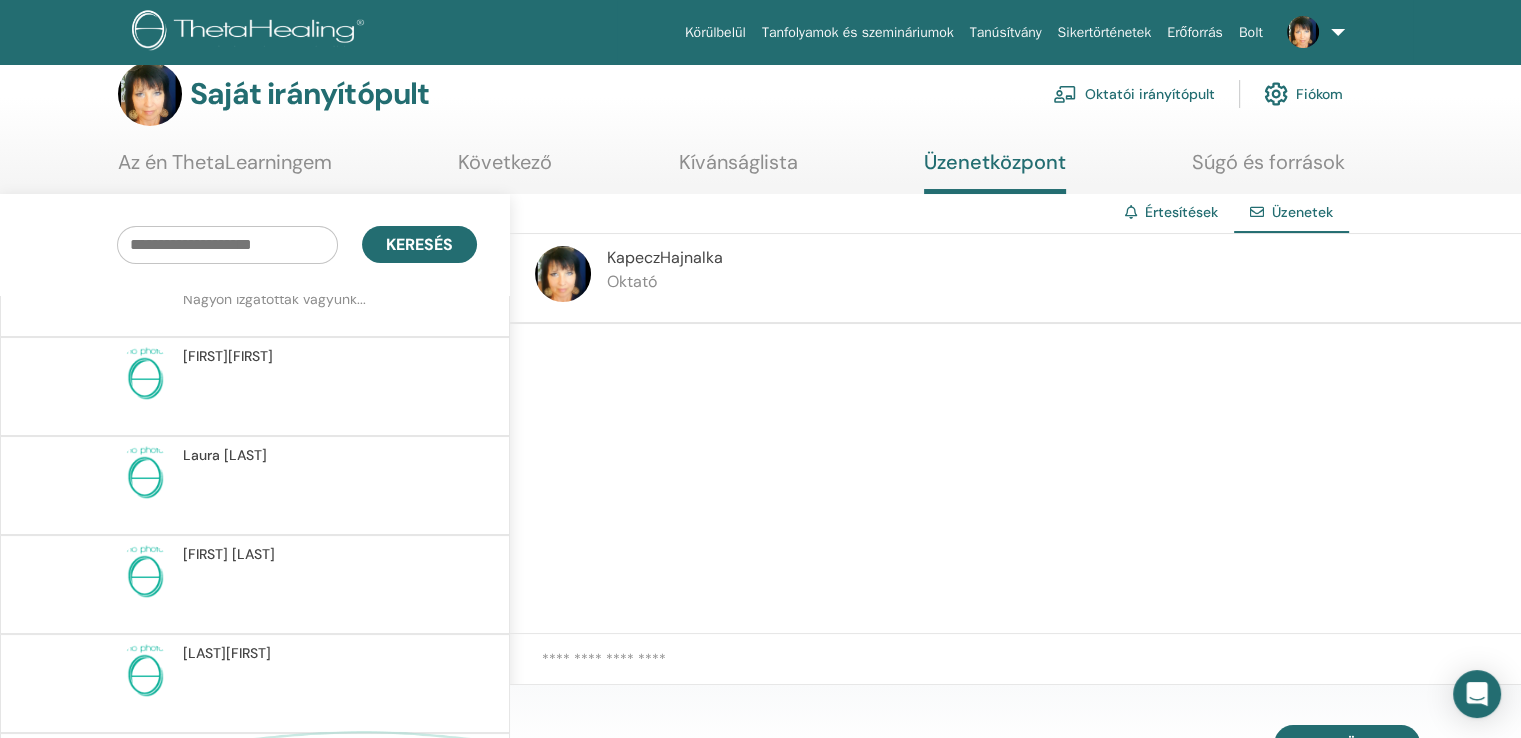 click at bounding box center (1303, 32) 